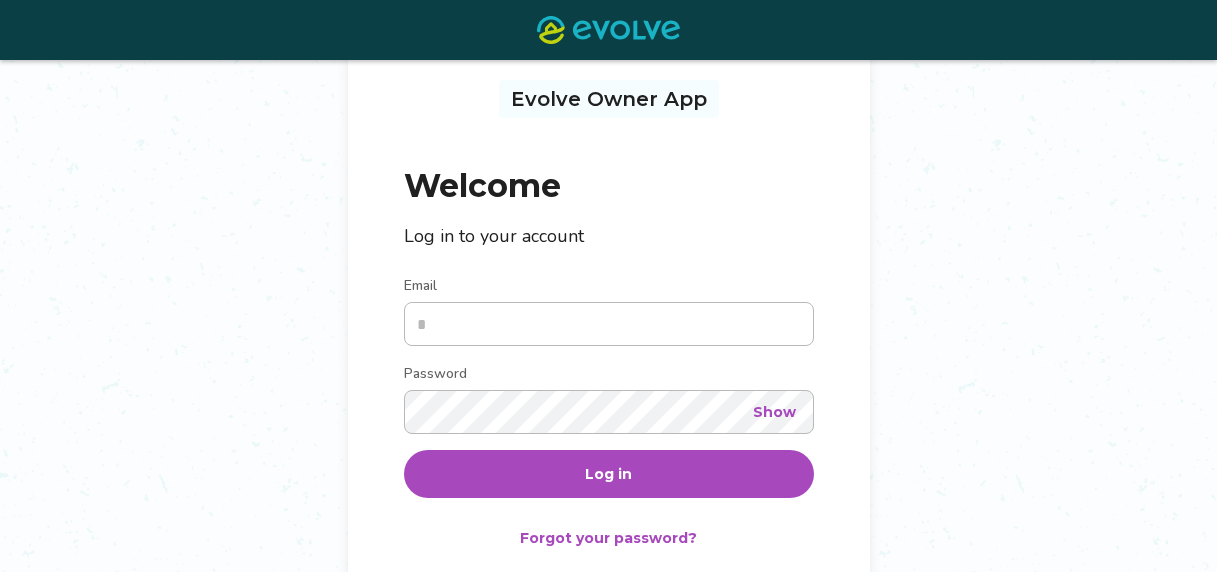 scroll, scrollTop: 100, scrollLeft: 0, axis: vertical 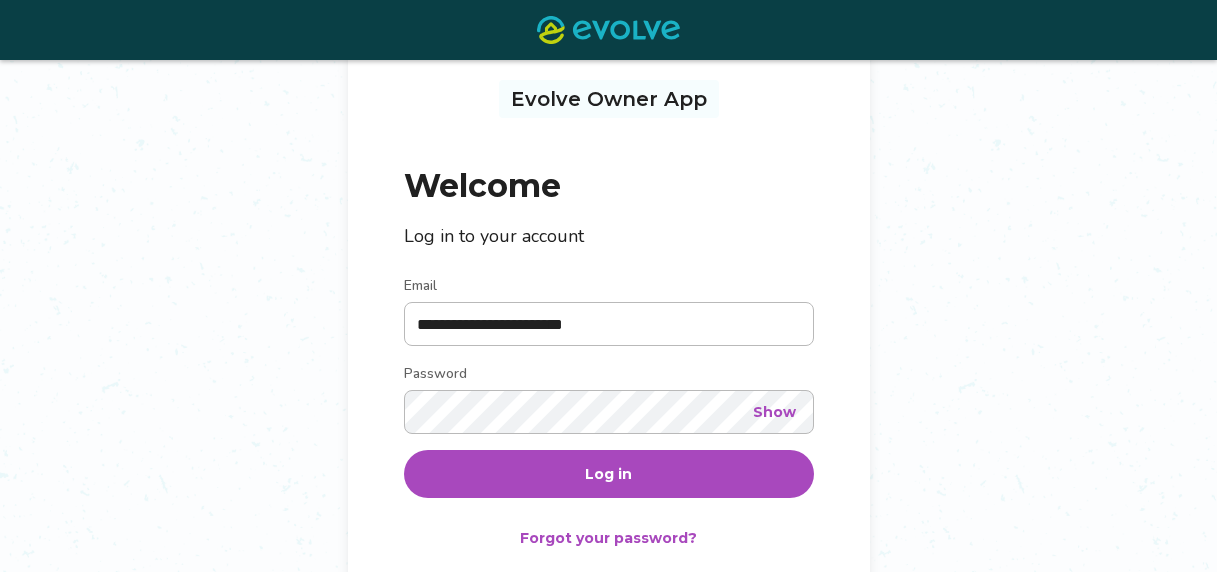 click on "Show" at bounding box center (774, 412) 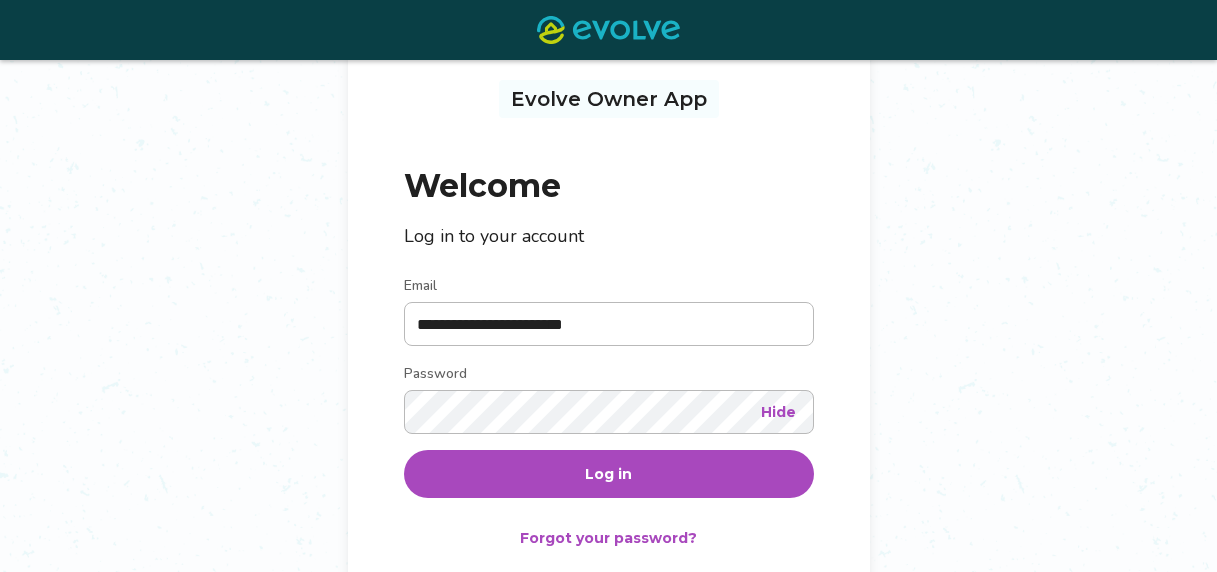 click on "Log in" at bounding box center (608, 474) 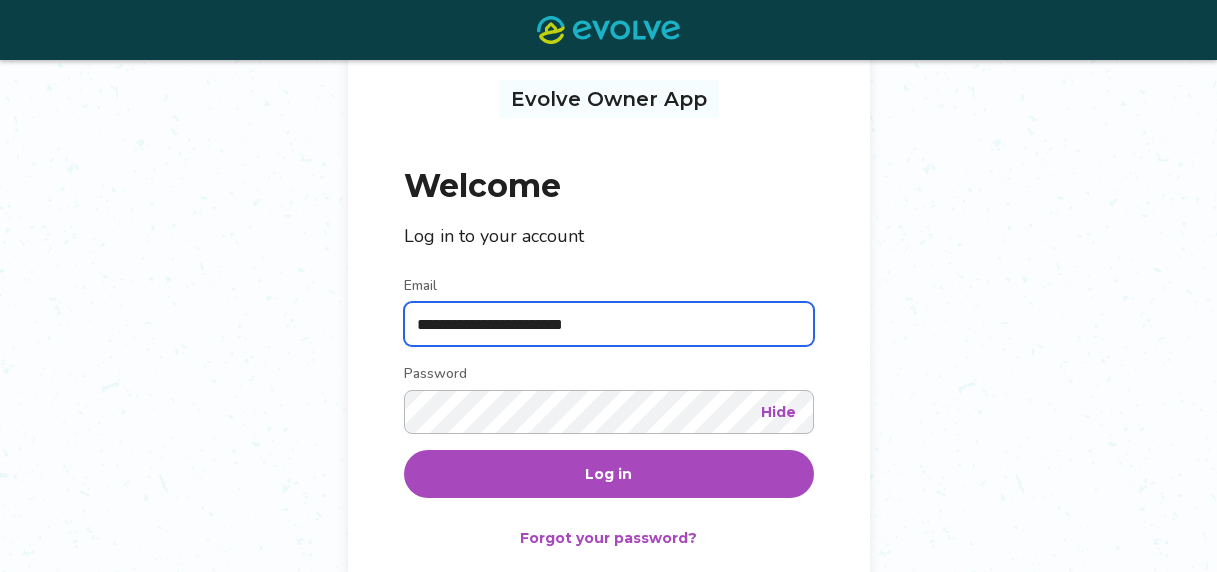 click on "**********" at bounding box center [609, 324] 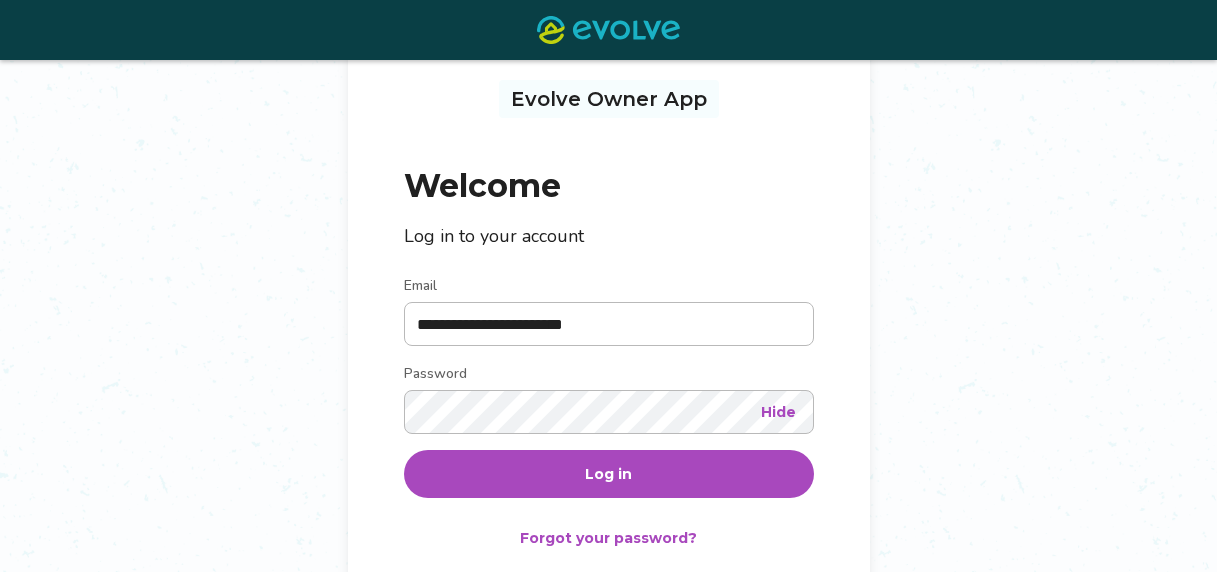 click on "Log in" at bounding box center (608, 474) 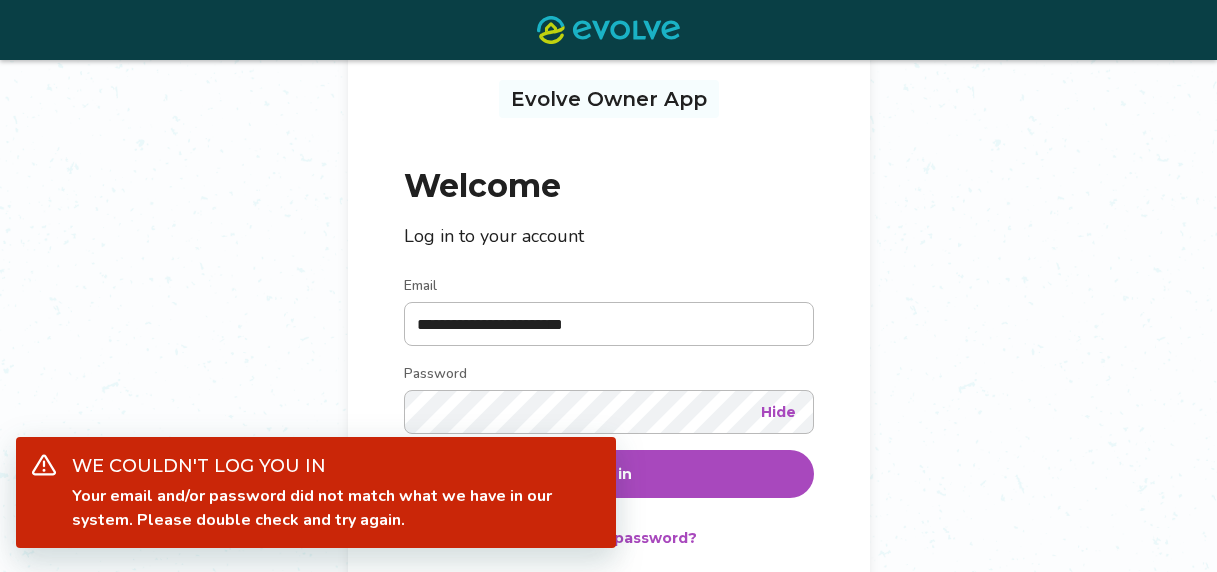 click on "**********" at bounding box center [608, 341] 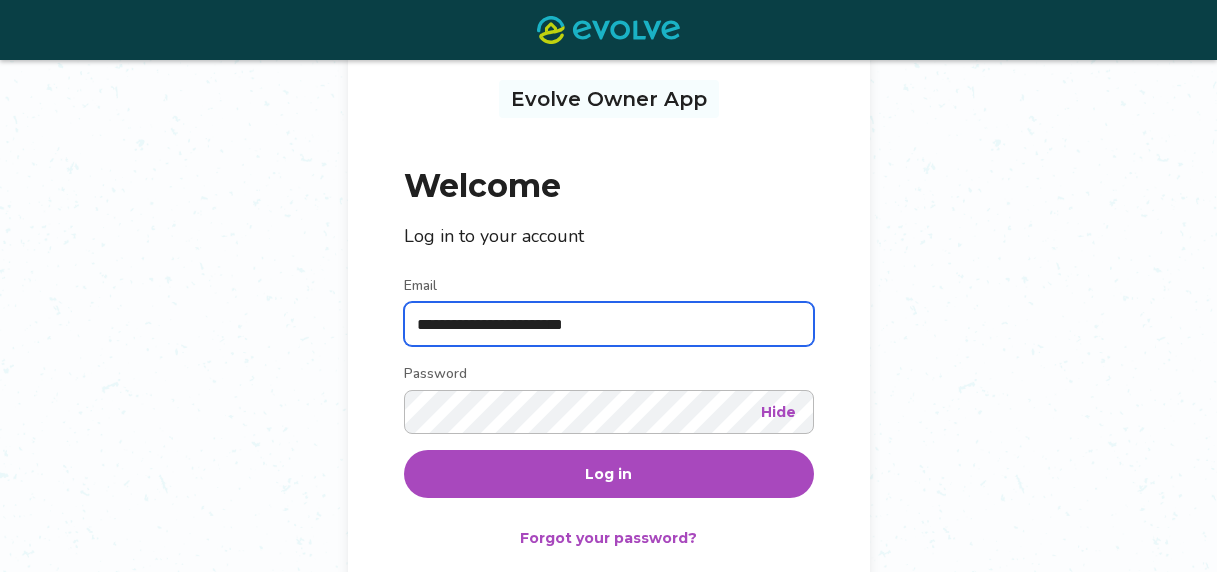 click on "**********" at bounding box center [609, 324] 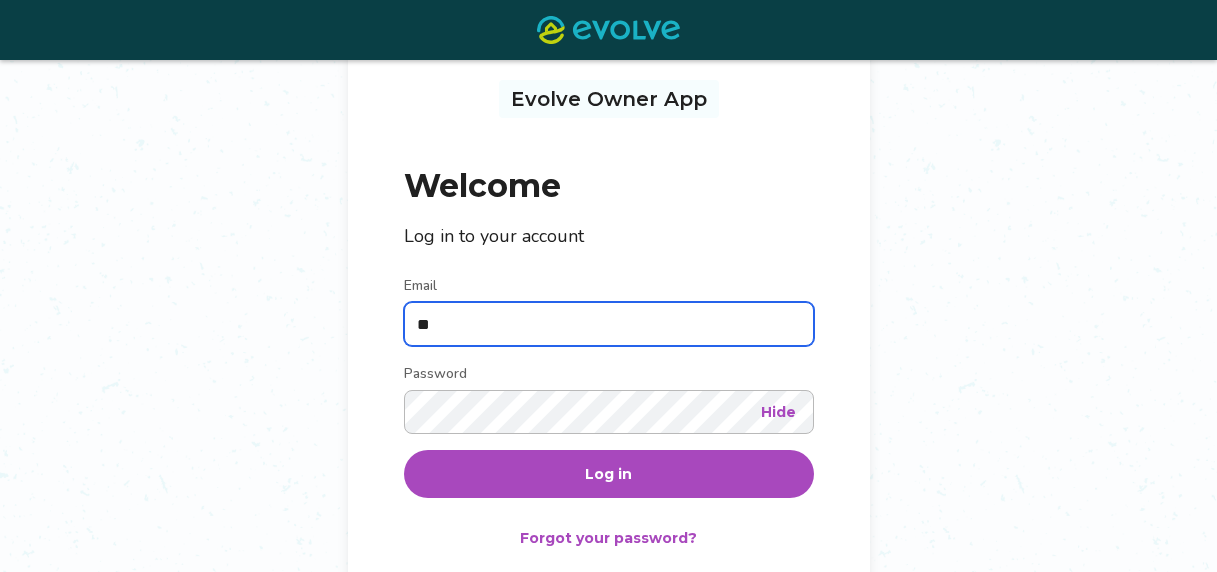 type on "*" 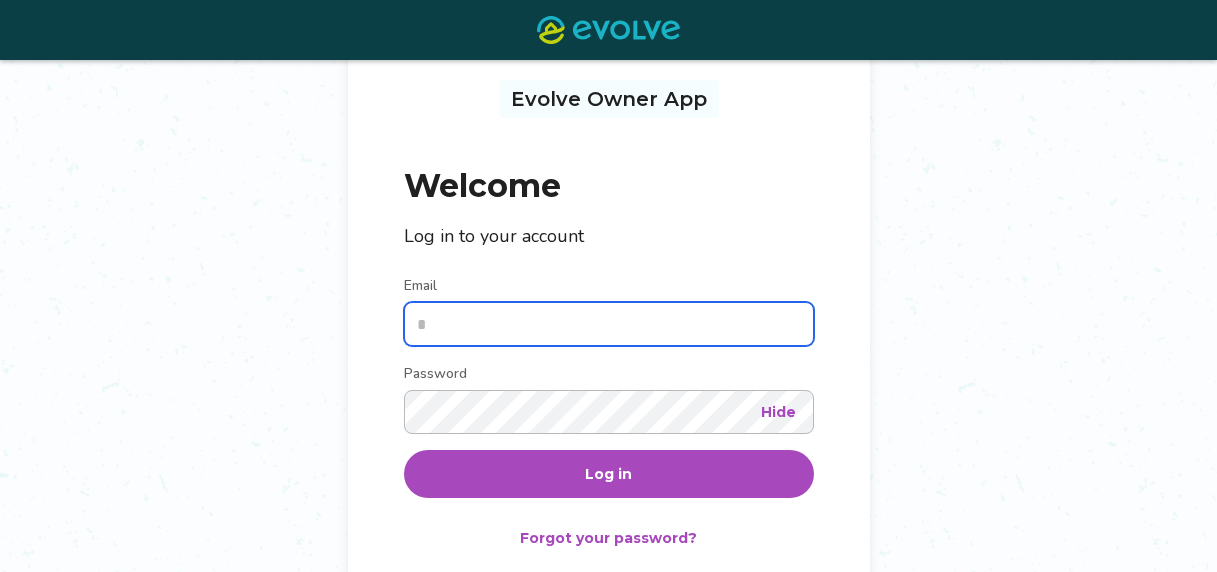 click on "Email" at bounding box center [609, 324] 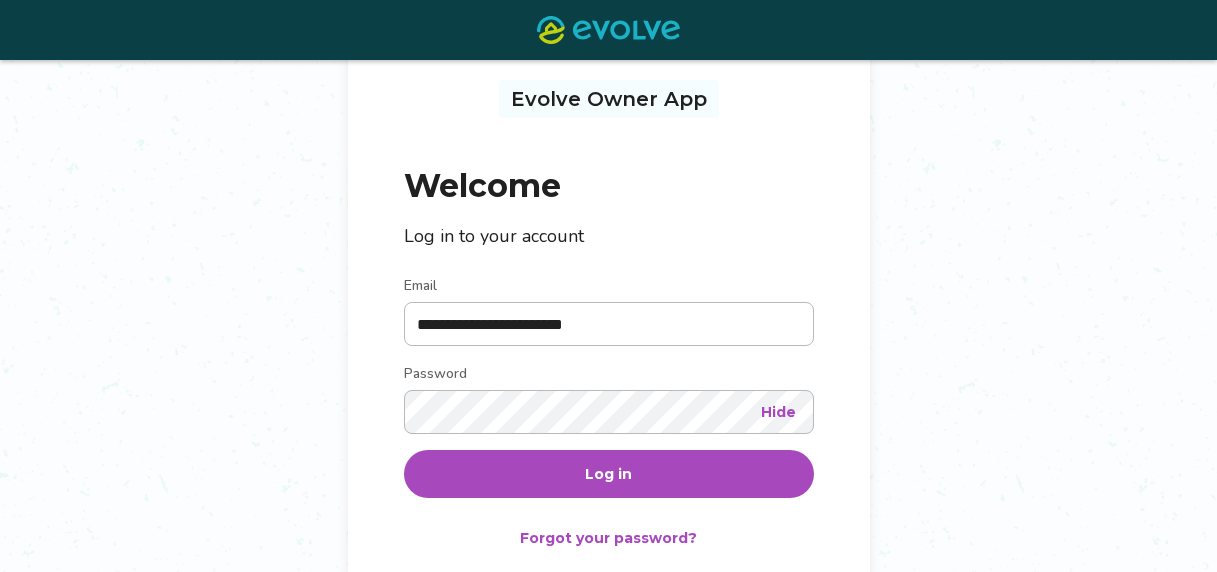click on "Log in" at bounding box center (609, 474) 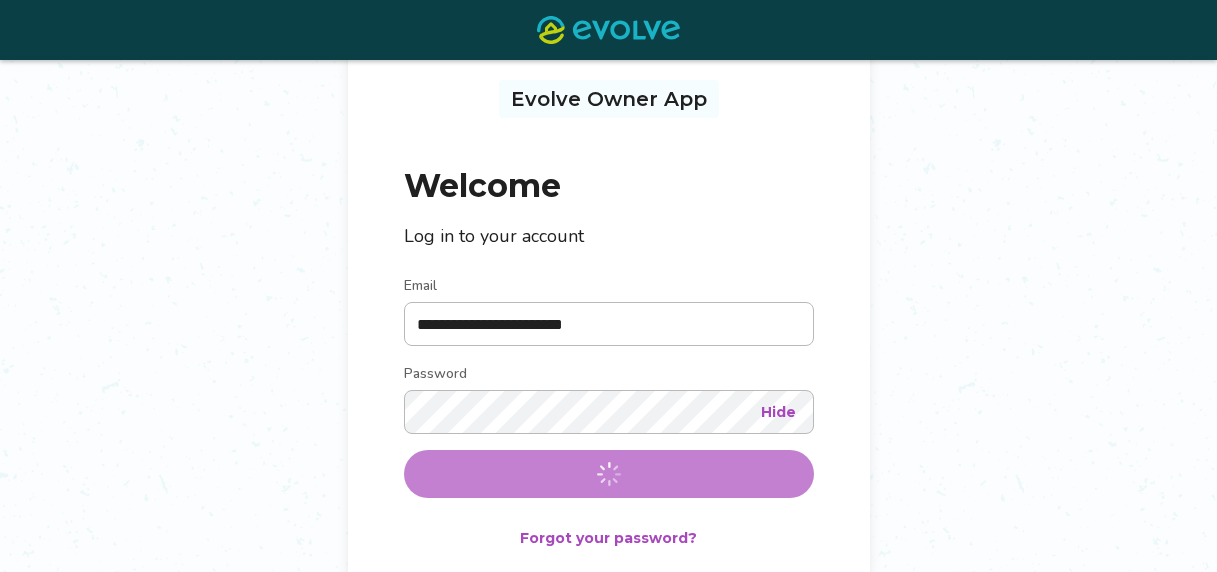 scroll, scrollTop: 0, scrollLeft: 0, axis: both 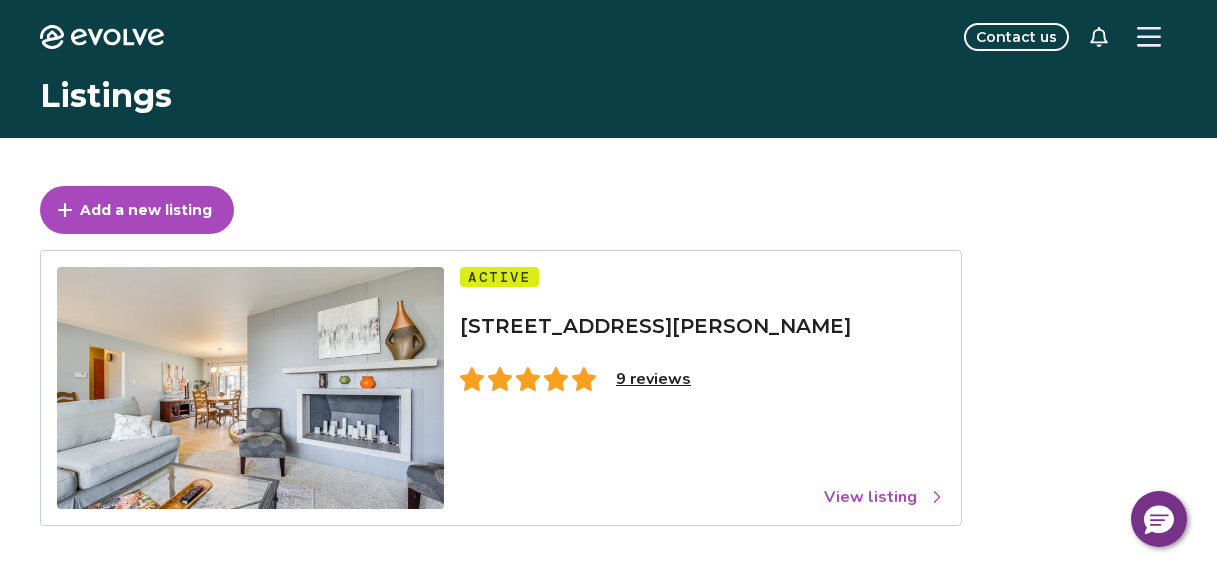 click on "9 reviews" at bounding box center (653, 379) 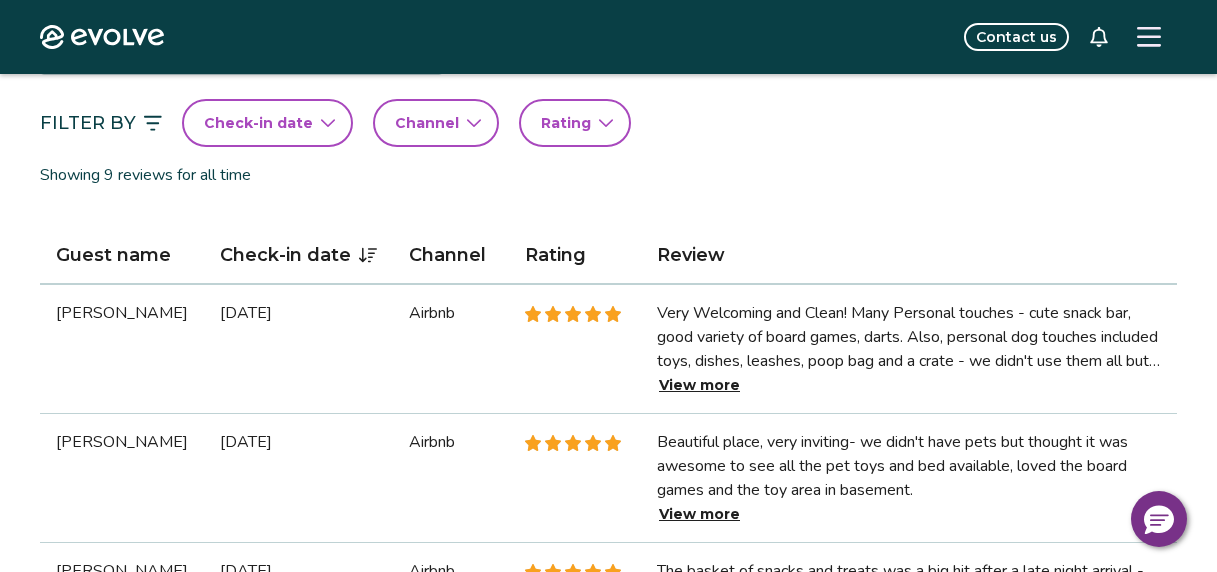 scroll, scrollTop: 500, scrollLeft: 0, axis: vertical 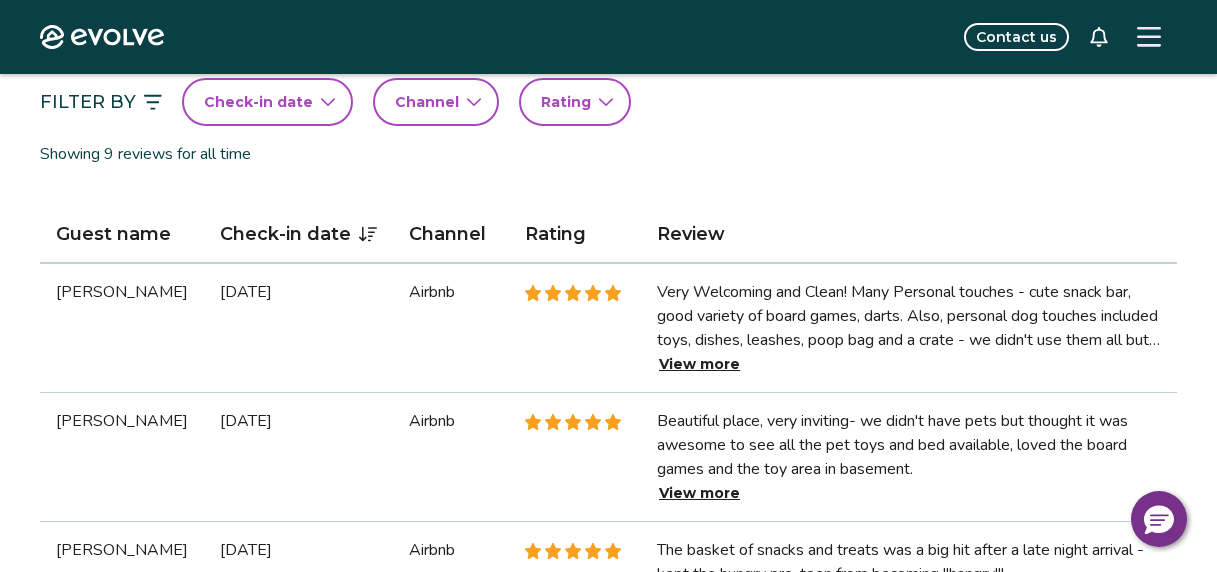 click on "View more" at bounding box center [699, 364] 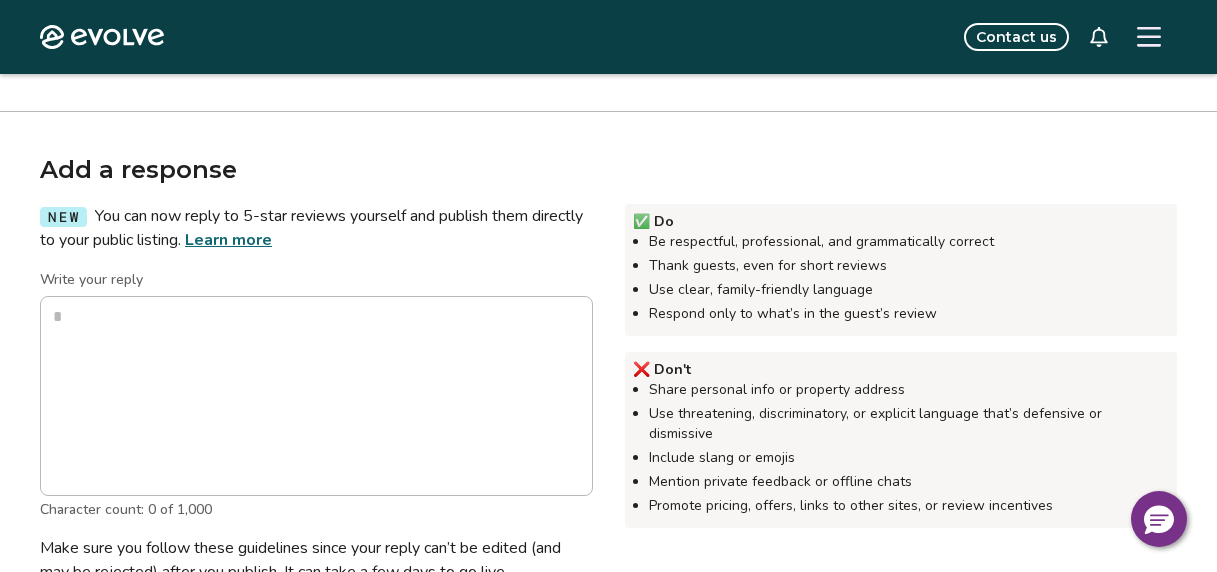 scroll, scrollTop: 500, scrollLeft: 0, axis: vertical 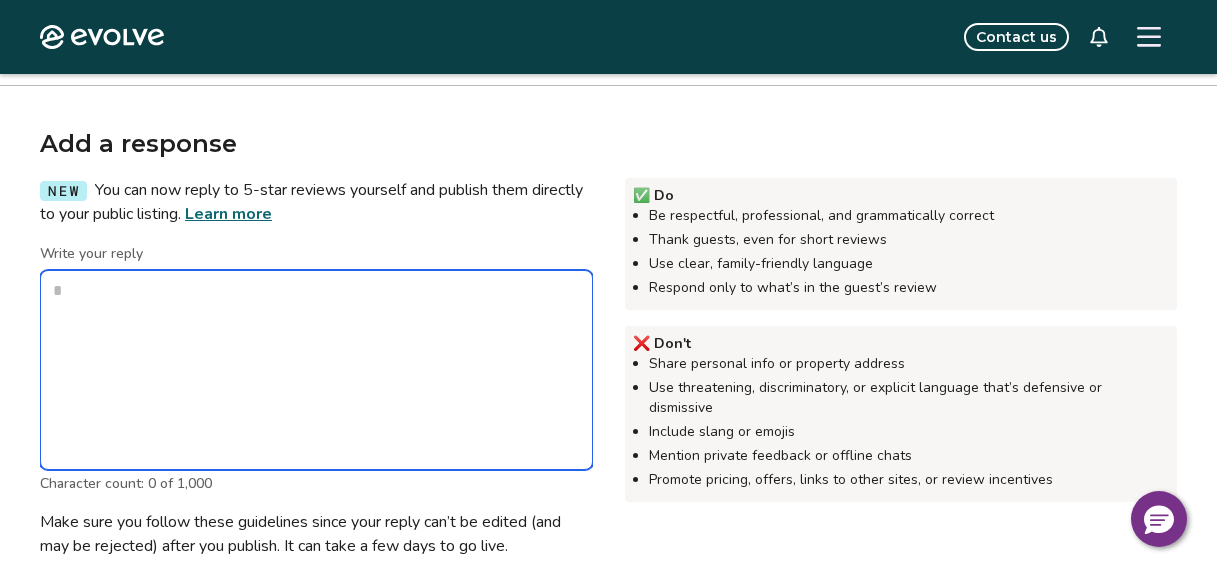 click on "Write your reply" at bounding box center [316, 370] 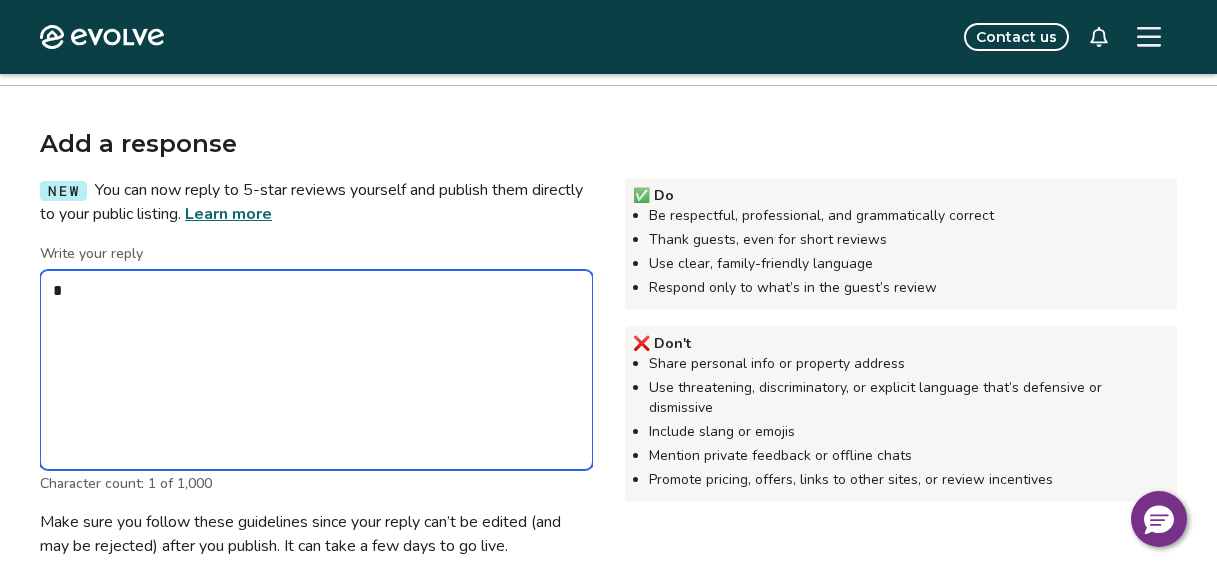 type on "*" 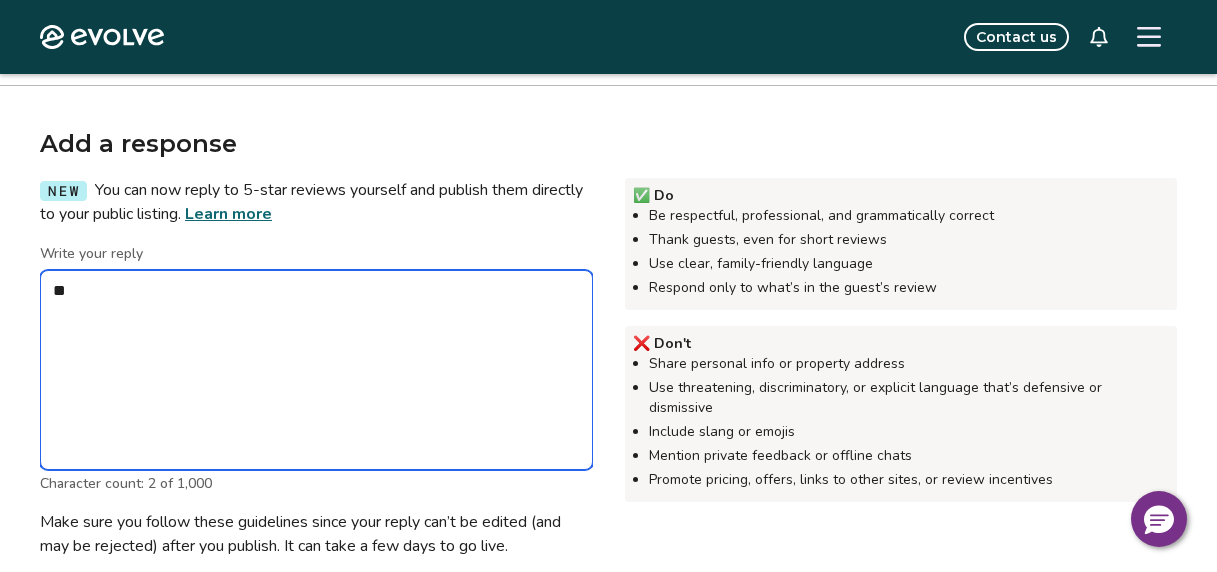 type on "*" 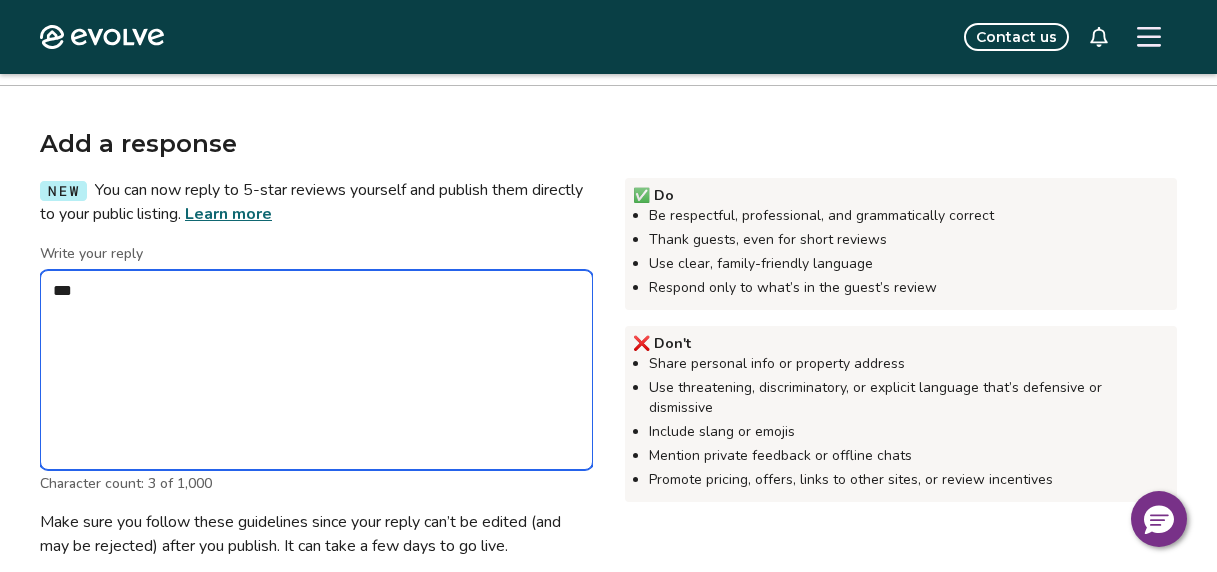 type on "*" 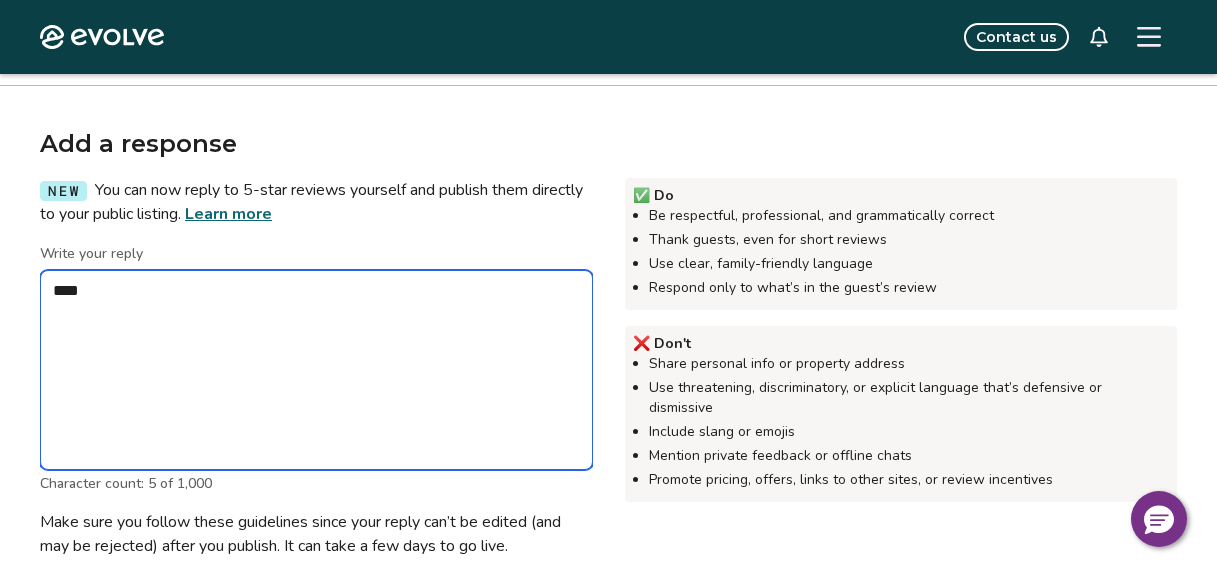 type on "*" 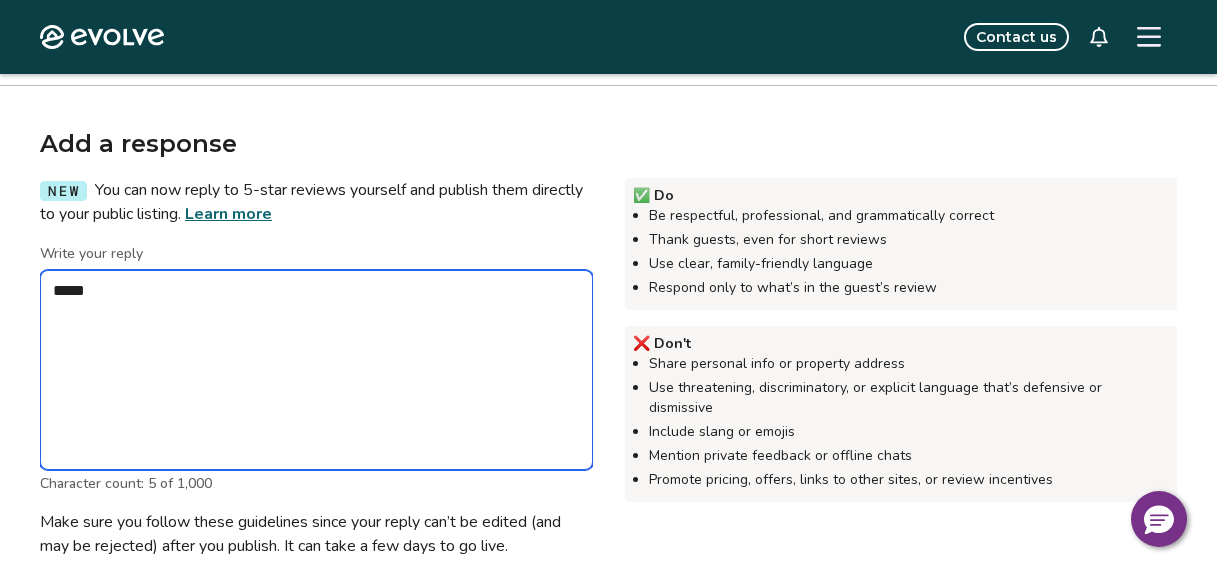 type on "*" 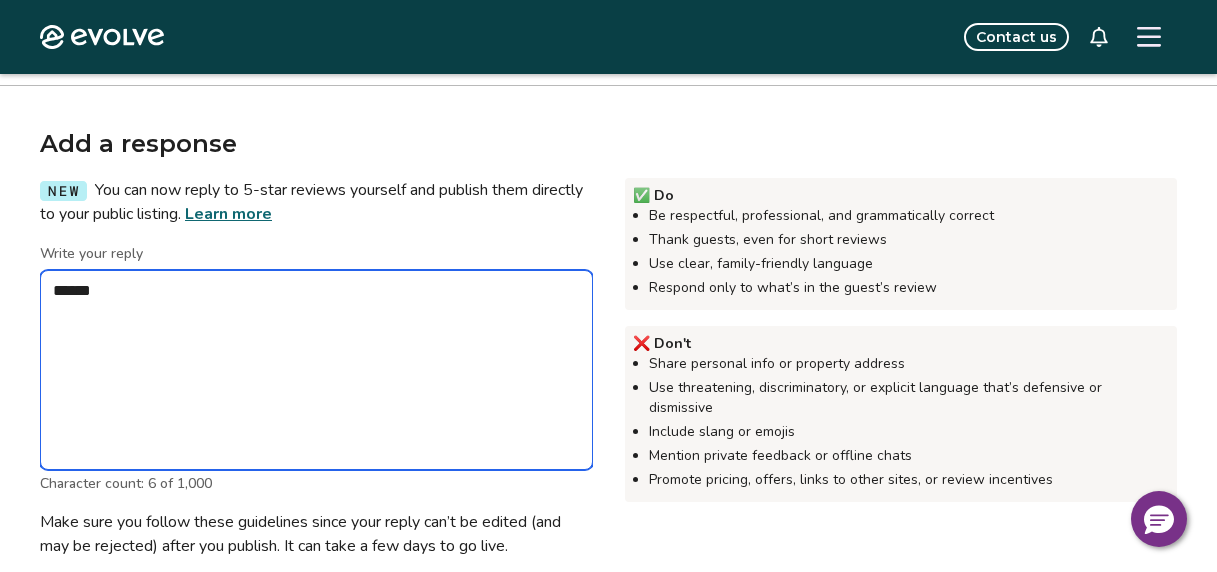type on "*" 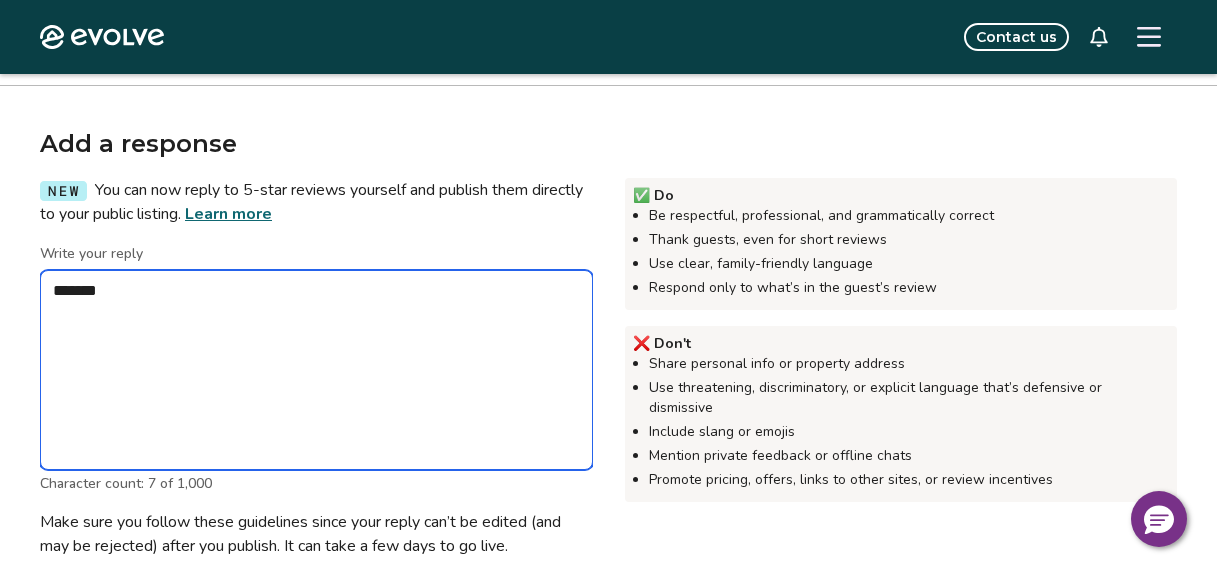 type on "*" 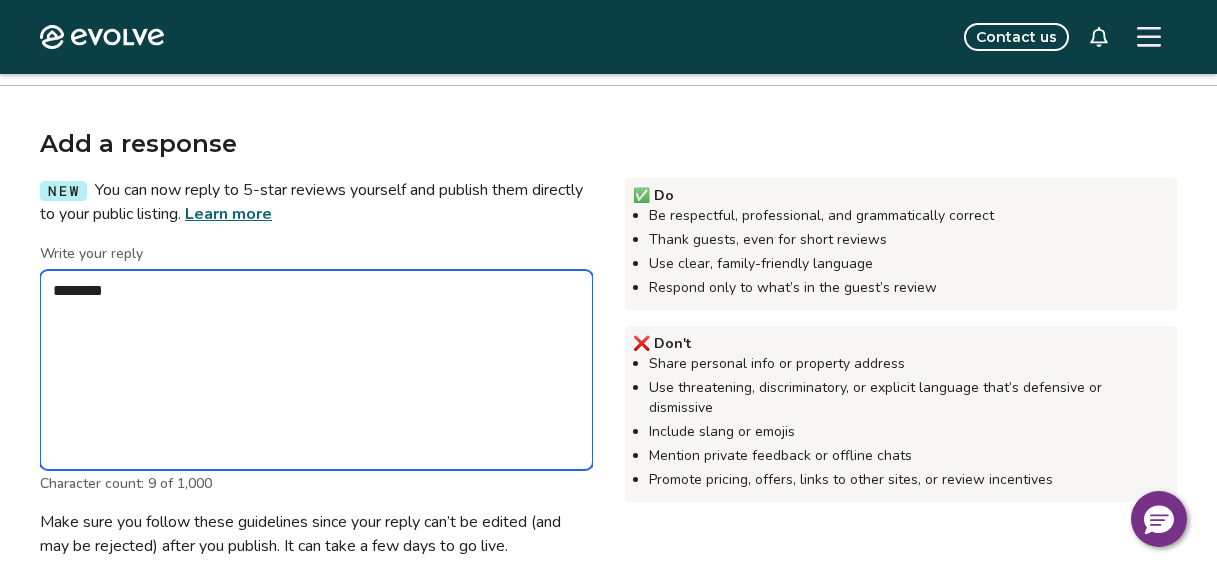 type on "*" 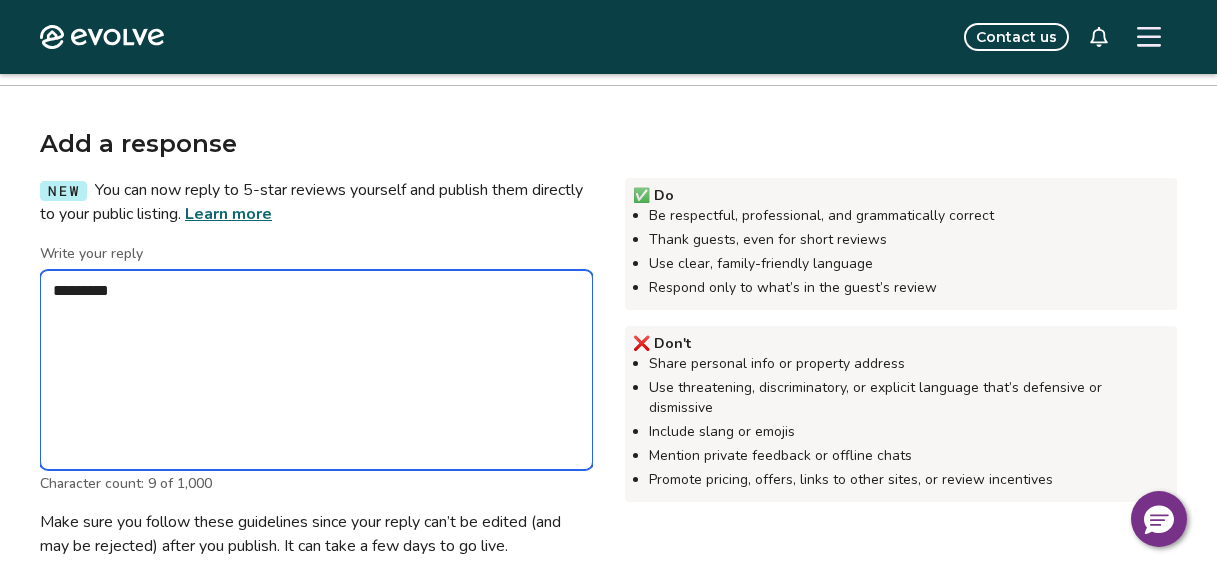 type on "*" 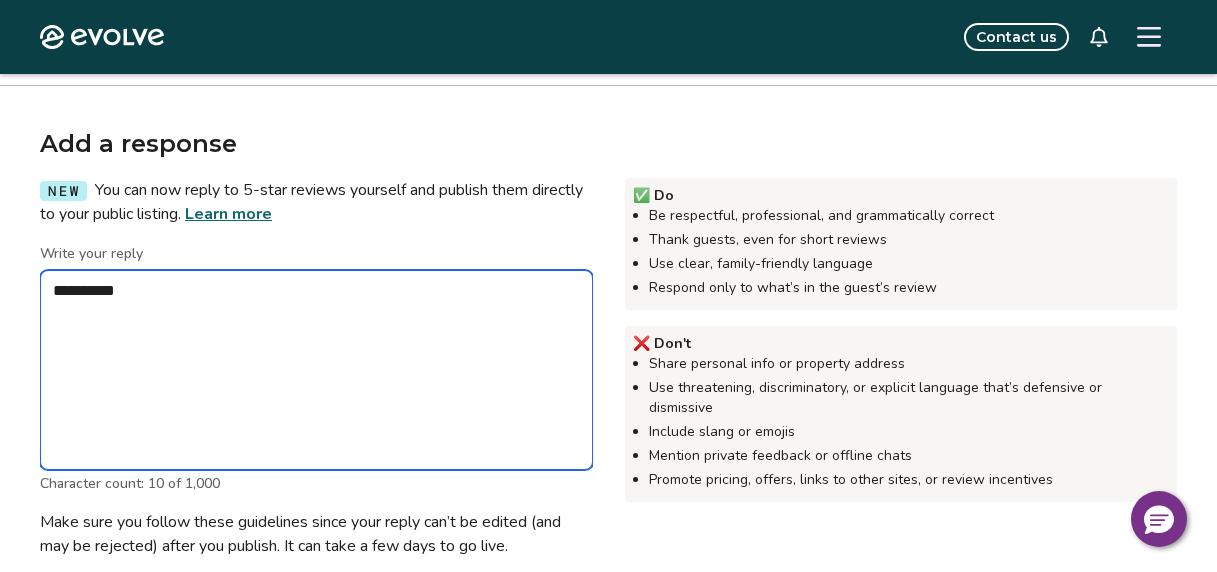 type on "*" 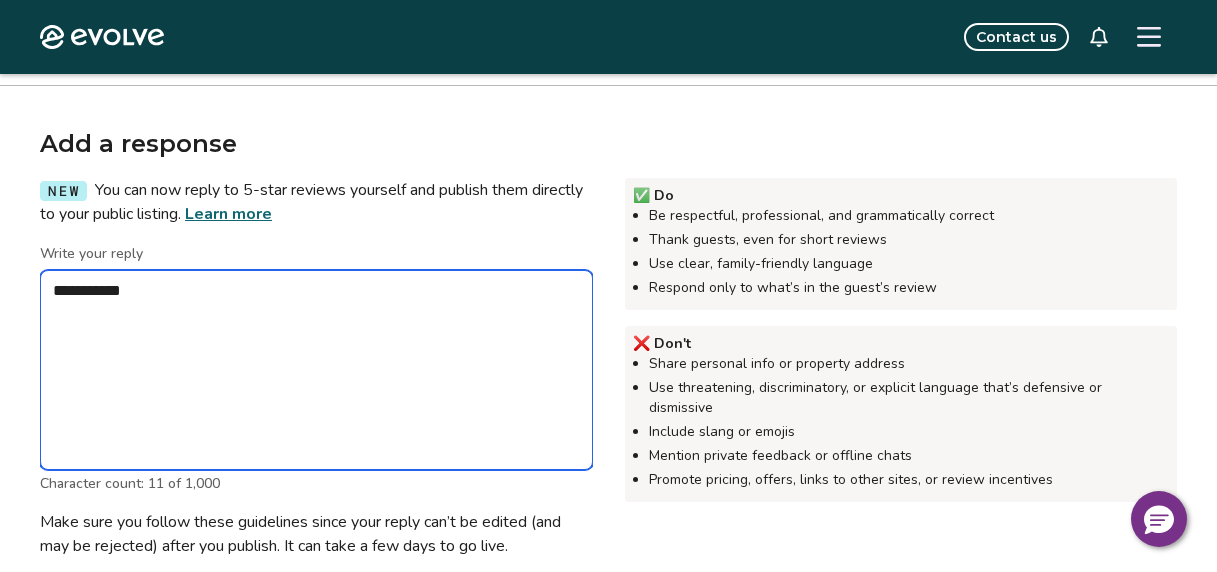 type on "*" 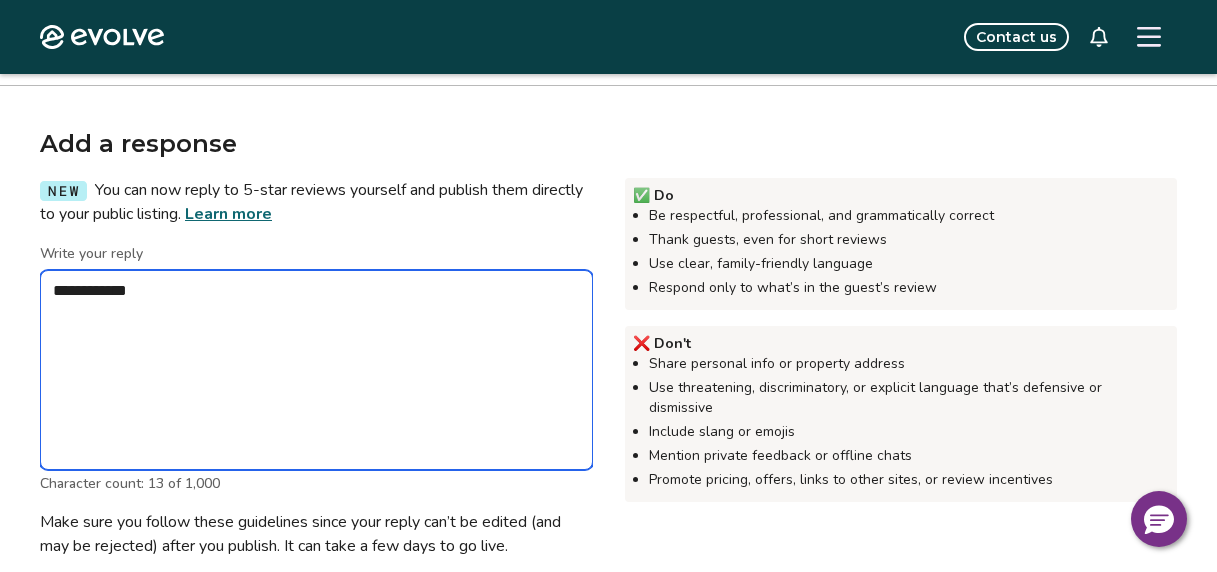 type on "*" 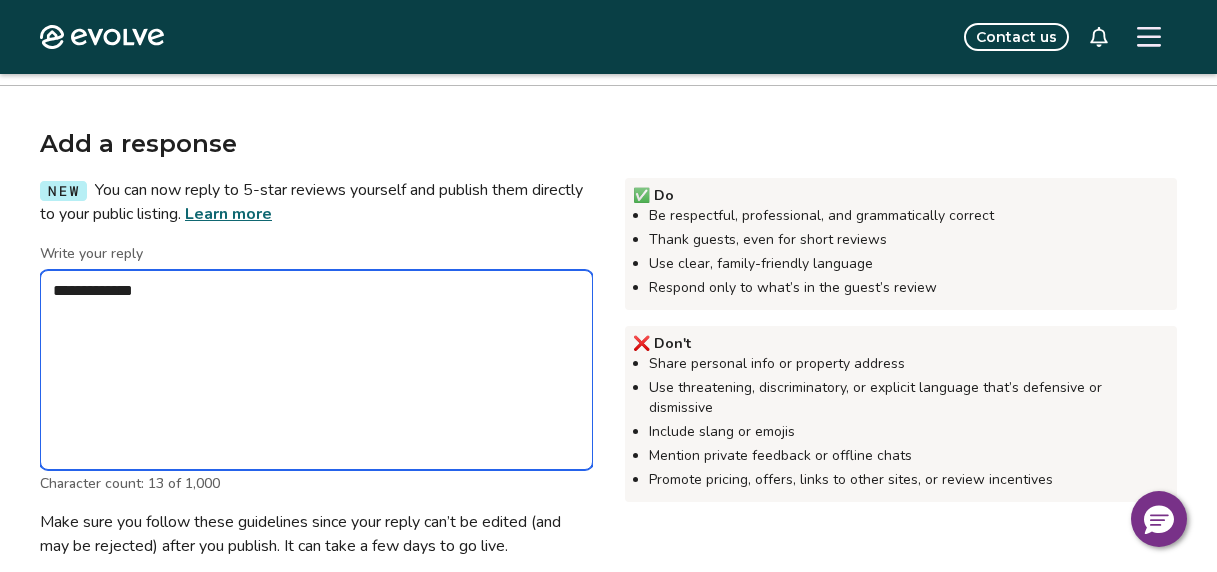 type on "*" 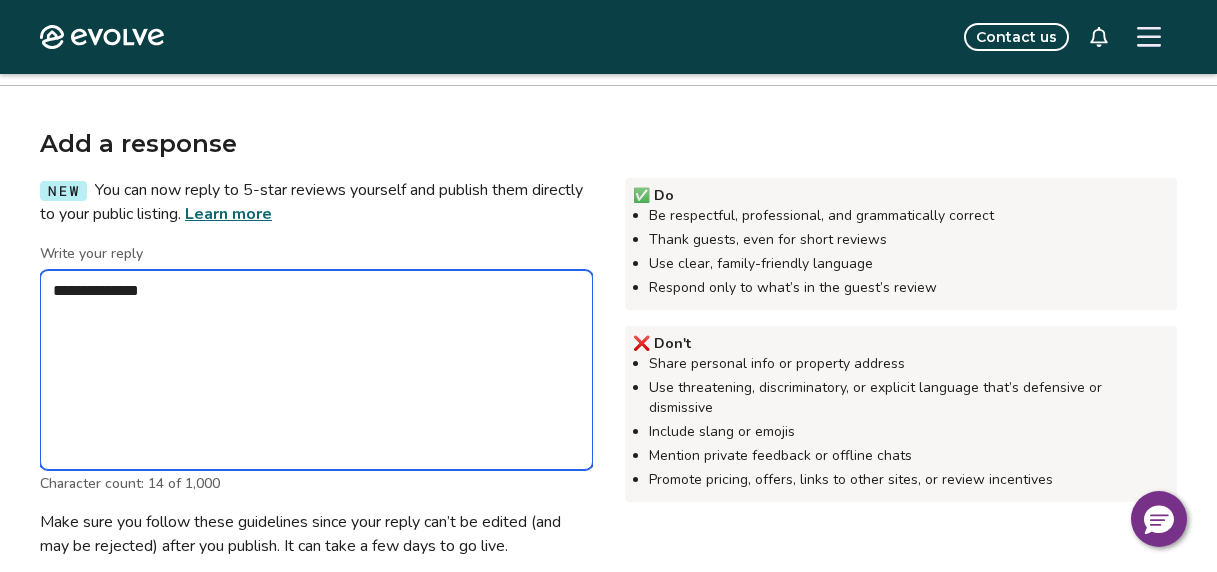 type on "*" 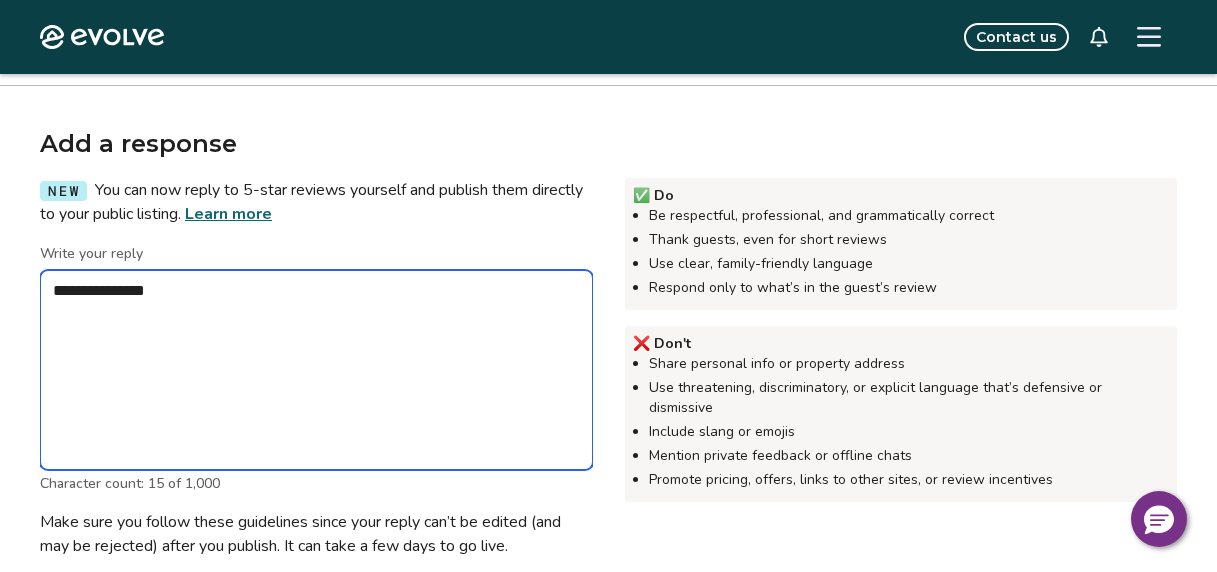 type on "*" 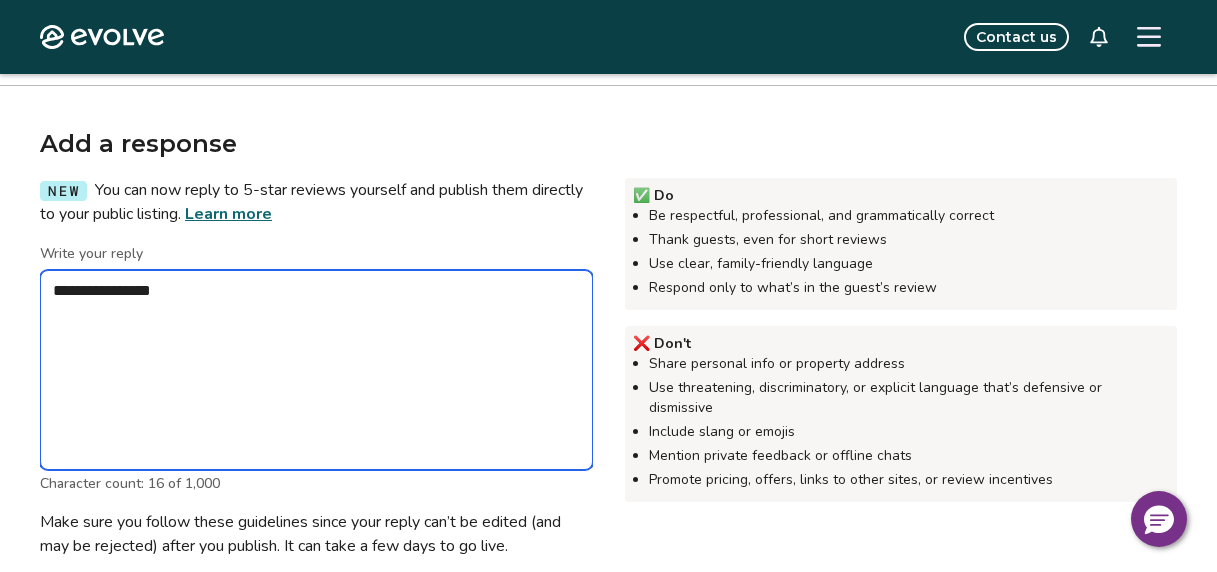 type on "*" 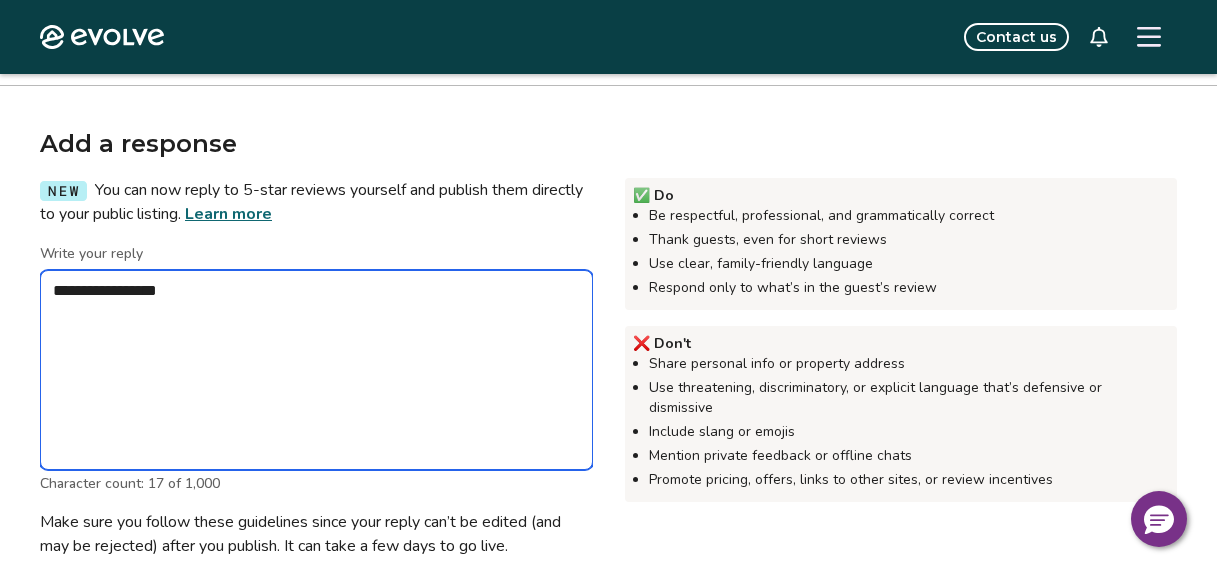type on "*" 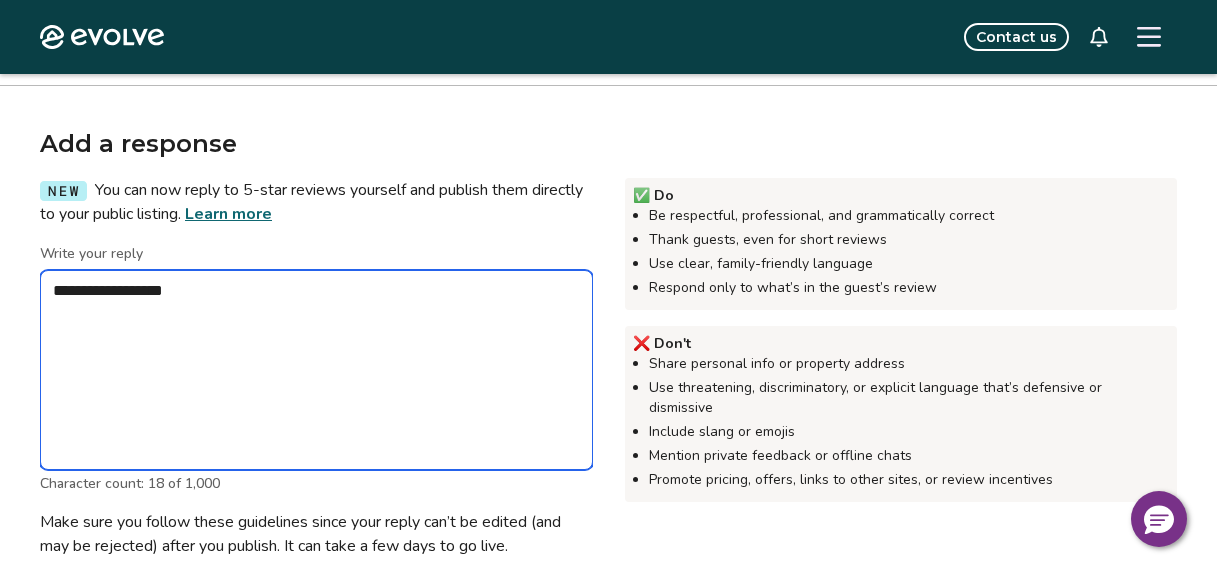 type on "*" 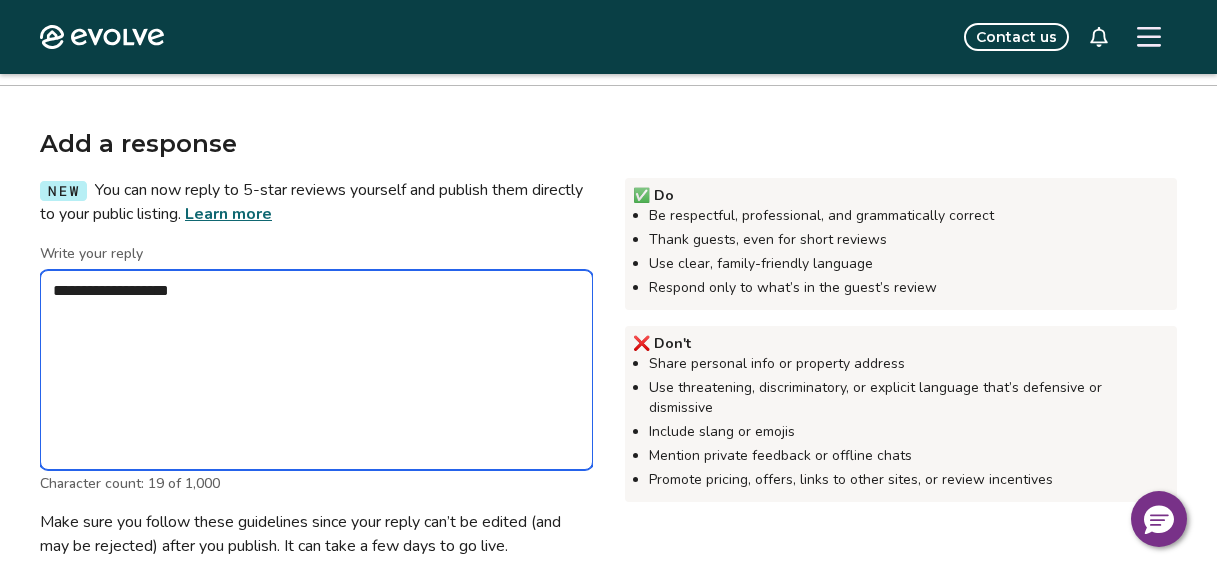 type on "*" 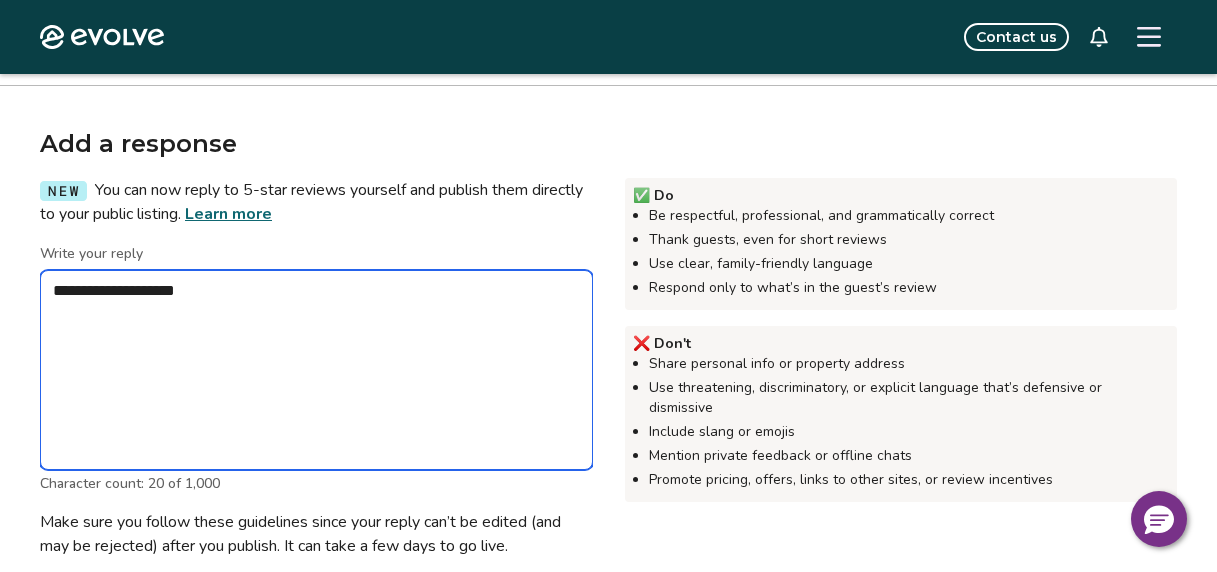 type on "*" 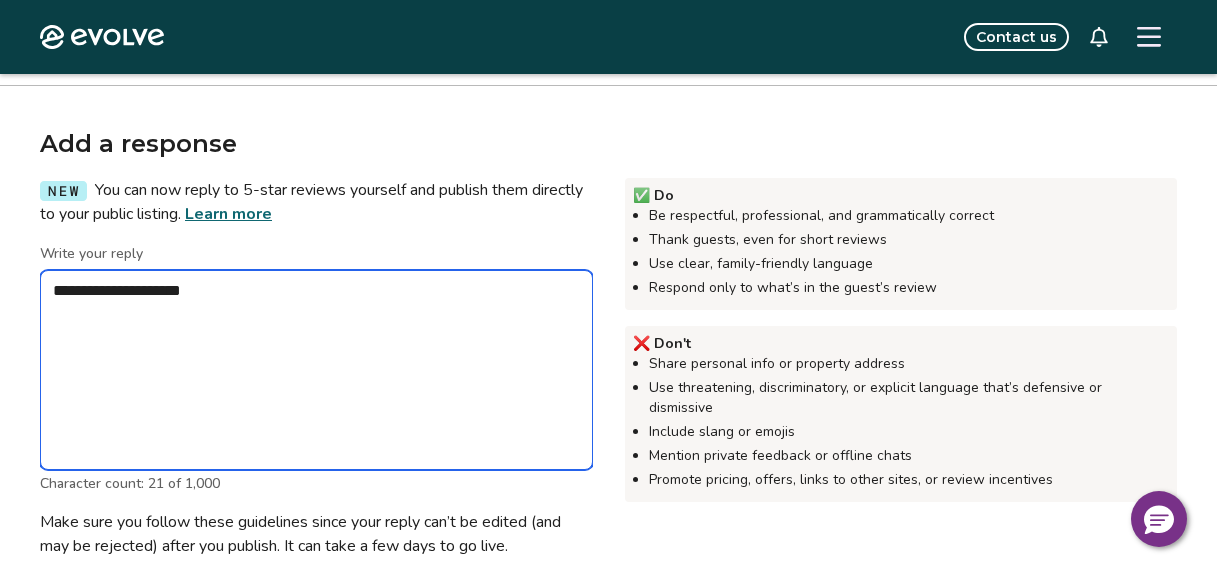 type on "*" 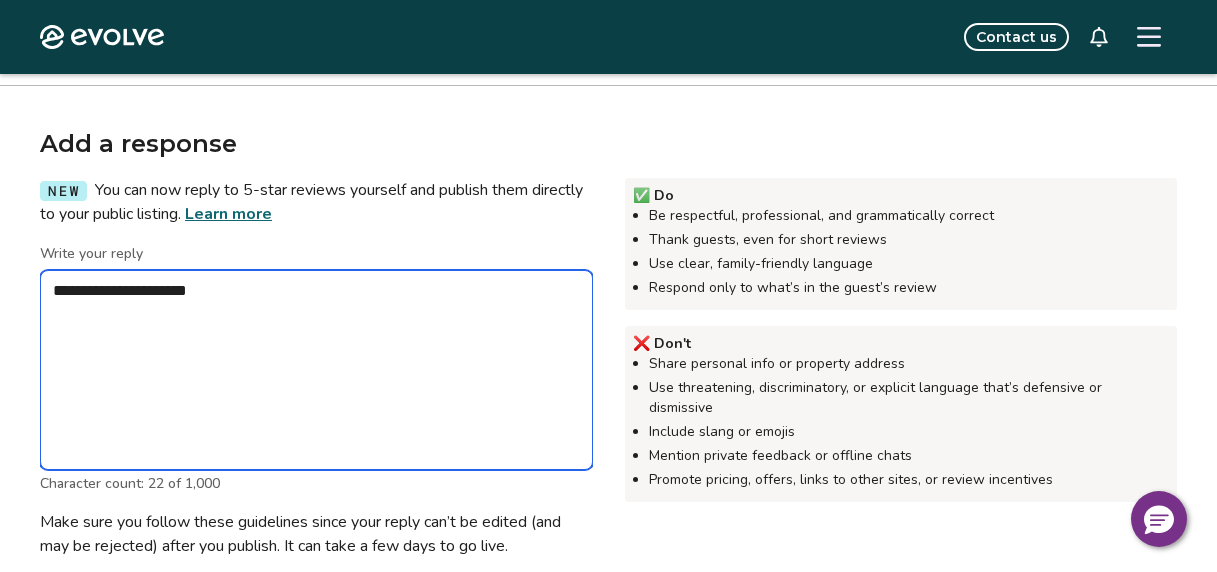 type on "*" 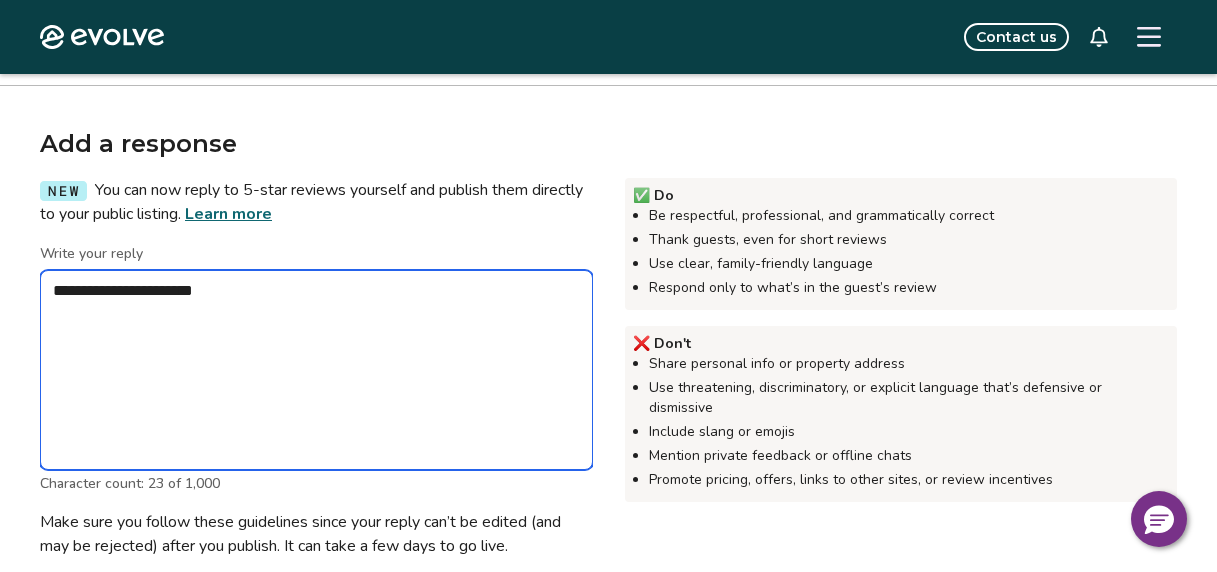 type on "*" 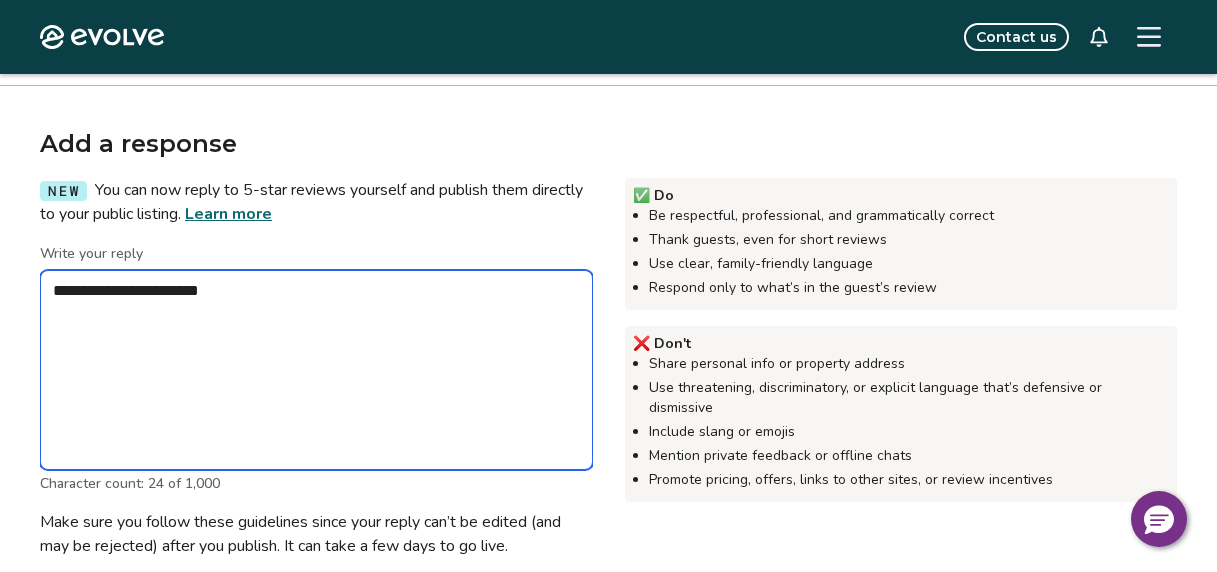 type on "*" 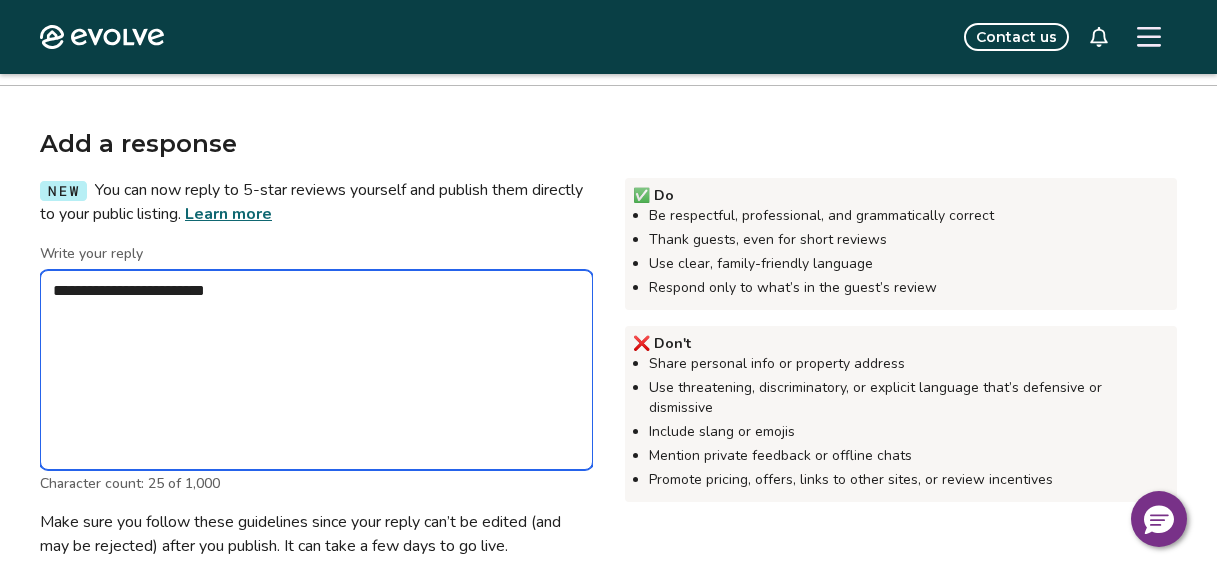 type on "*" 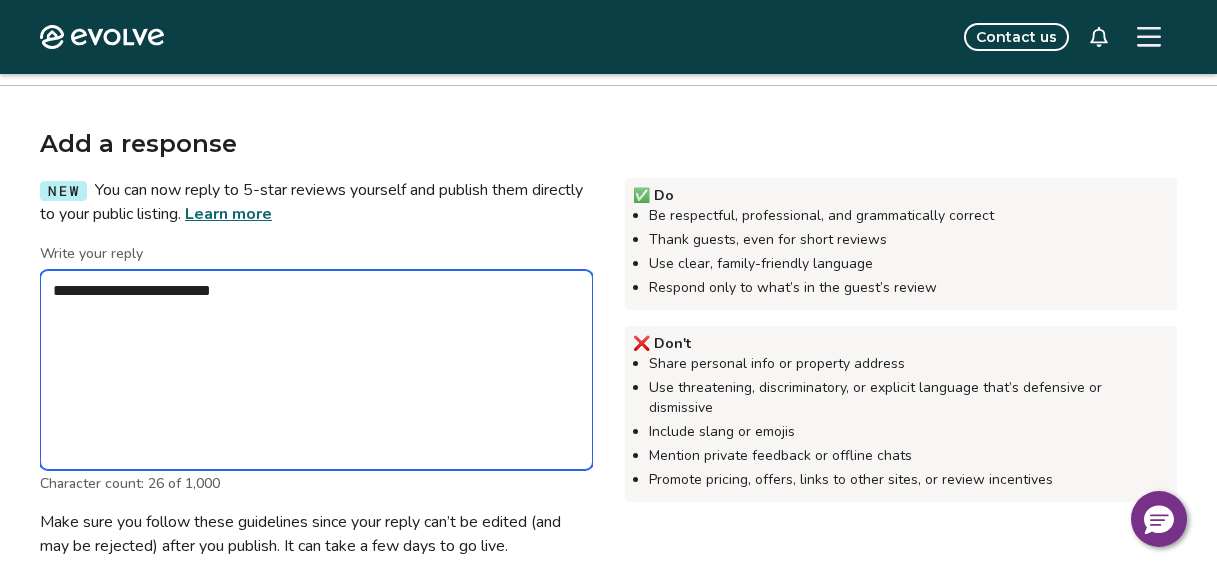type on "*" 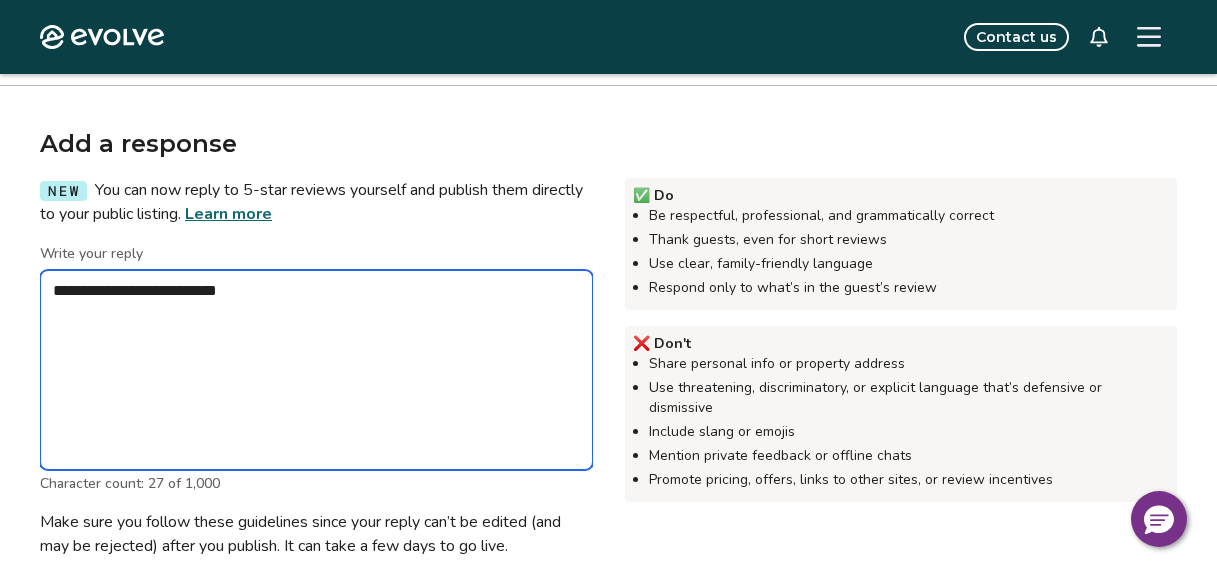 type on "*" 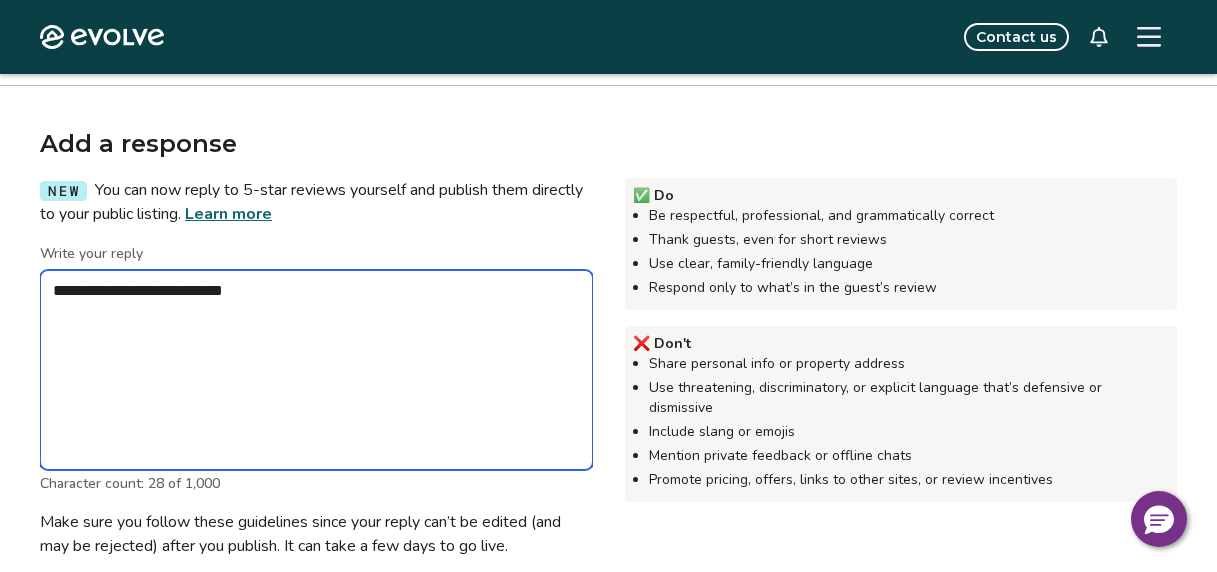 type on "*" 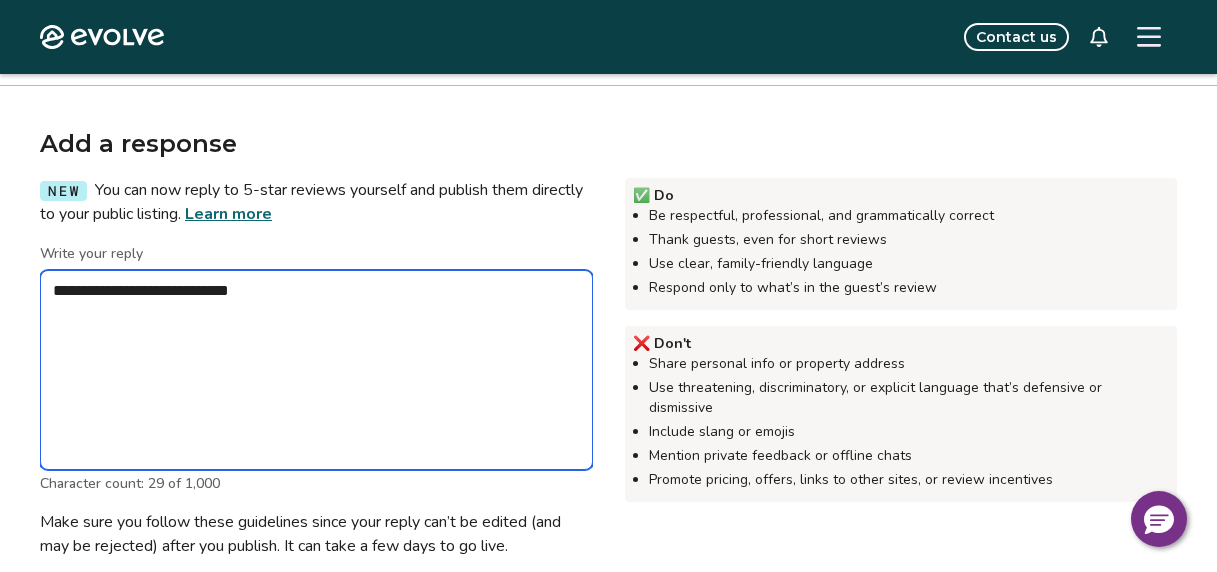 type on "*" 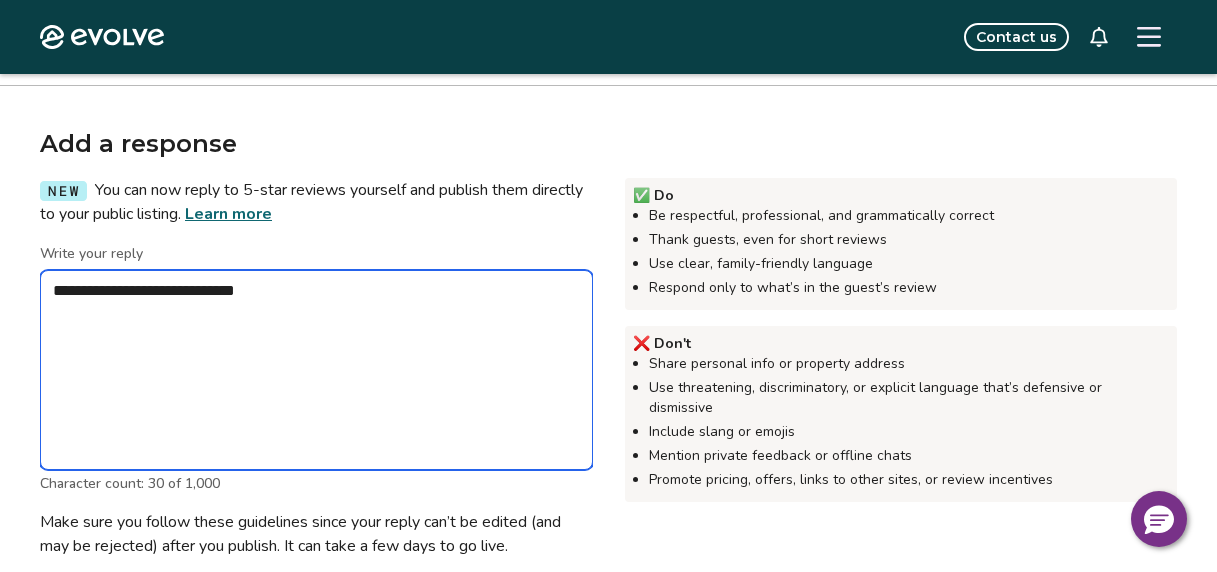 type on "*" 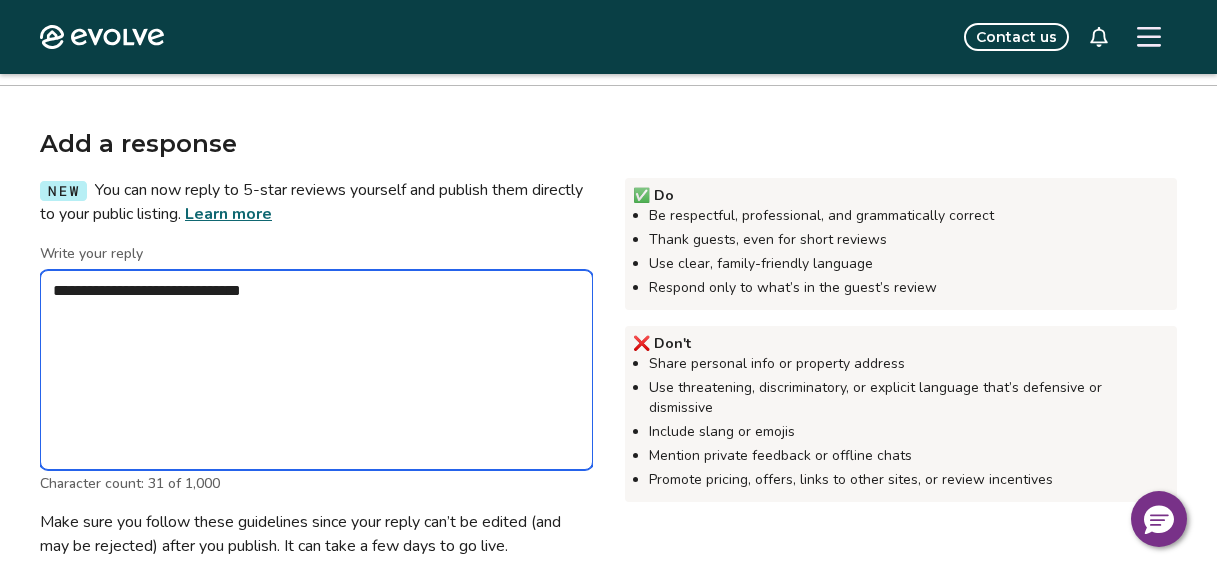 type on "*" 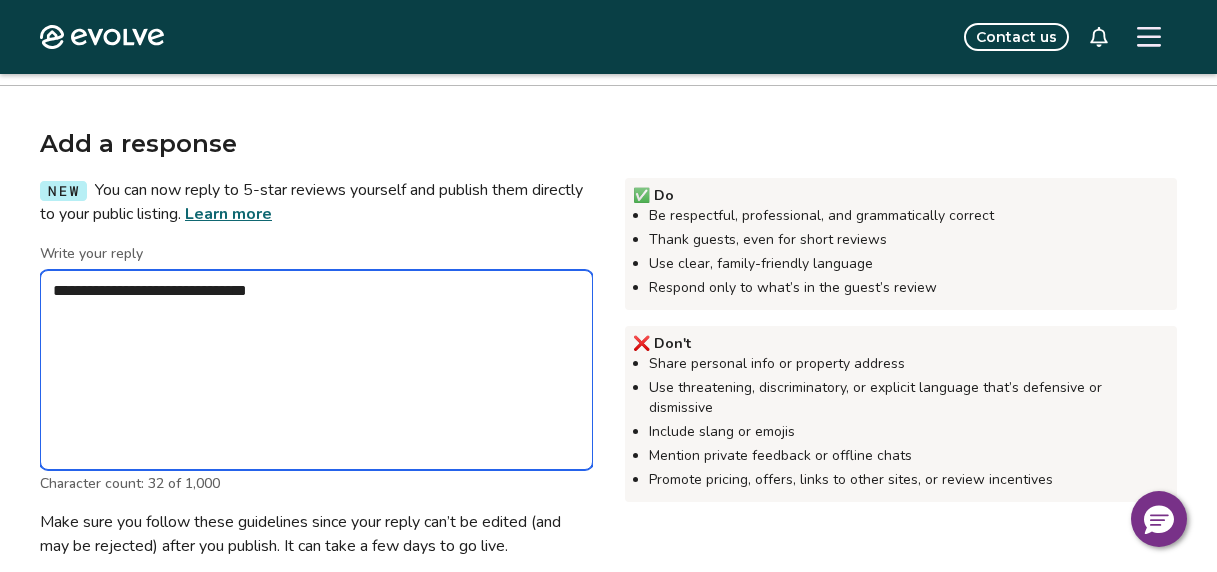 type on "*" 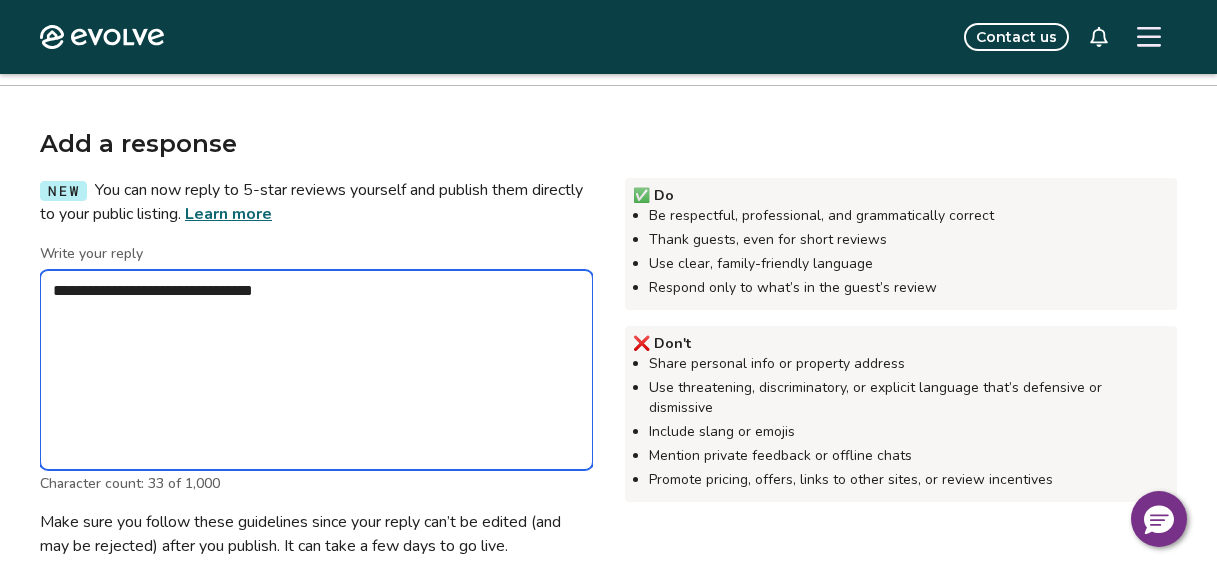 type on "*" 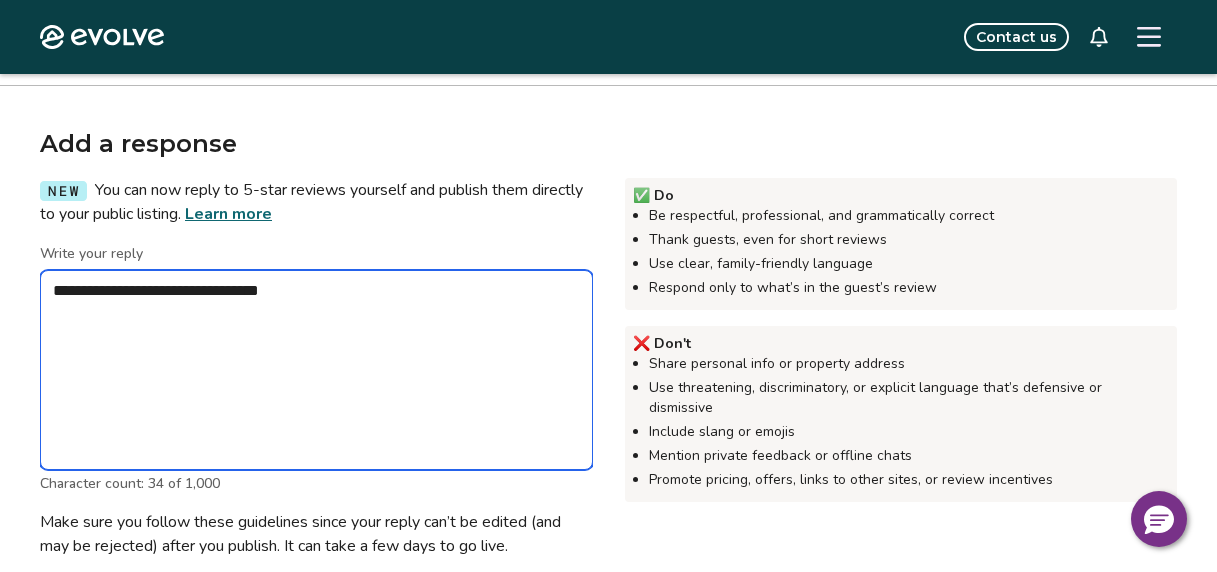 type on "*" 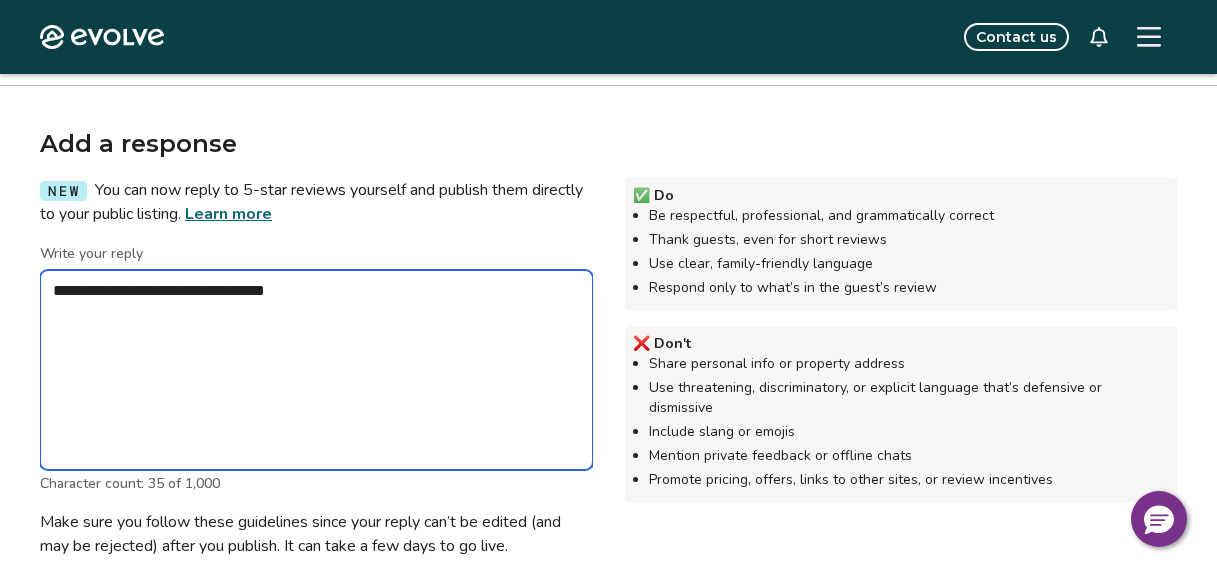 type on "*" 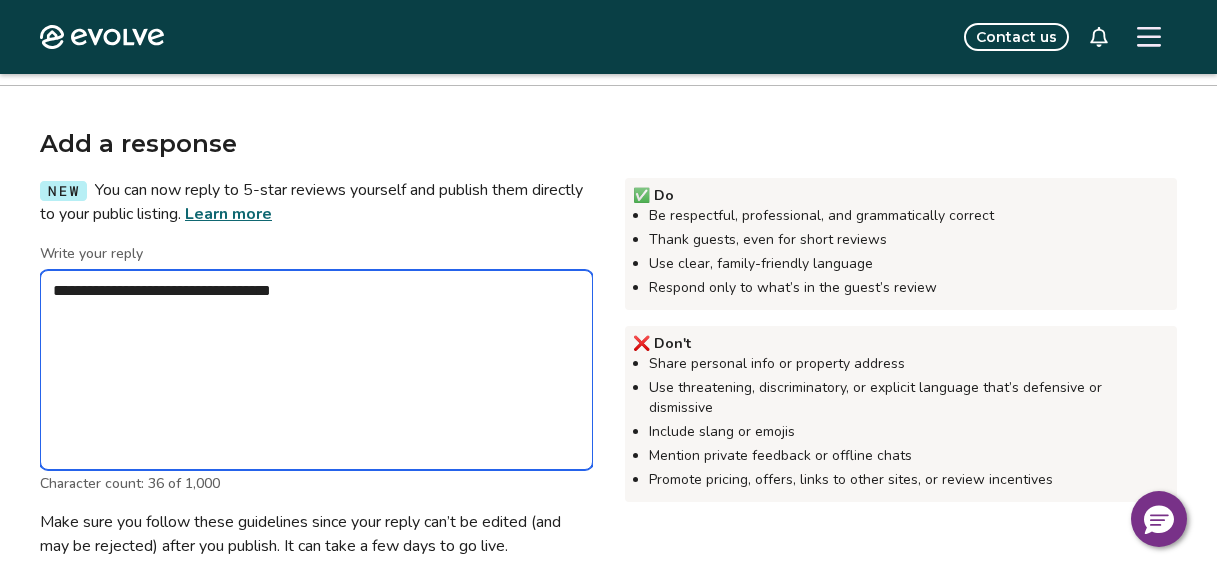 type on "*" 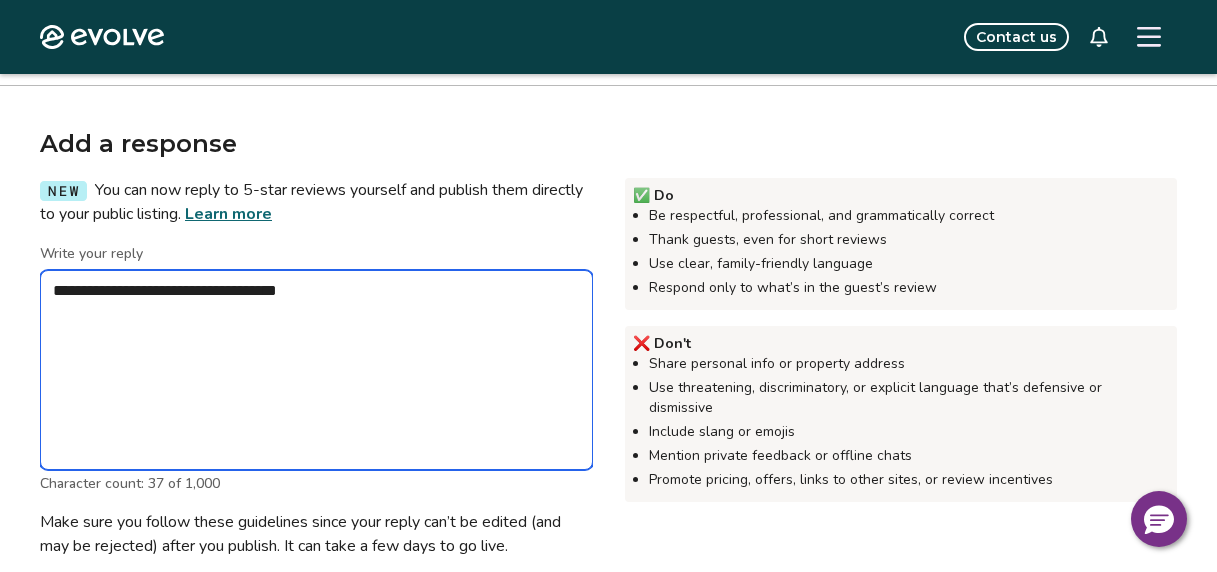 type on "*" 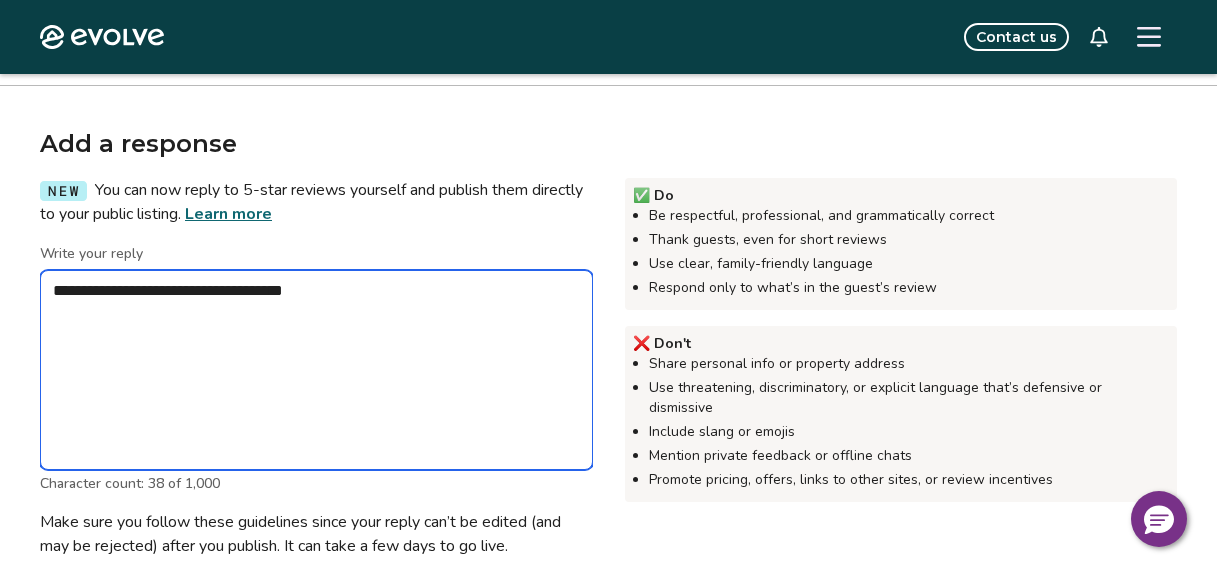type on "*" 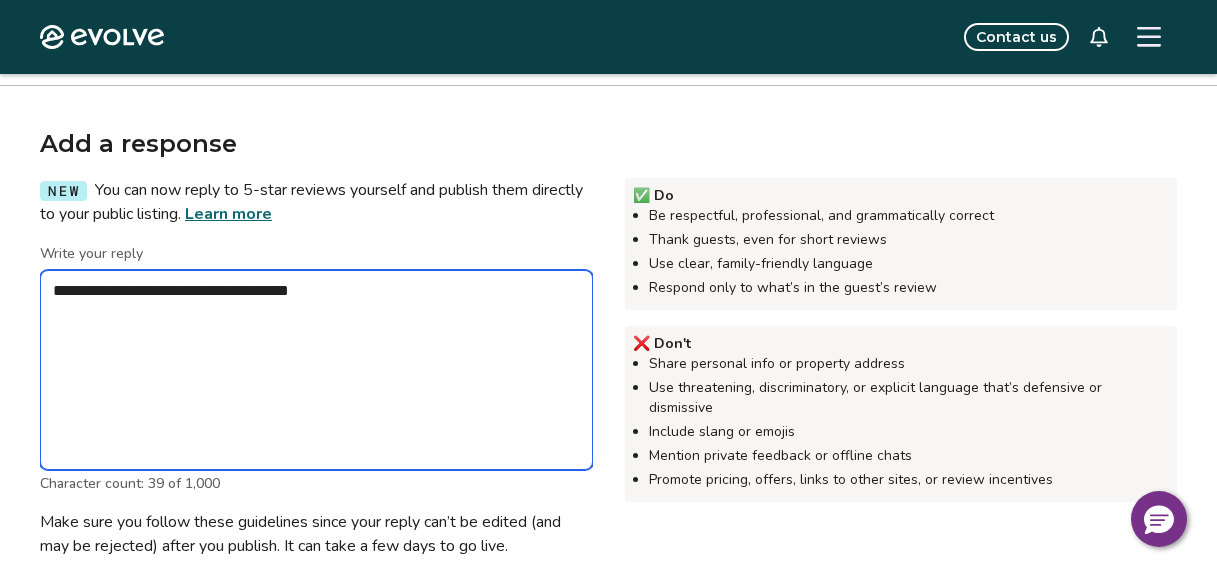 type on "*" 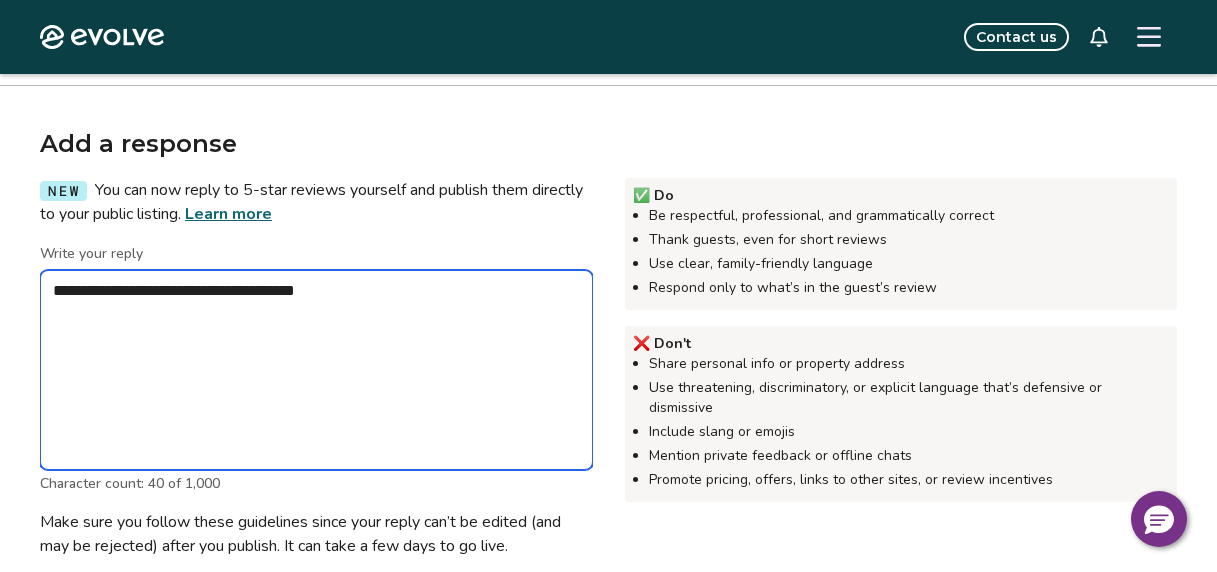 type on "*" 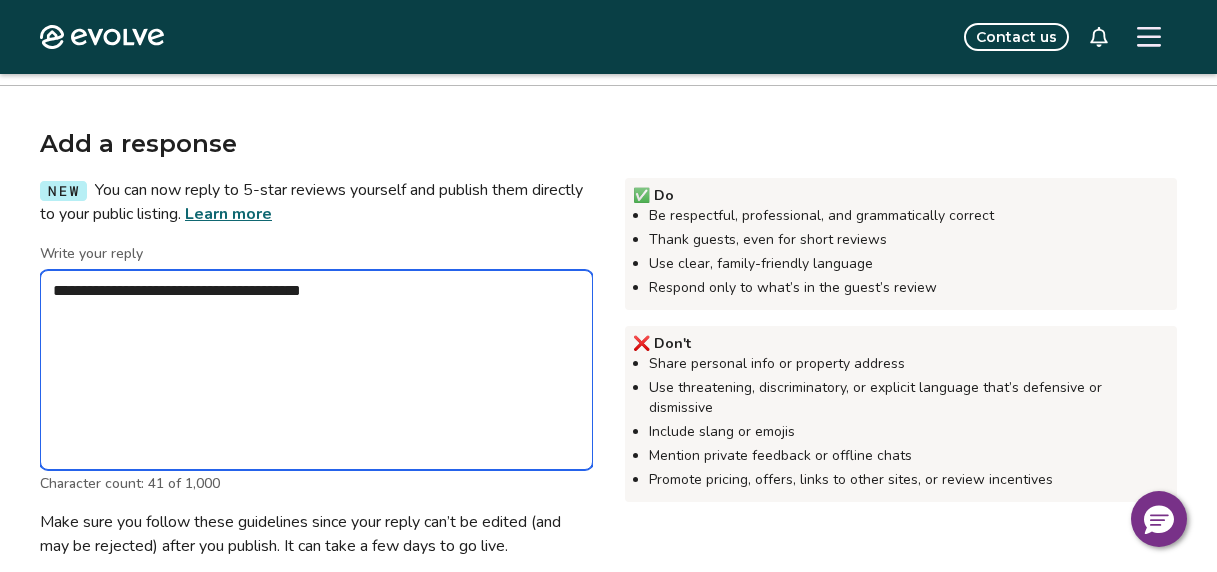 type on "*" 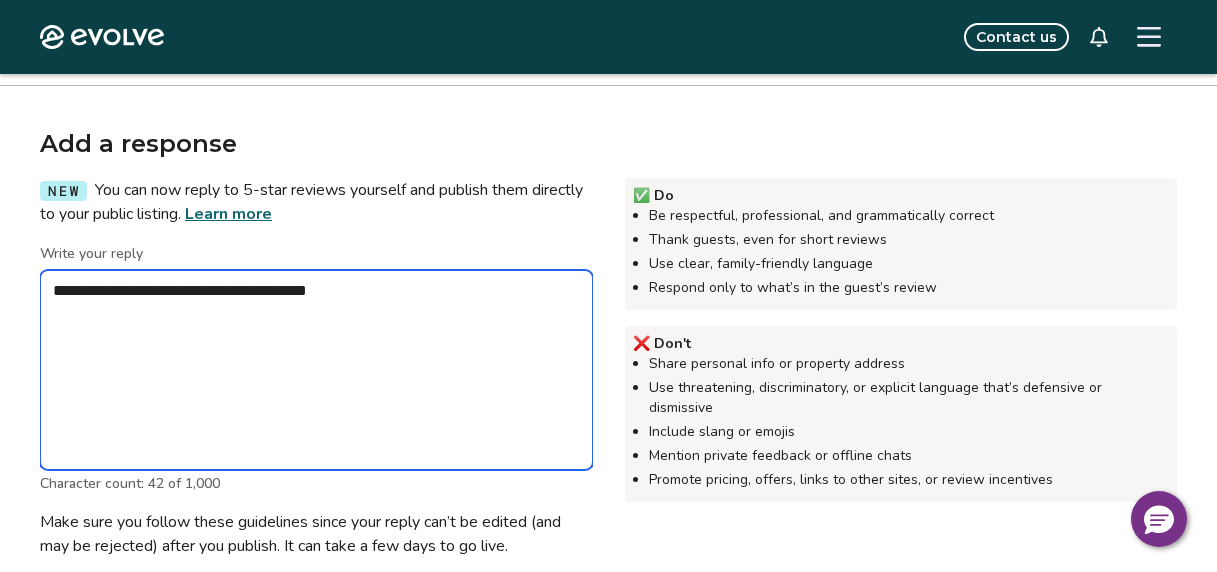 type on "*" 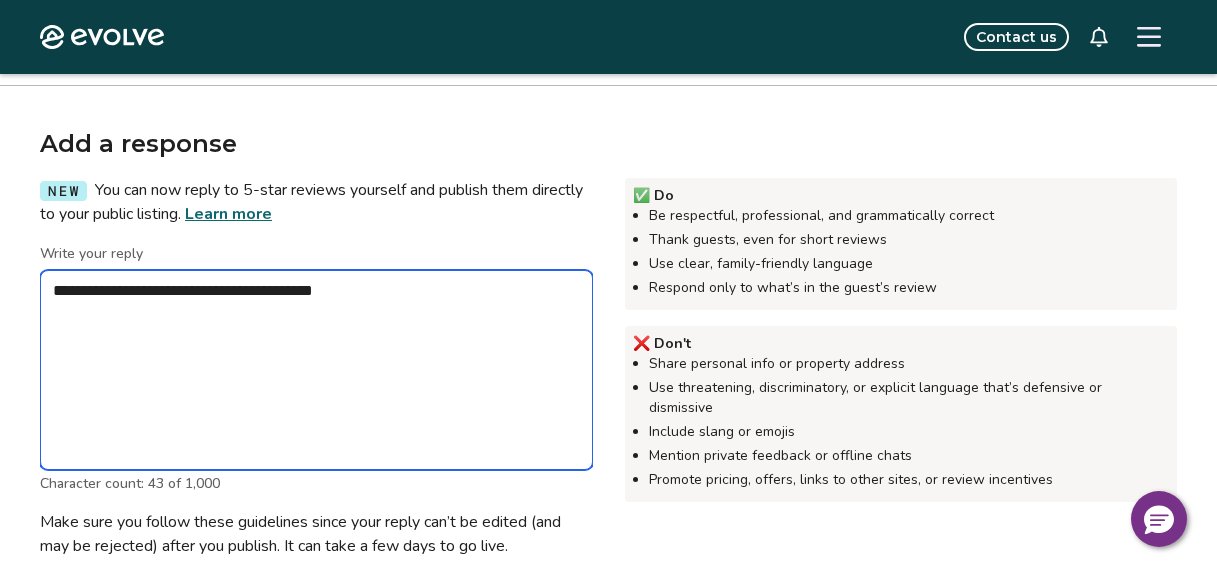 type on "*" 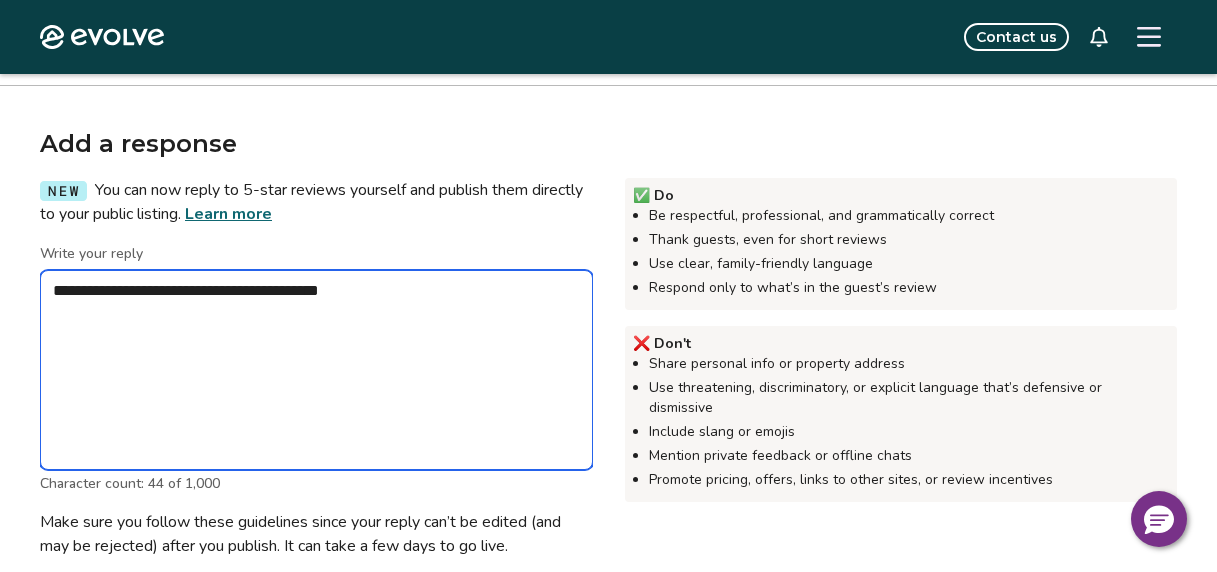 type on "*" 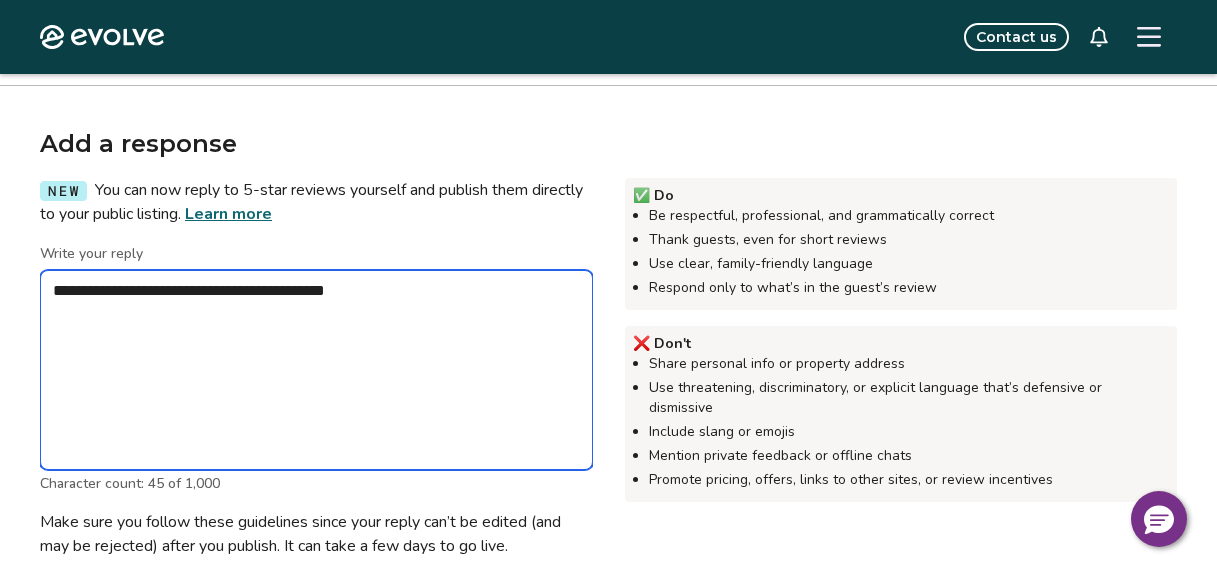 type on "*" 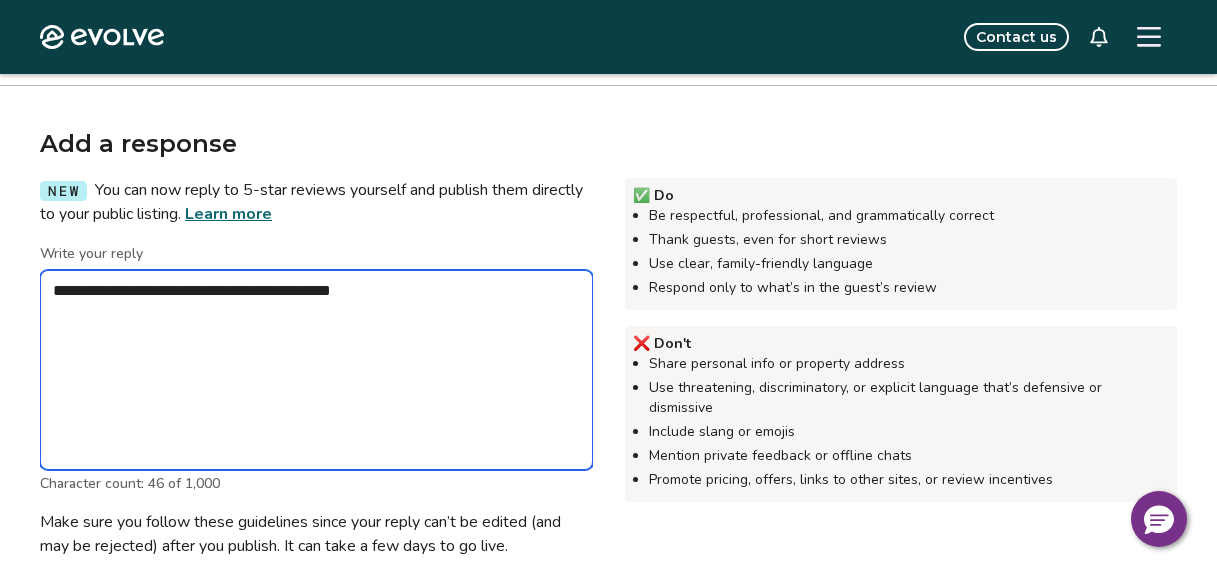 type on "*" 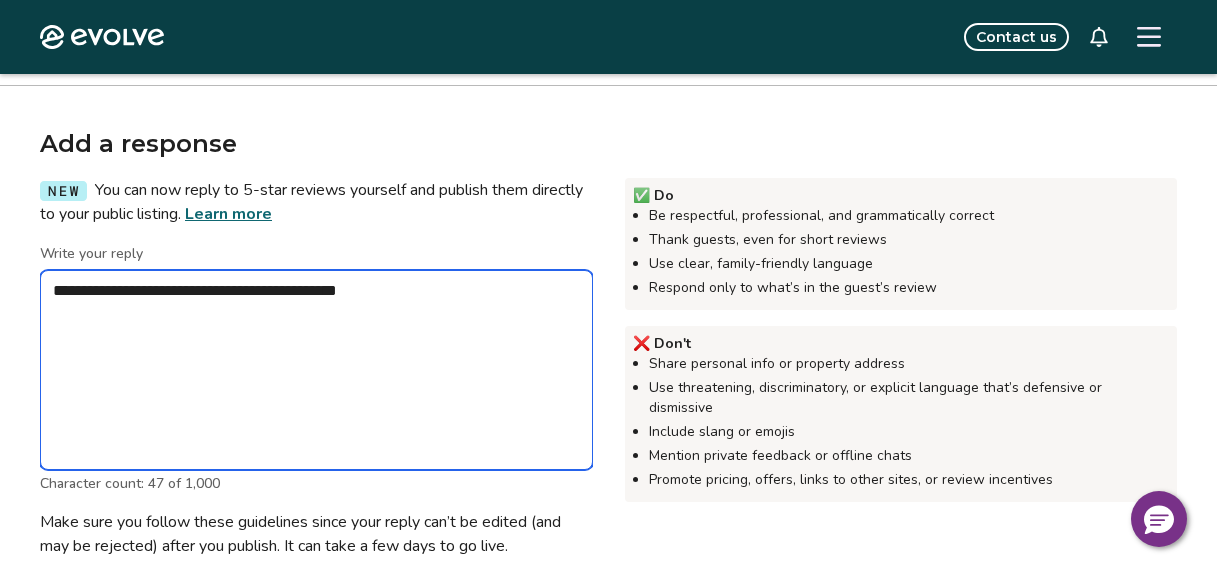 type on "*" 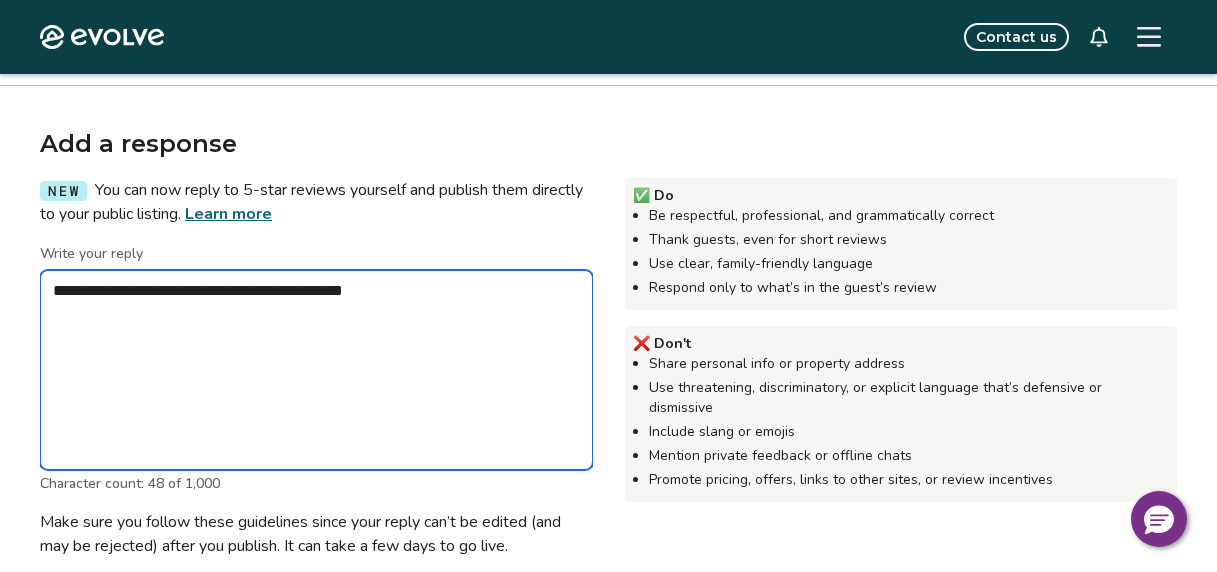 type on "*" 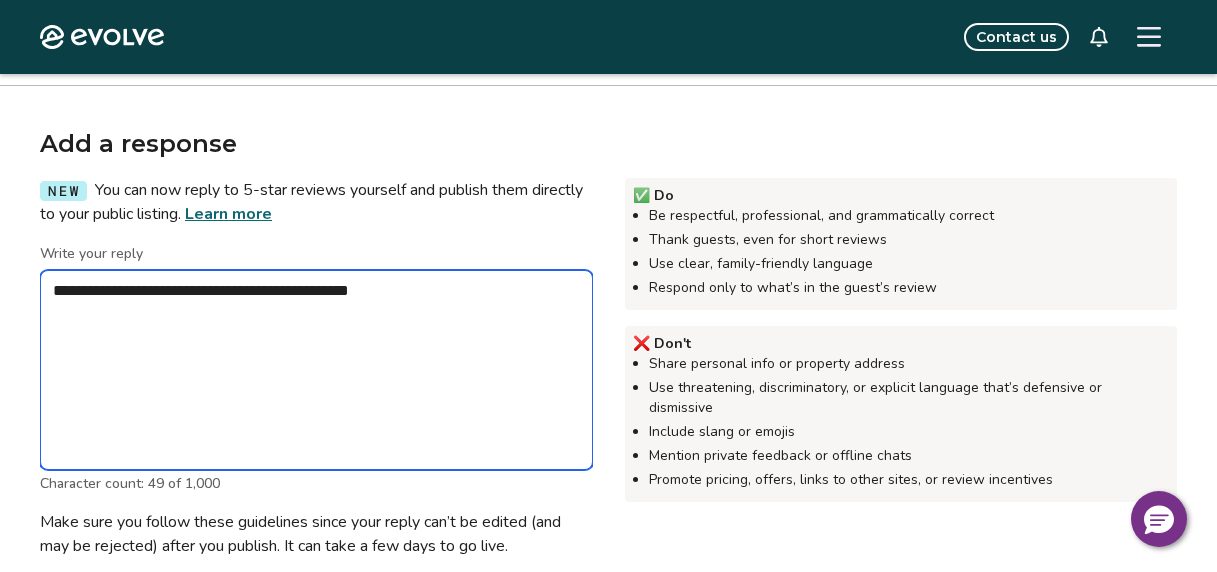 type on "*" 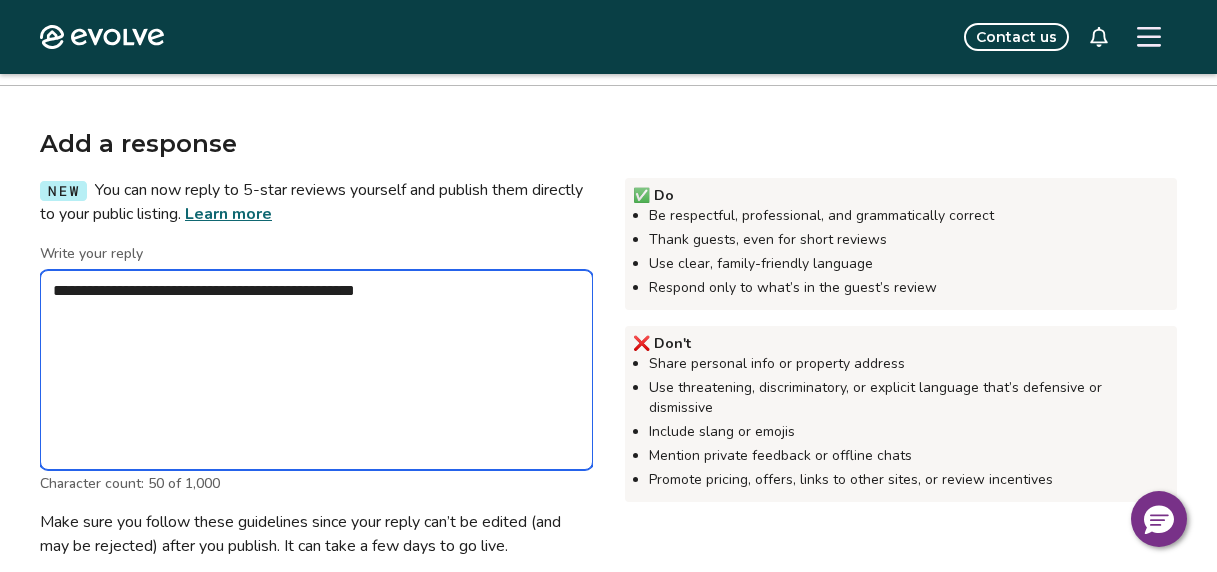type on "*" 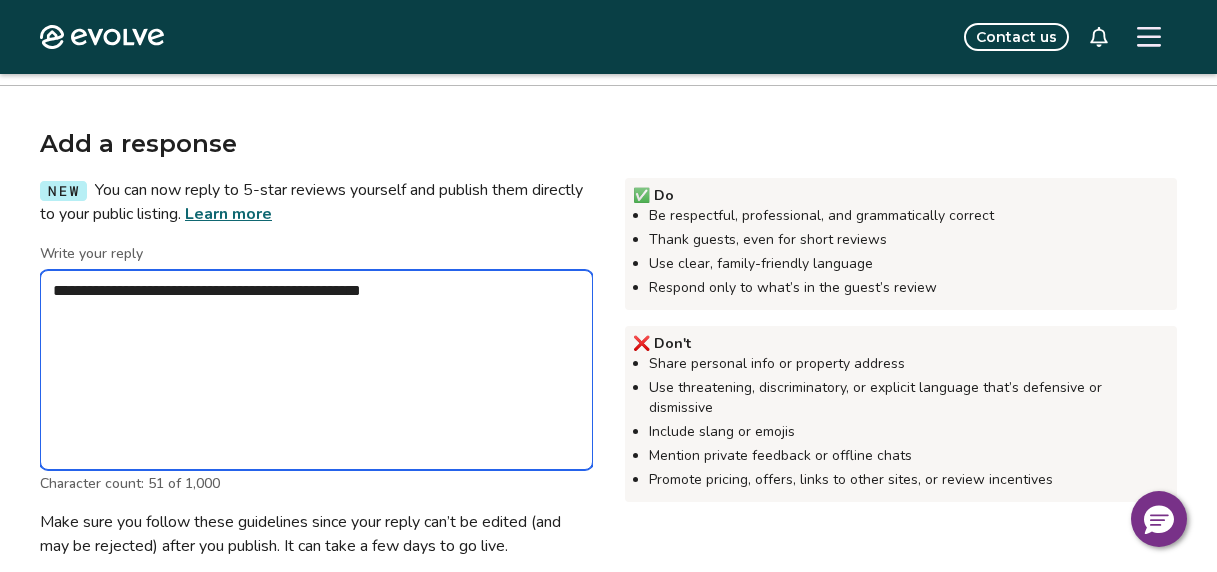 type on "*" 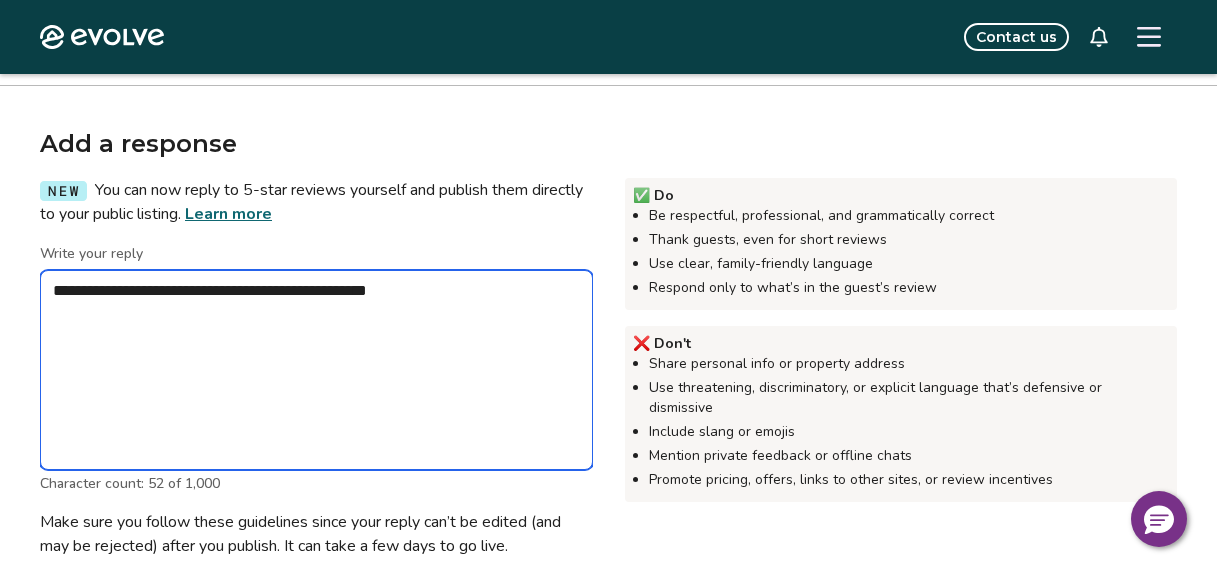 type on "*" 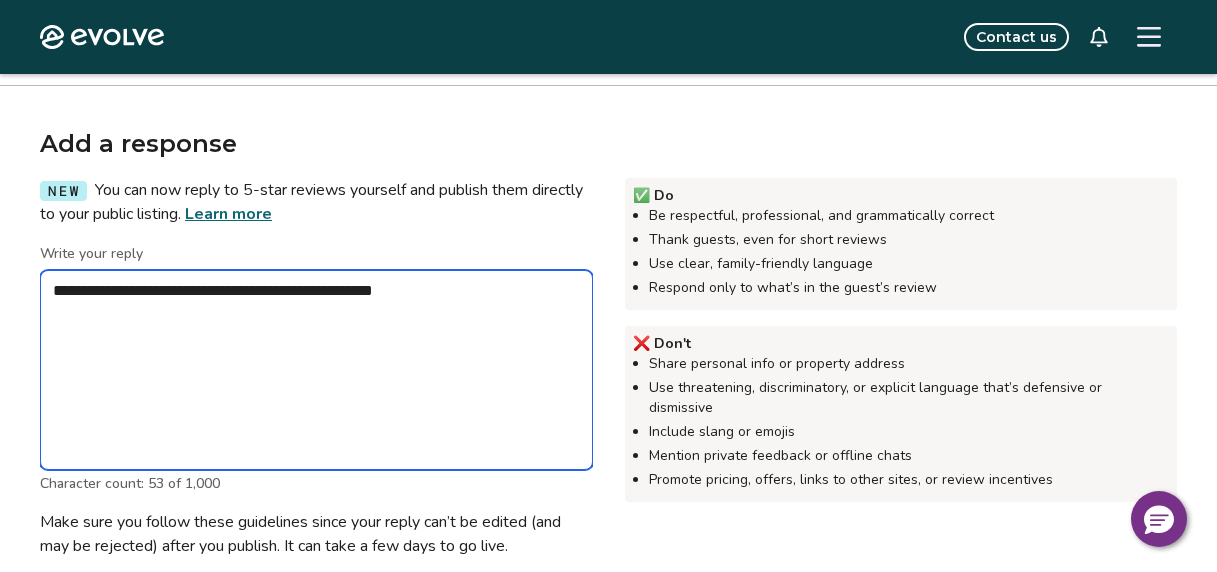 type on "*" 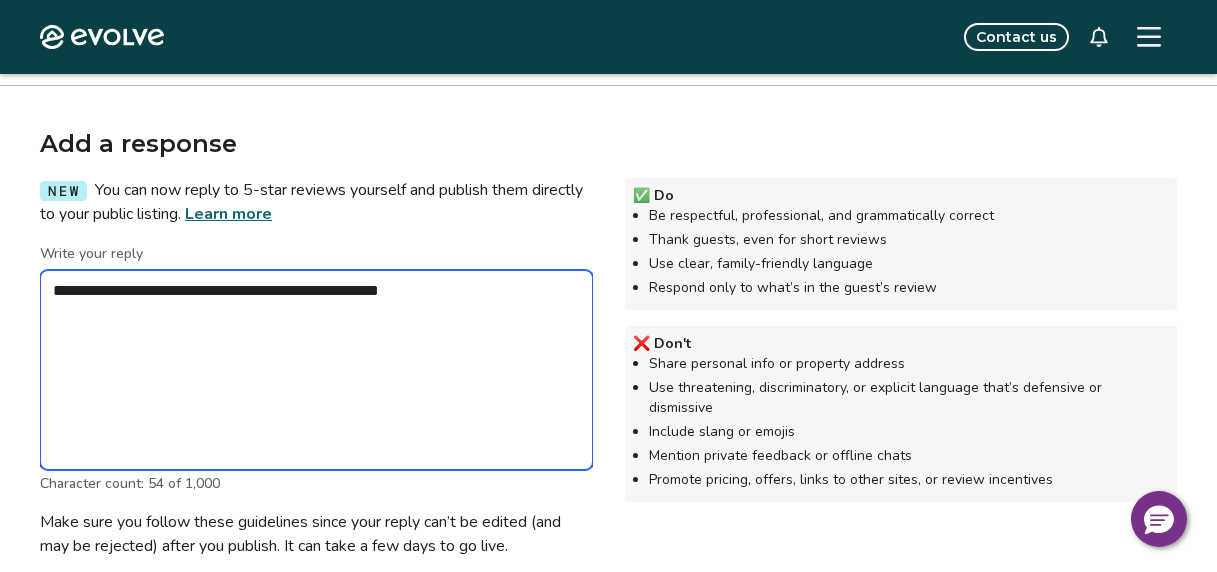 type on "*" 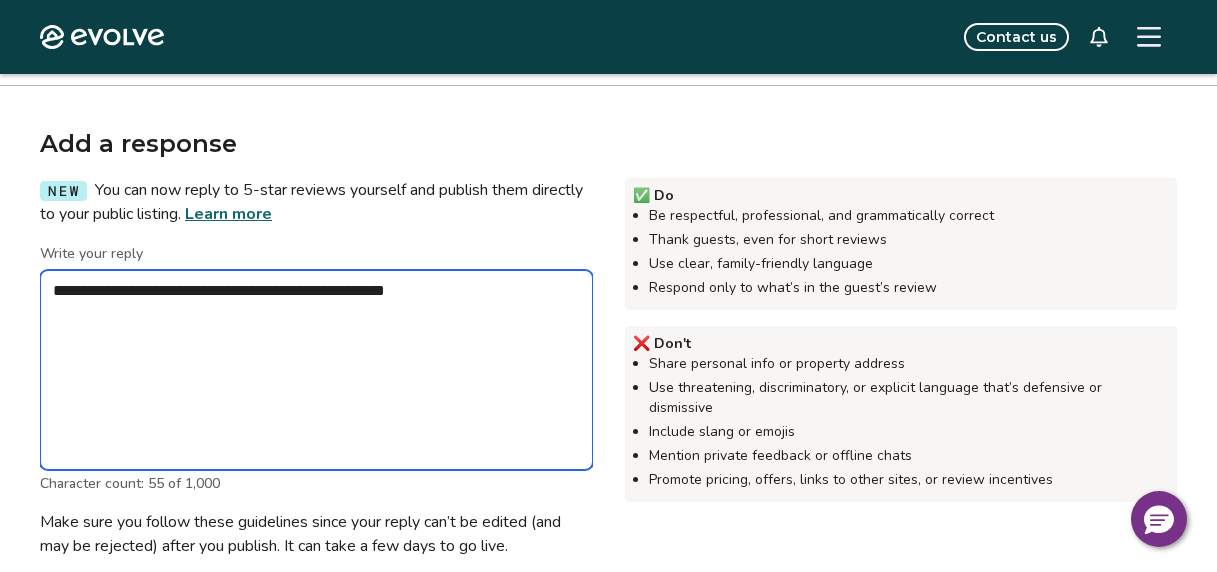 type on "*" 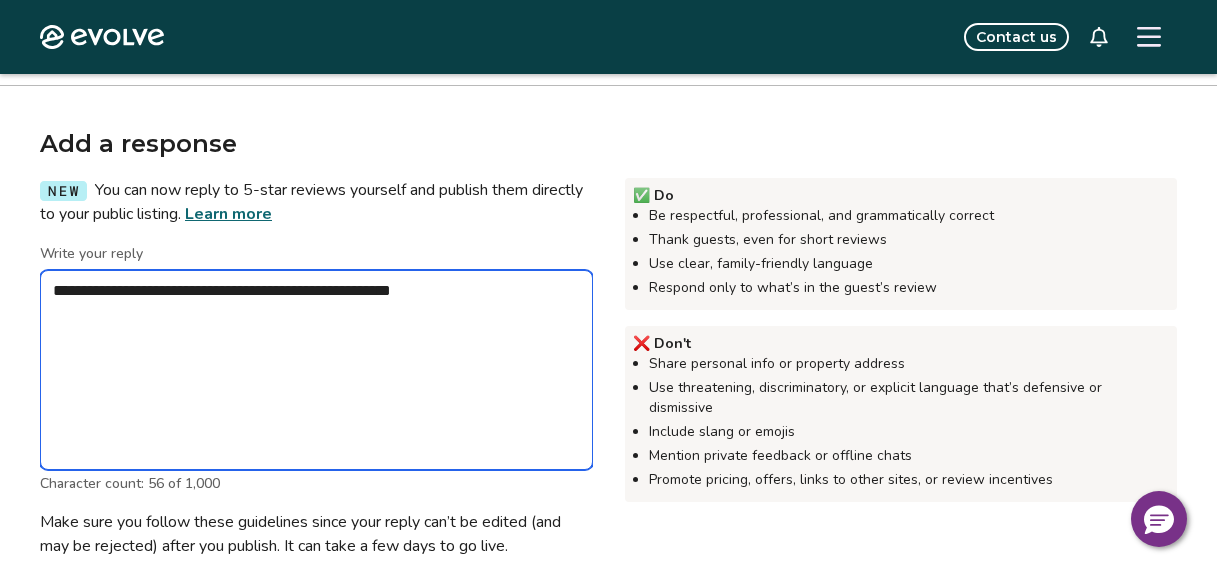 type on "*" 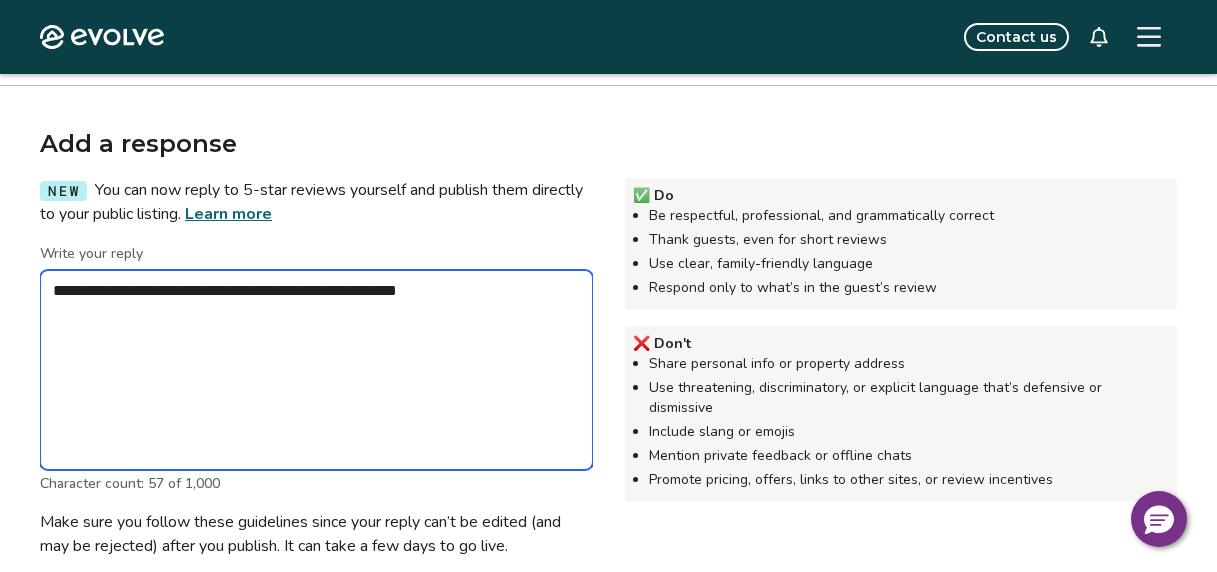 type on "*" 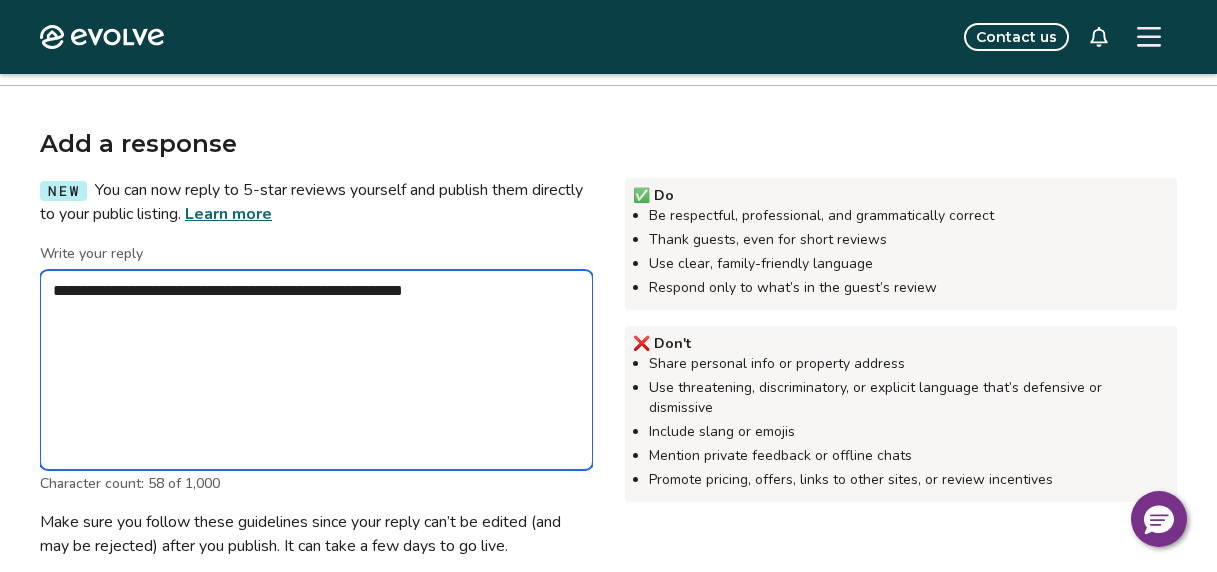 type on "*" 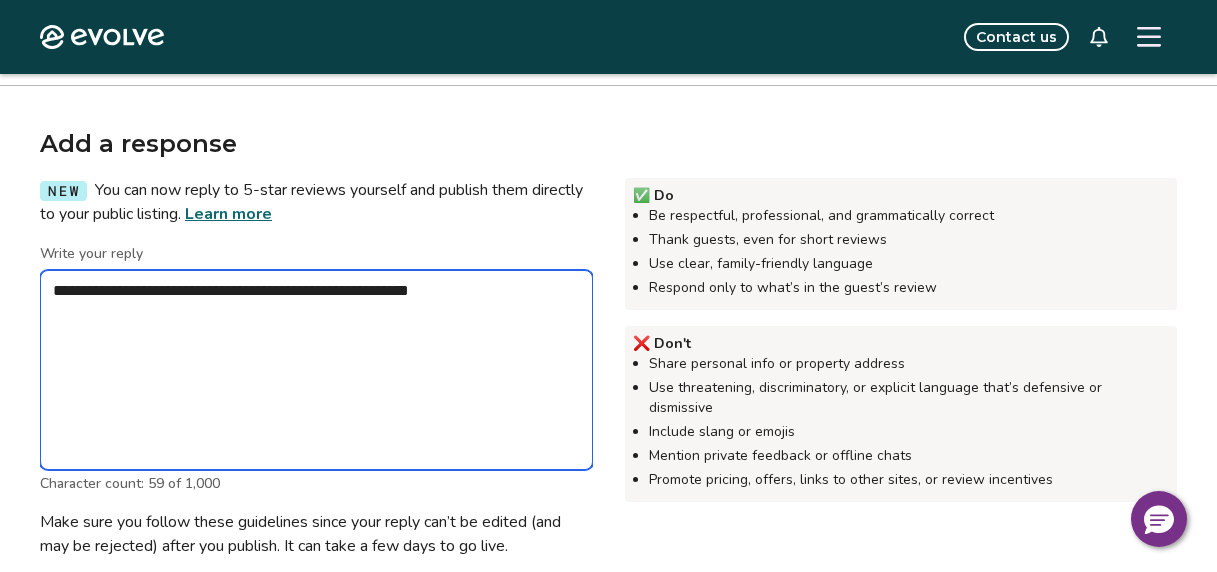 type on "*" 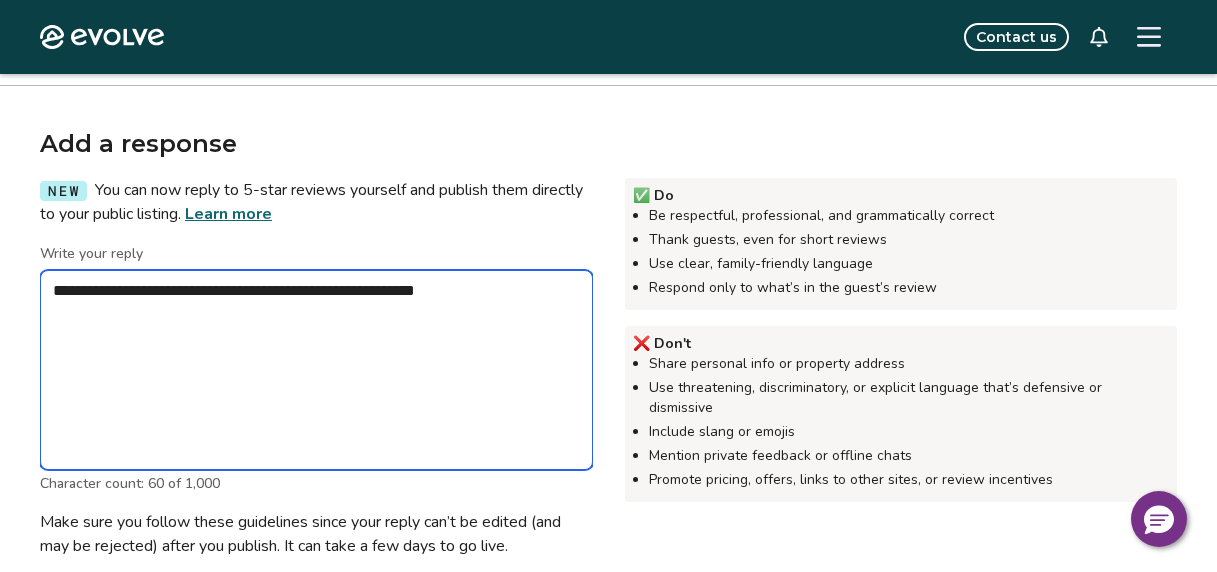 type on "*" 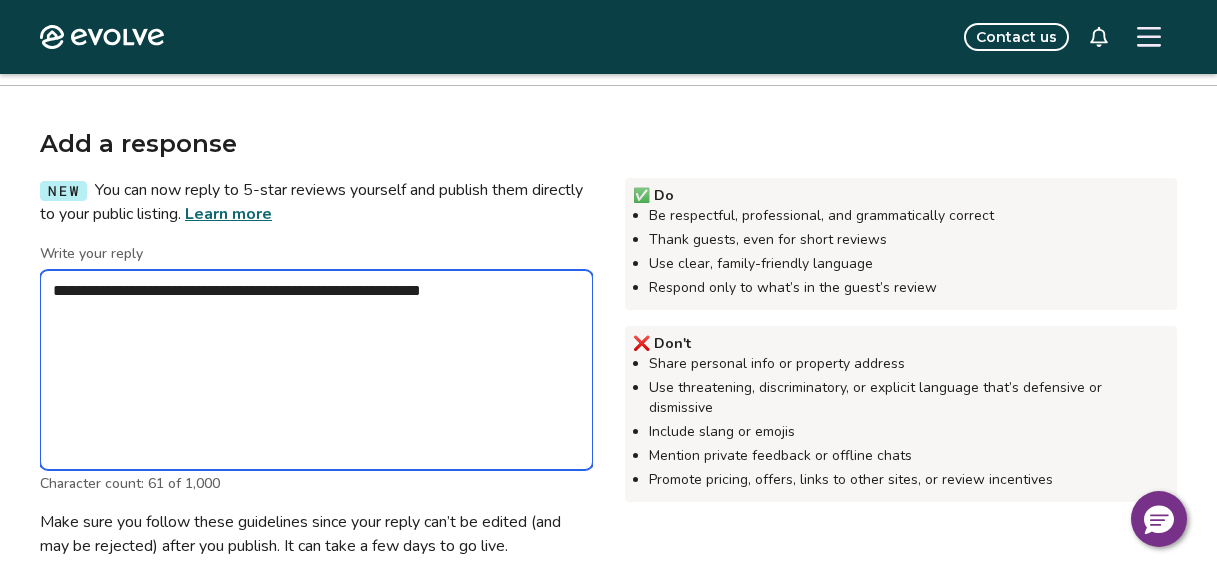 type on "*" 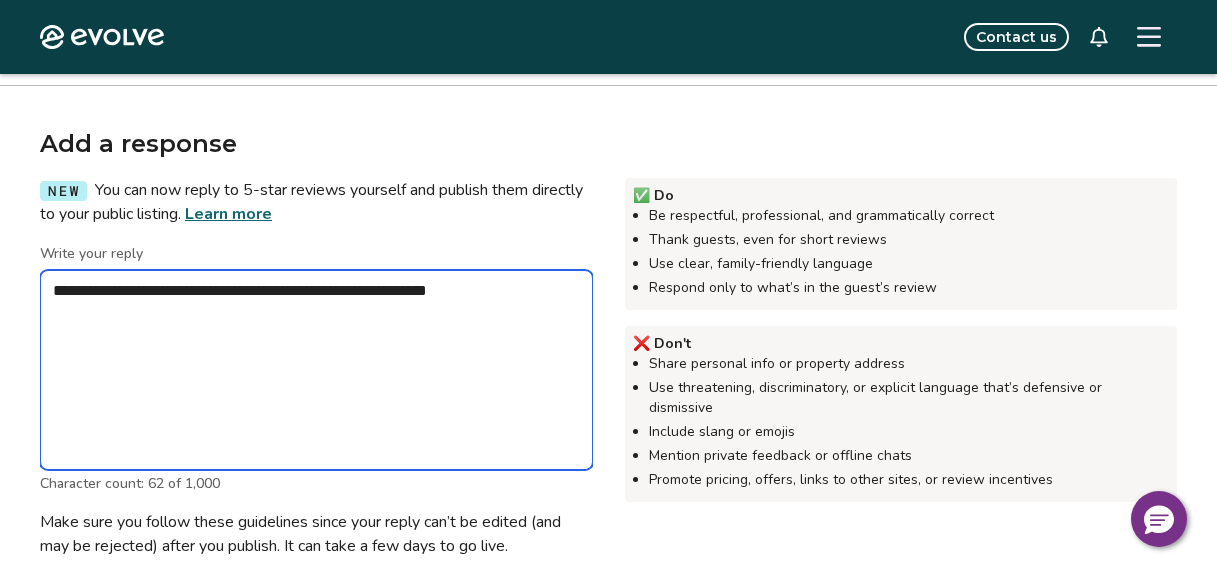 type on "*" 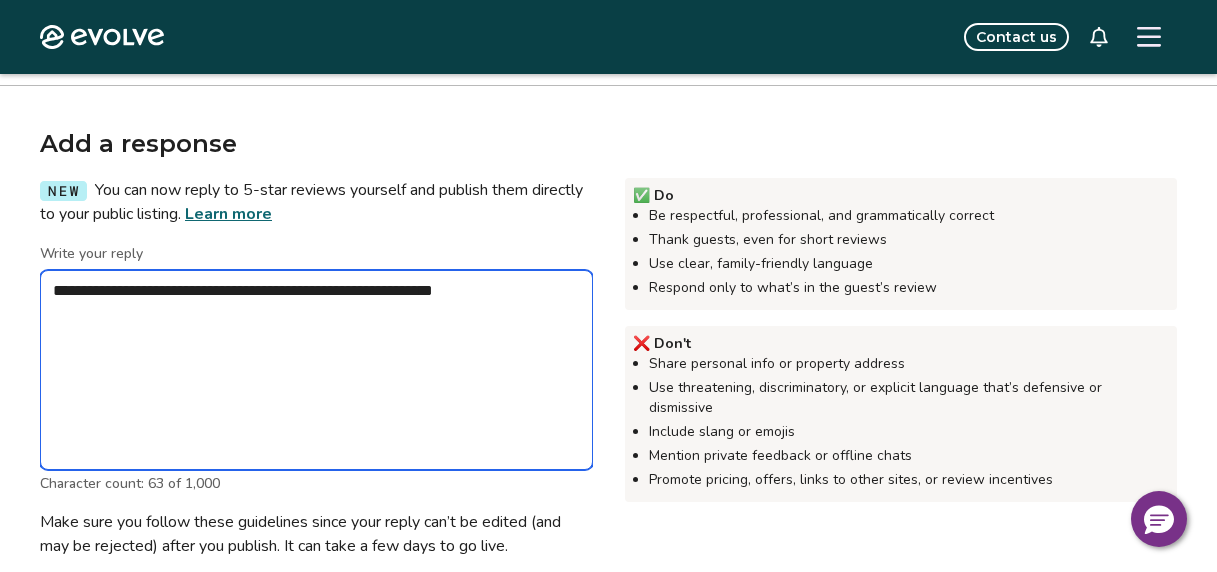 type on "*" 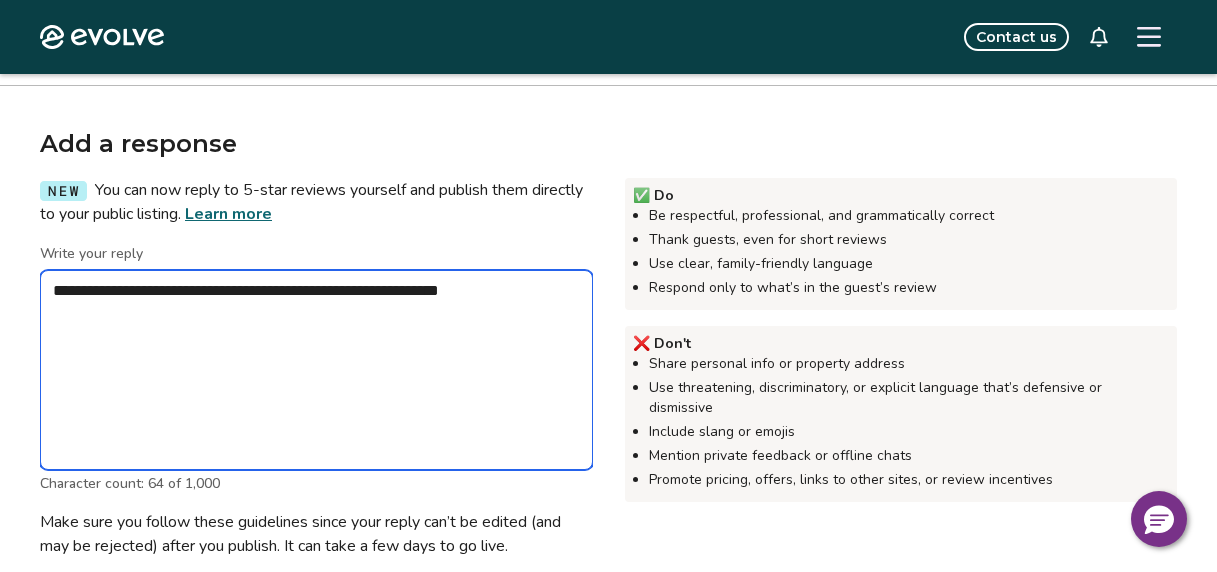 type on "*" 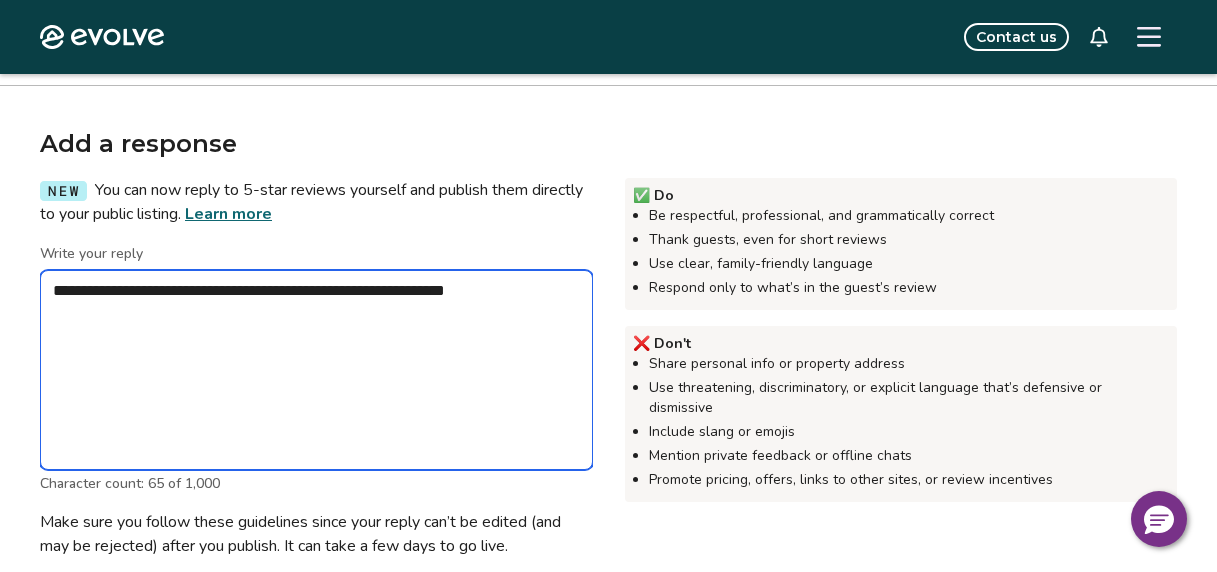 type on "*" 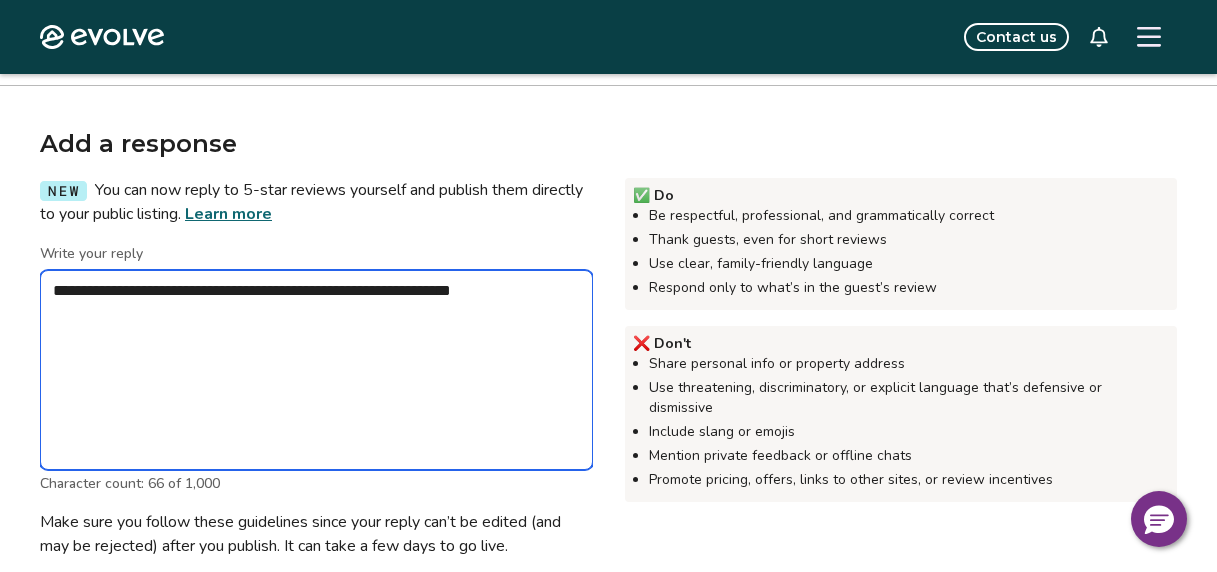 type on "*" 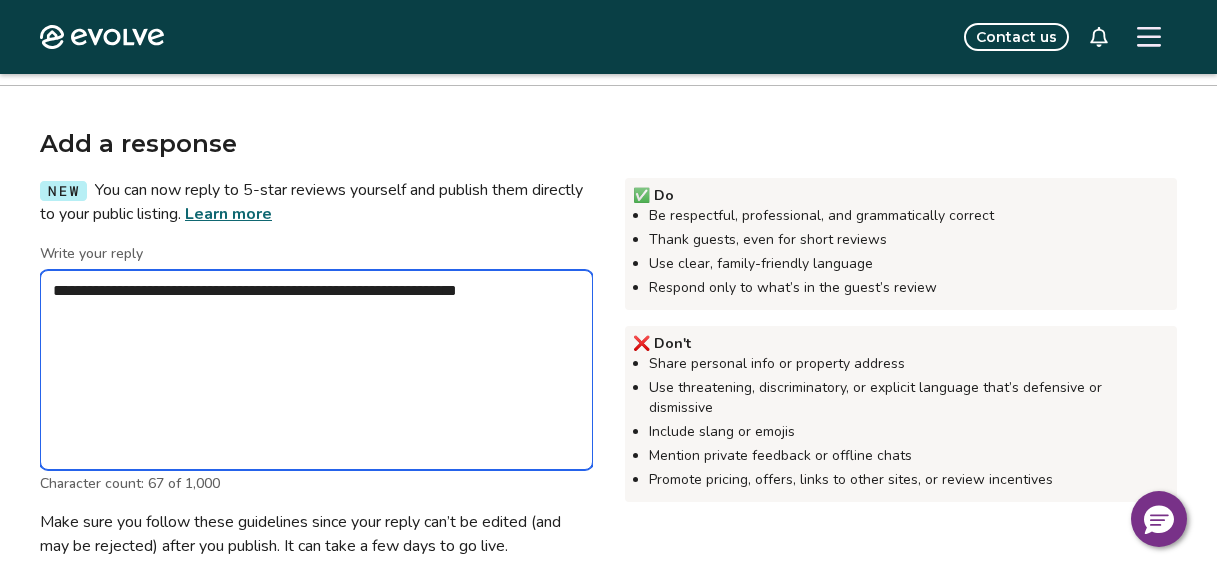 type on "*" 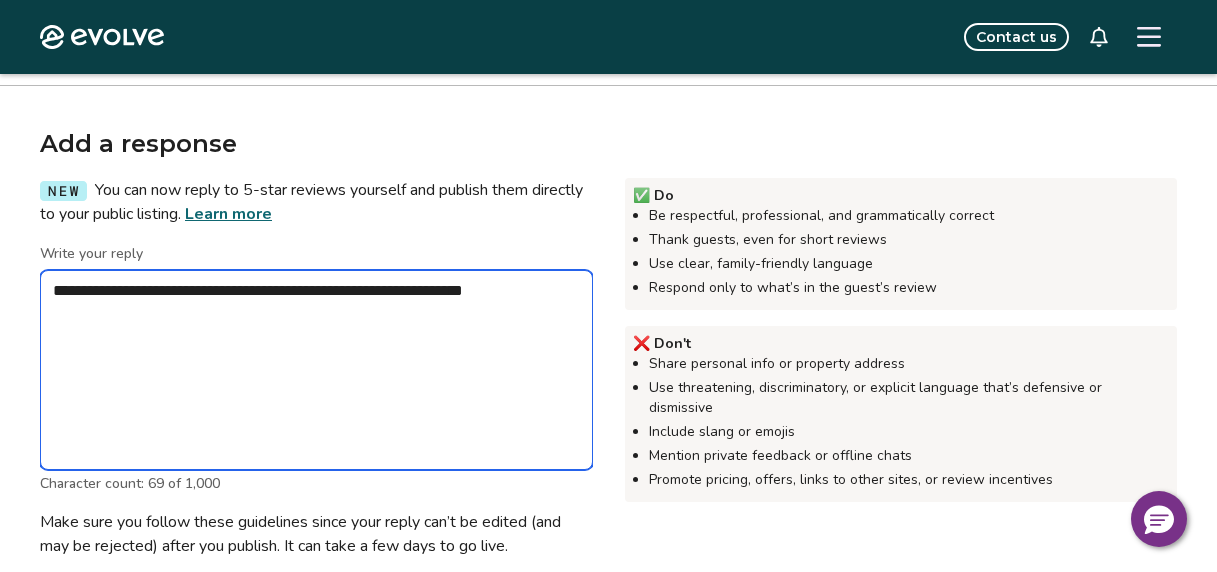 type on "*" 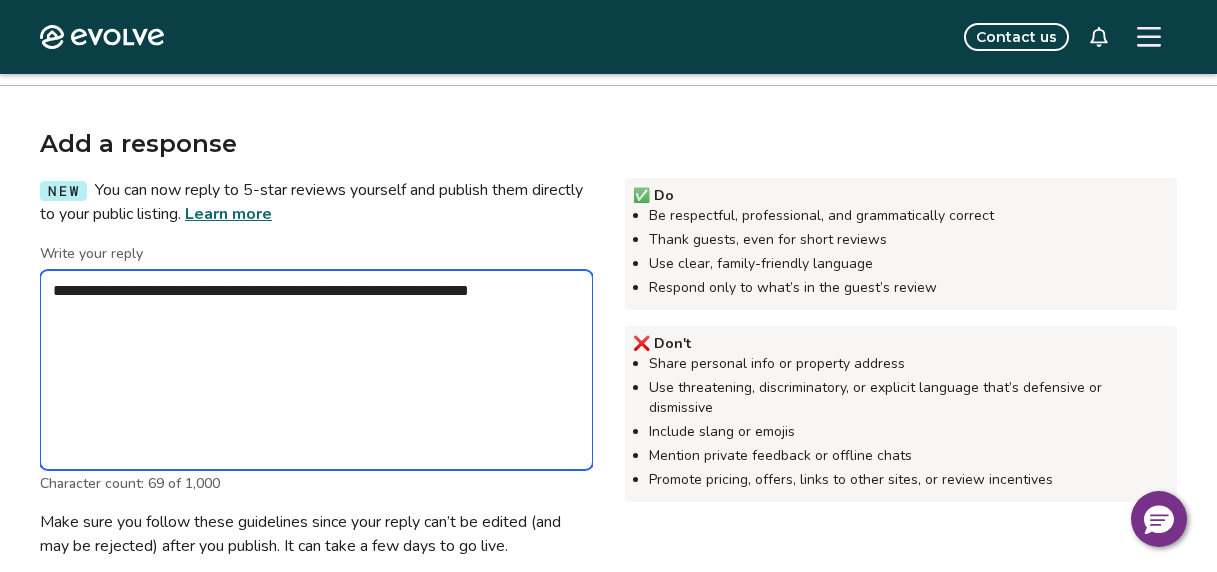 type on "*" 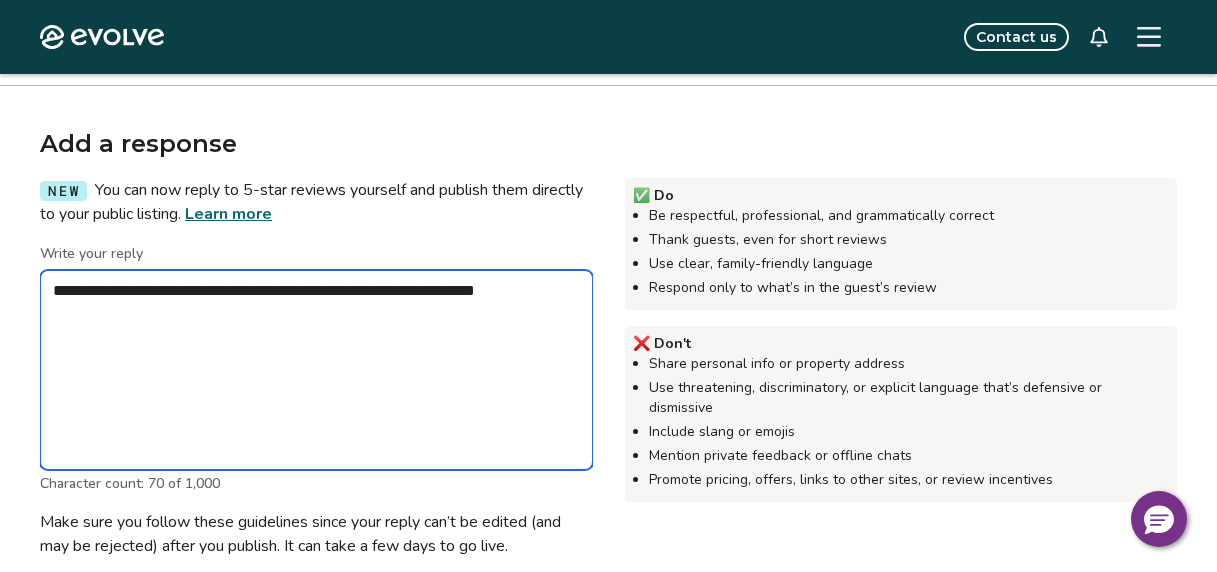 type on "*" 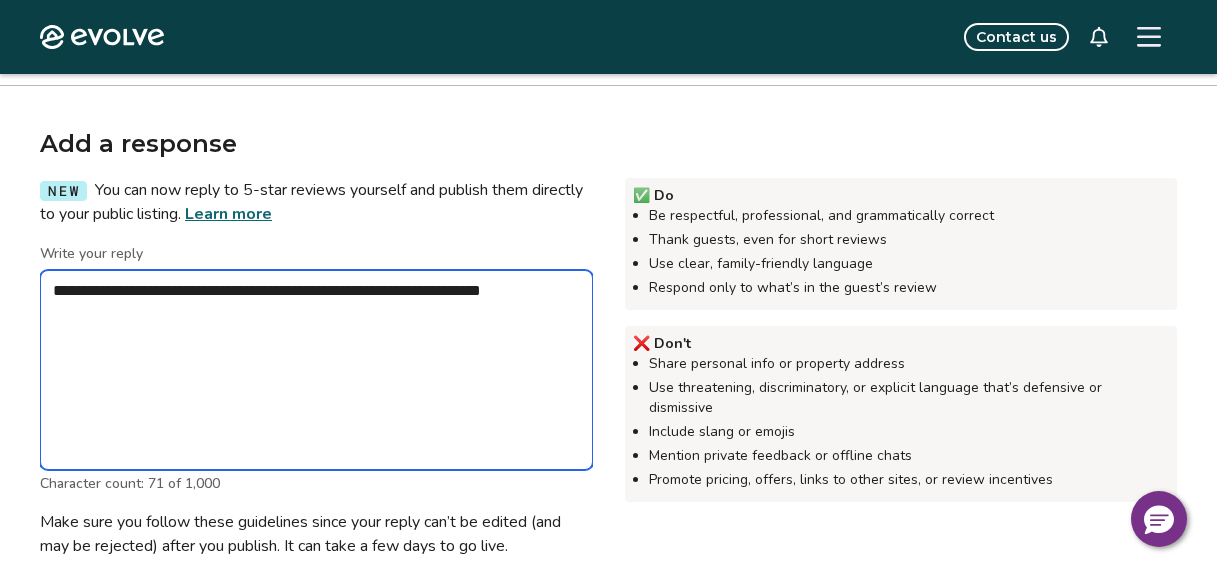 type on "*" 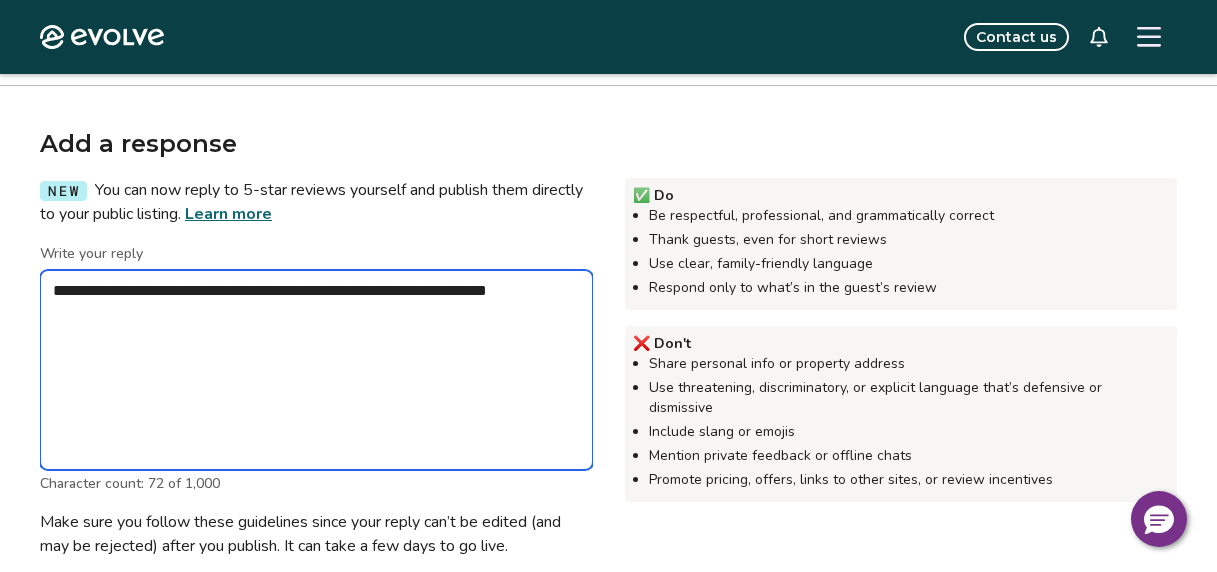 type on "*" 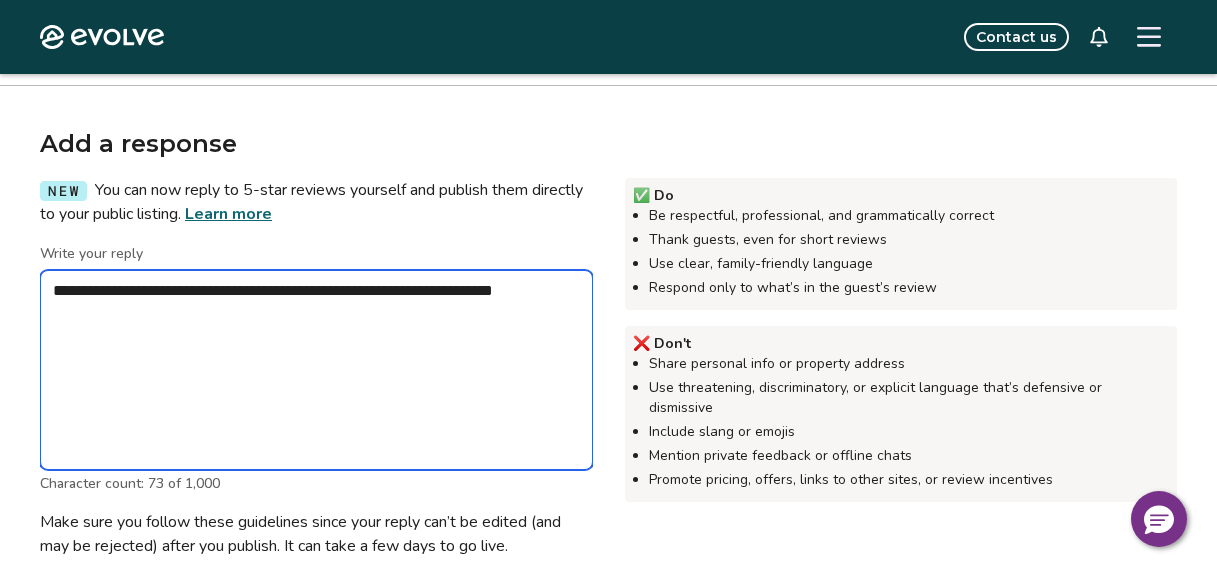 type on "*" 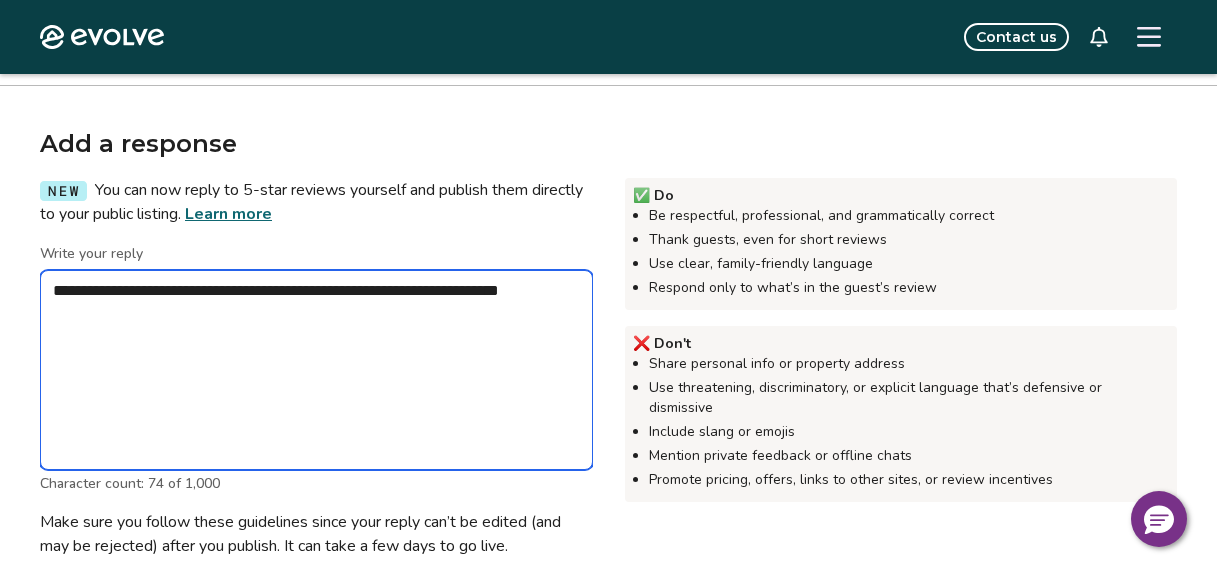 type on "*" 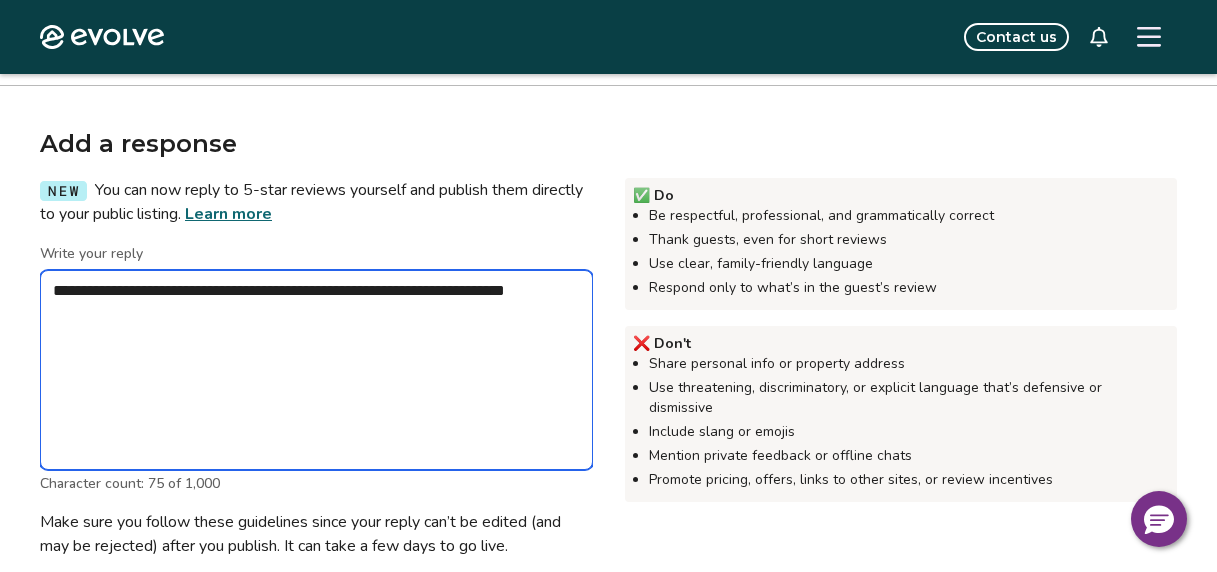 type on "*" 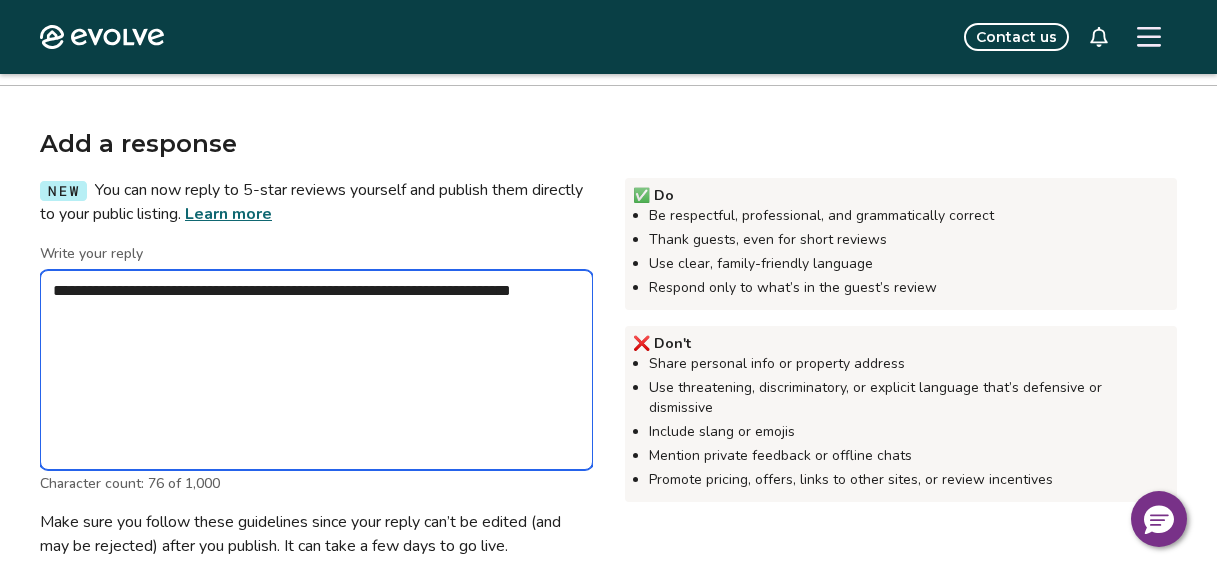 type on "*" 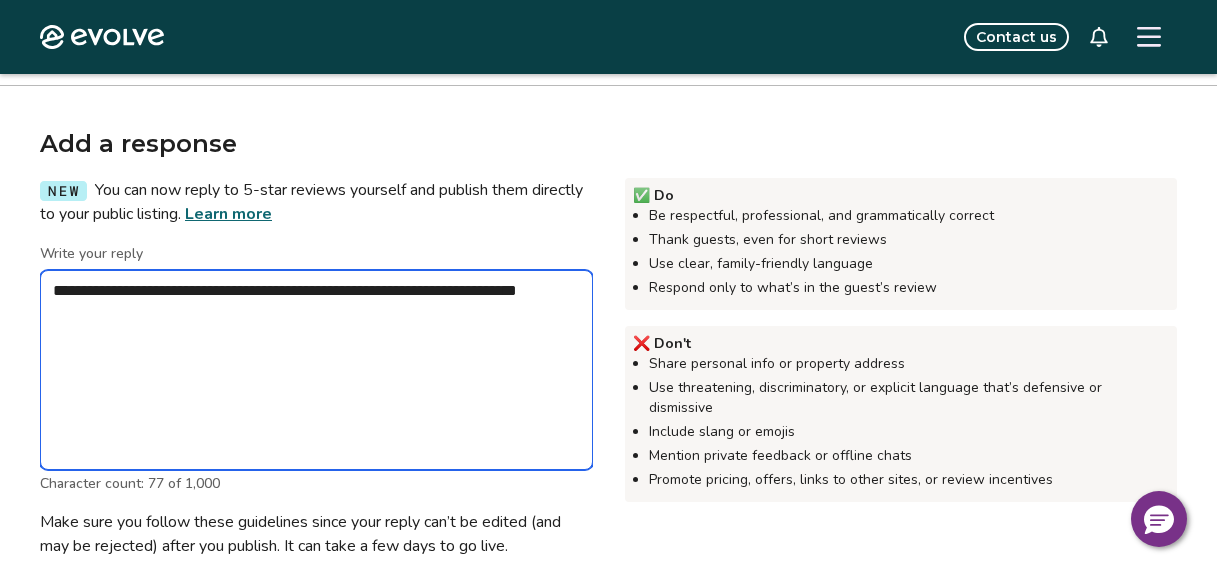 type on "*" 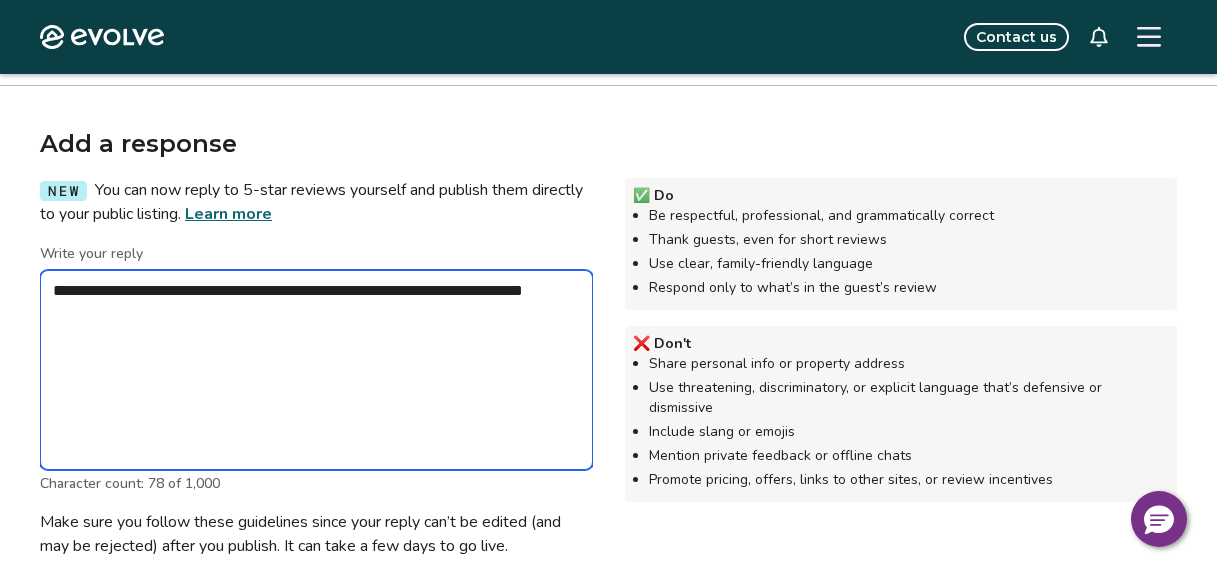 type on "*" 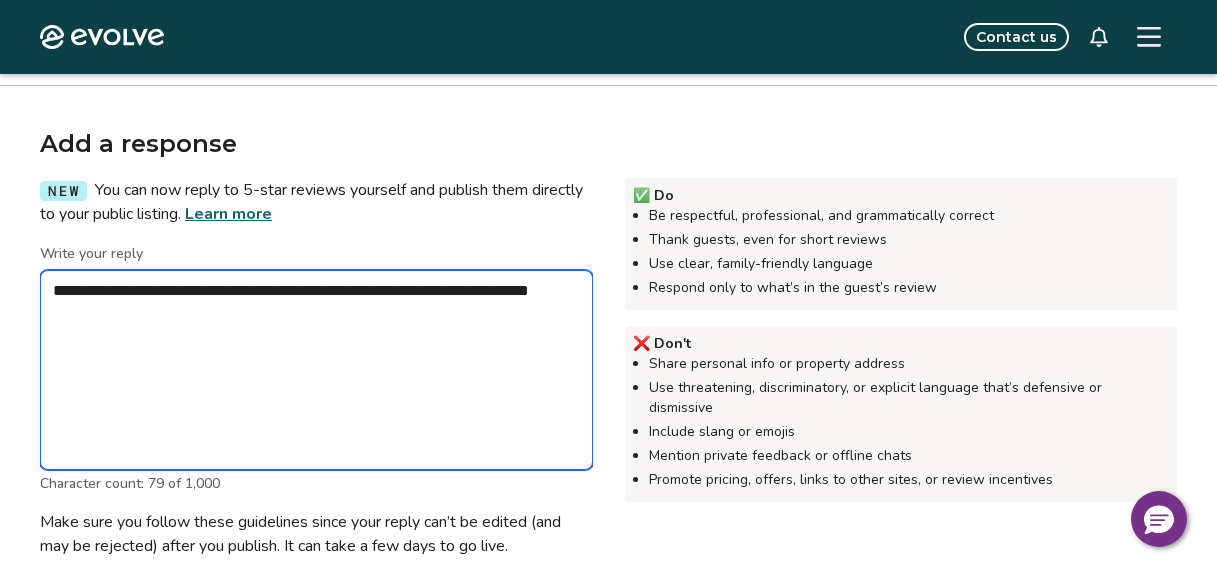 type on "*" 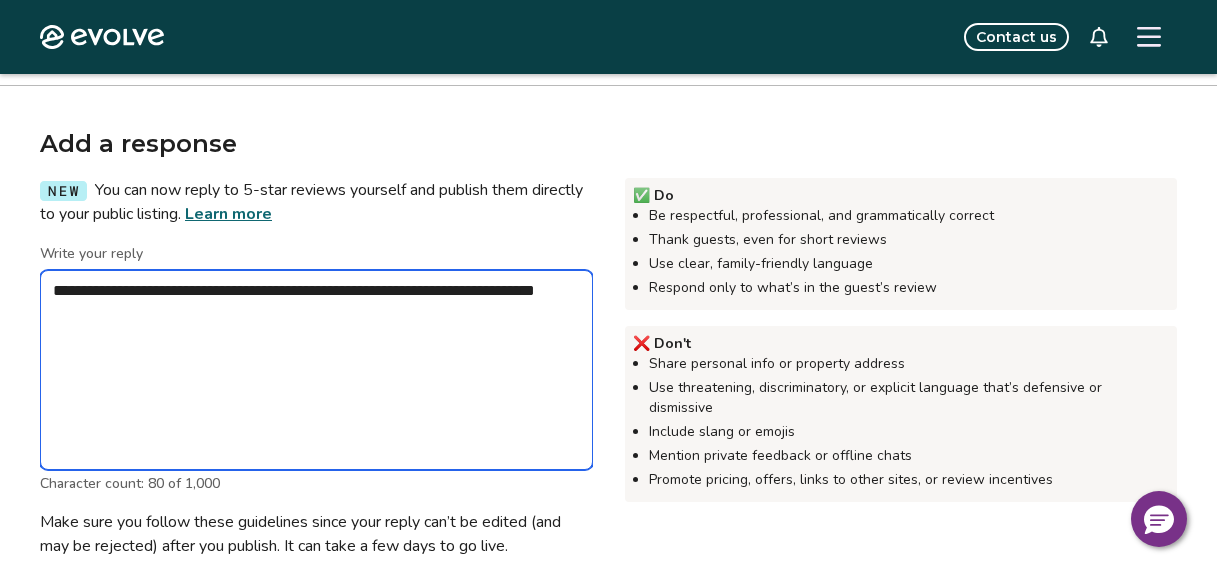 type on "*" 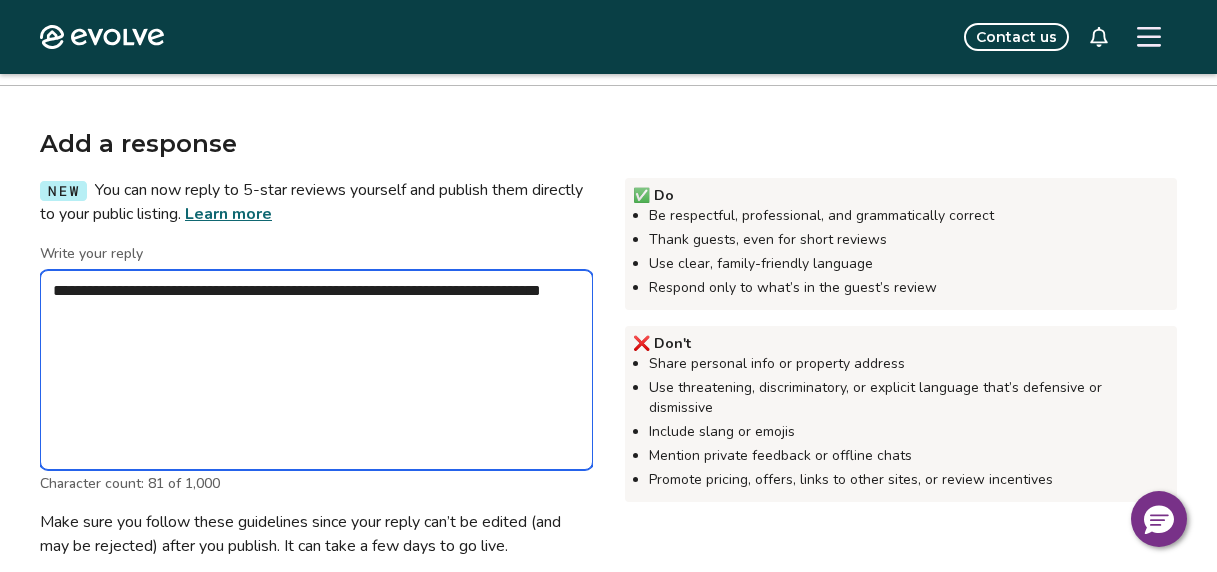 type on "*" 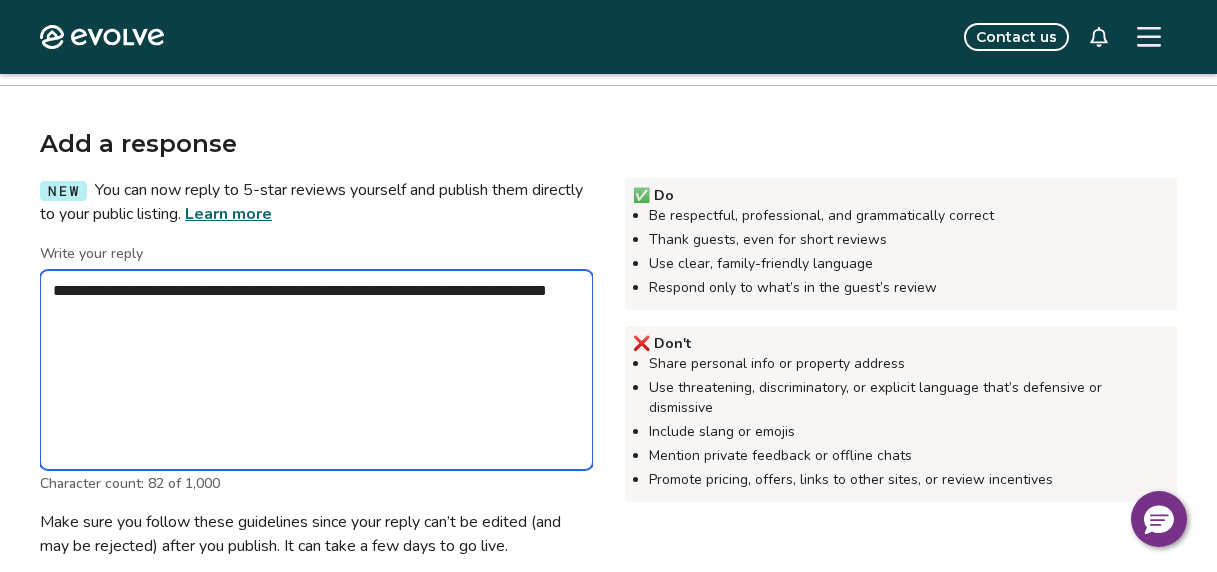 type on "*" 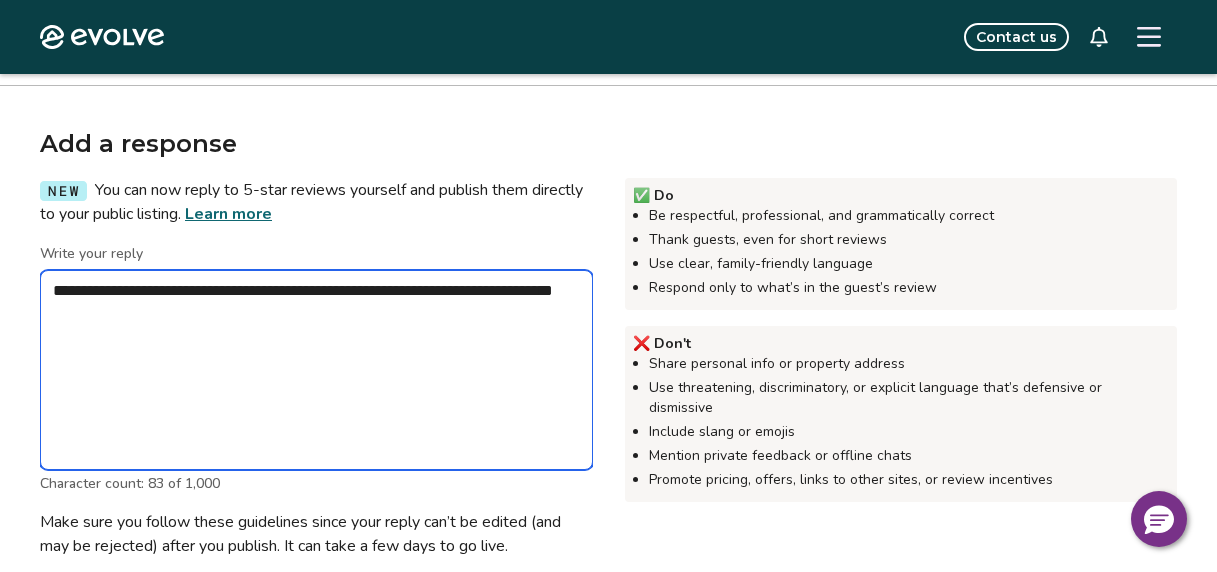 type on "*" 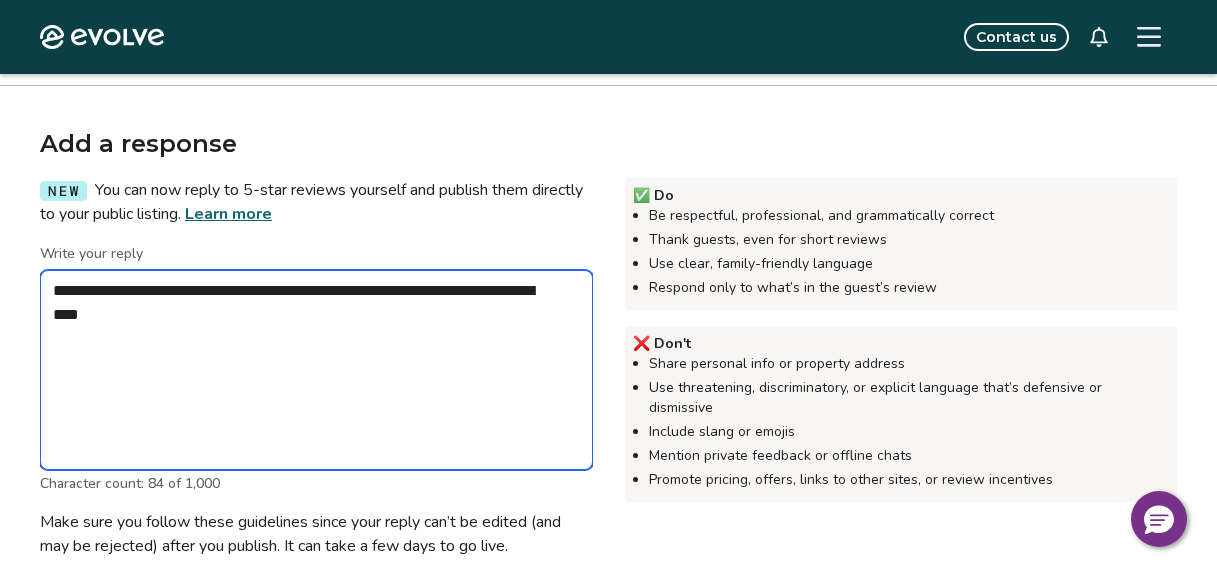 type on "*" 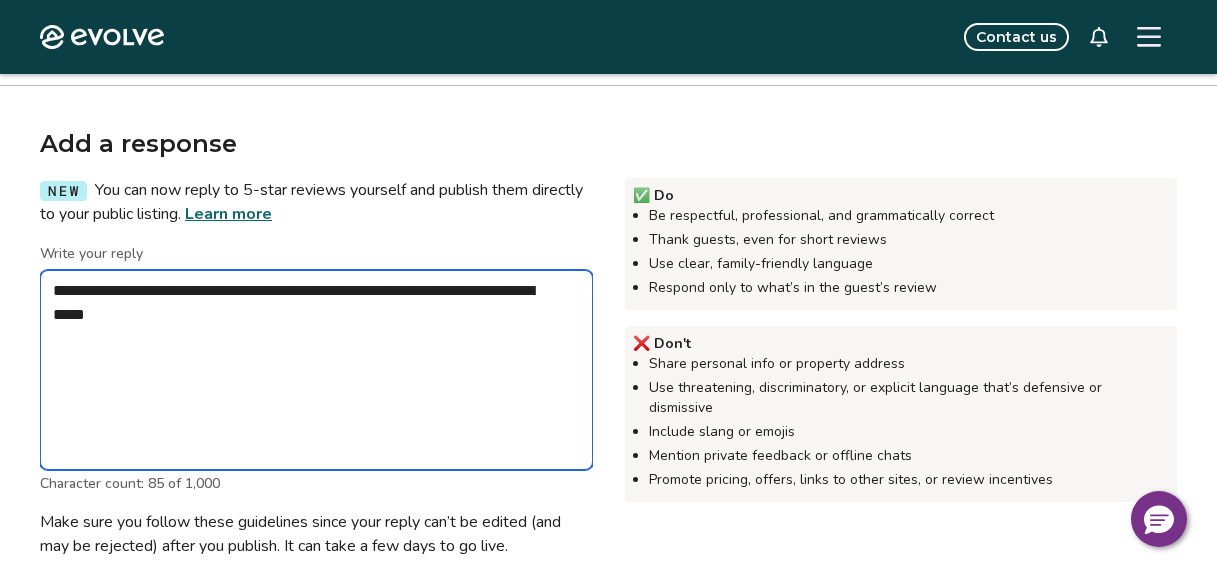 type on "*" 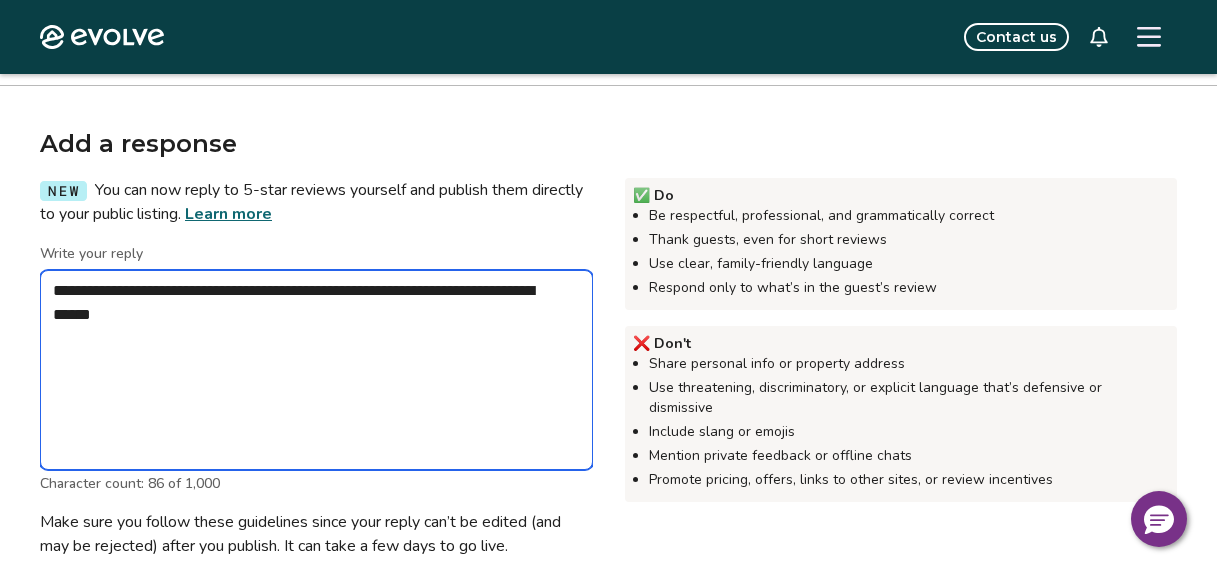 type on "*" 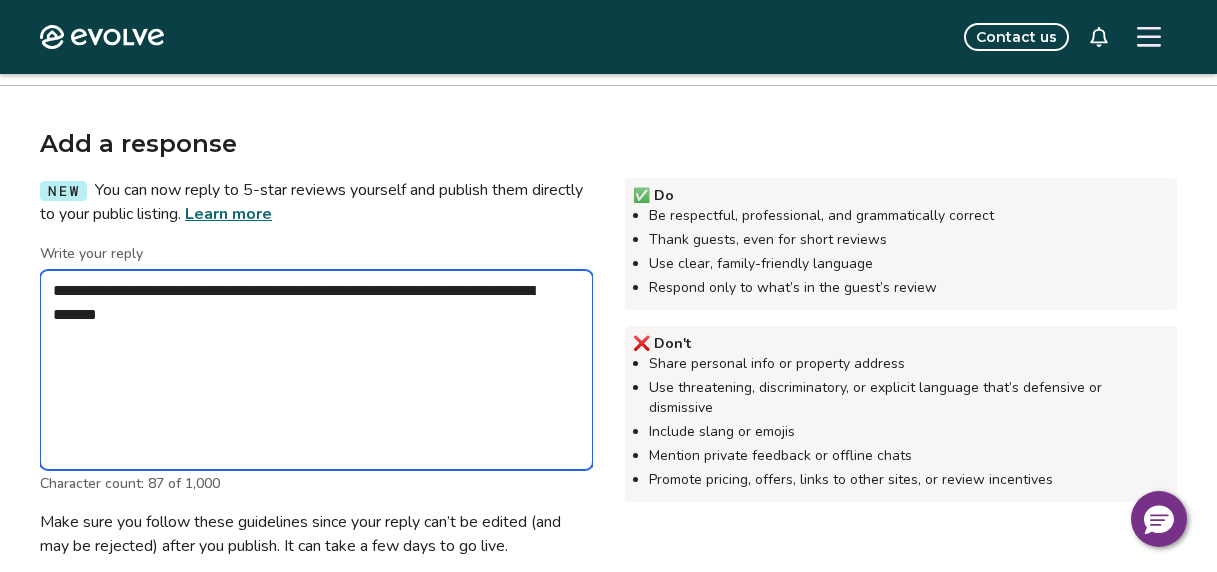 type on "*" 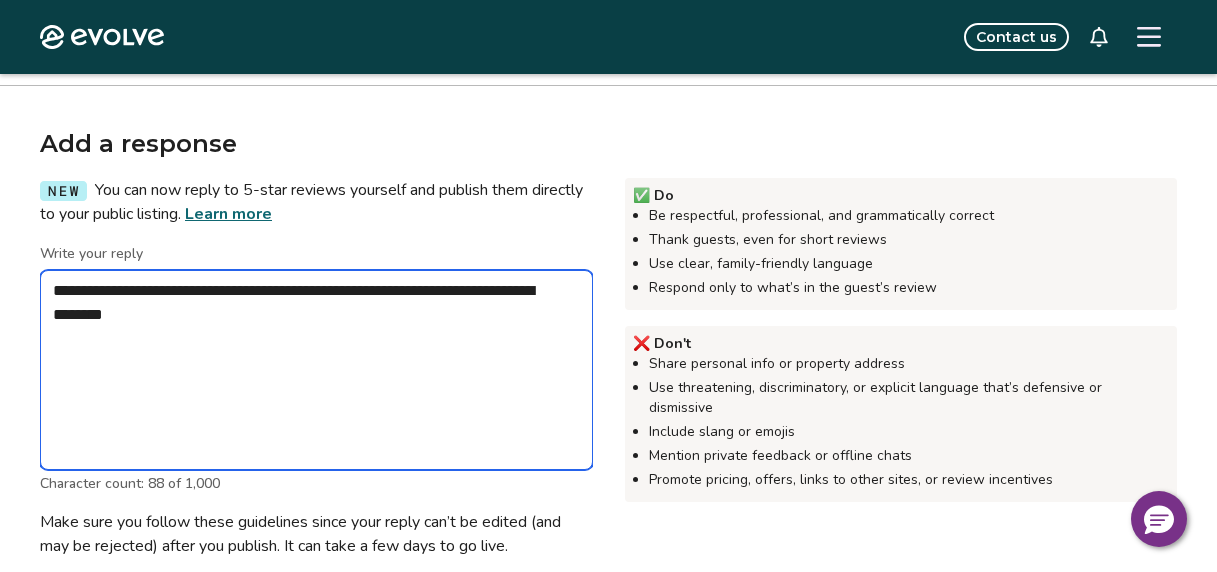 type on "*" 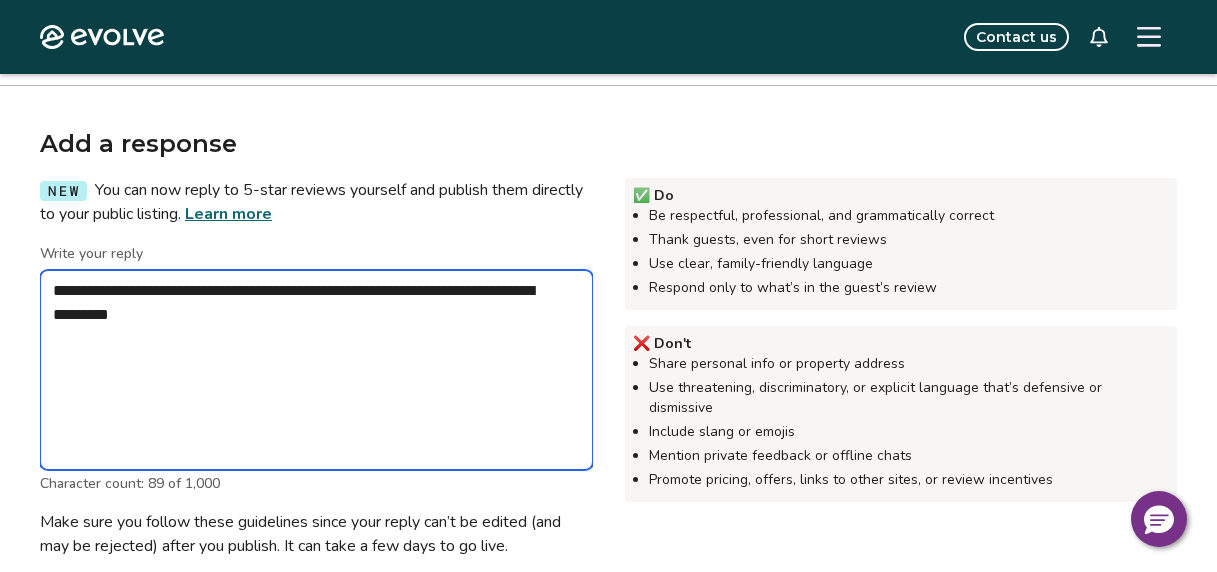 type on "*" 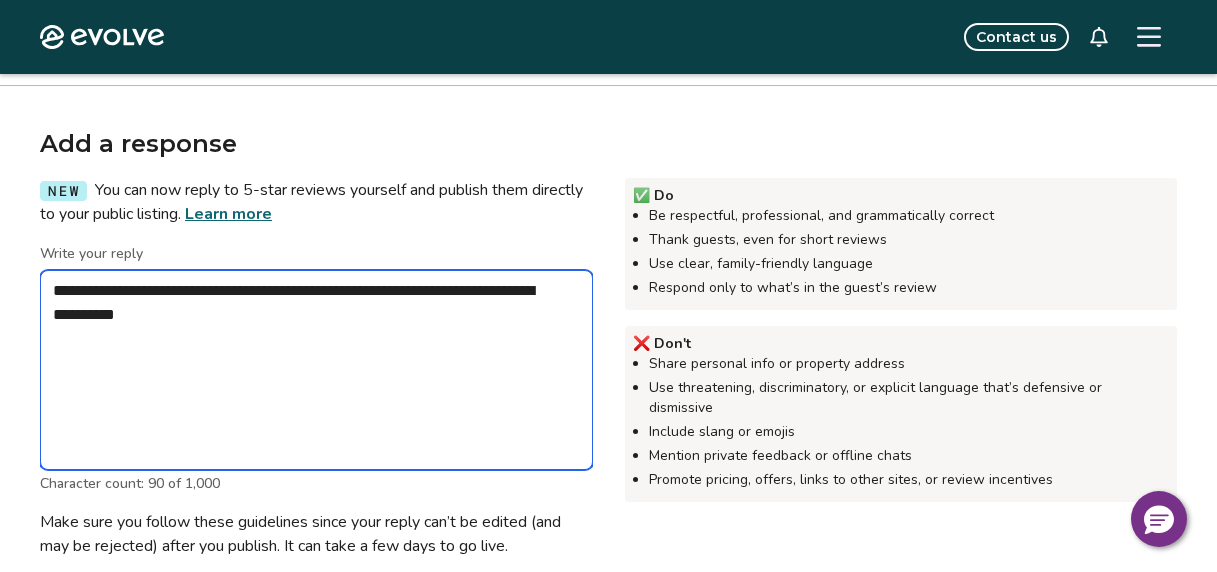 type on "*" 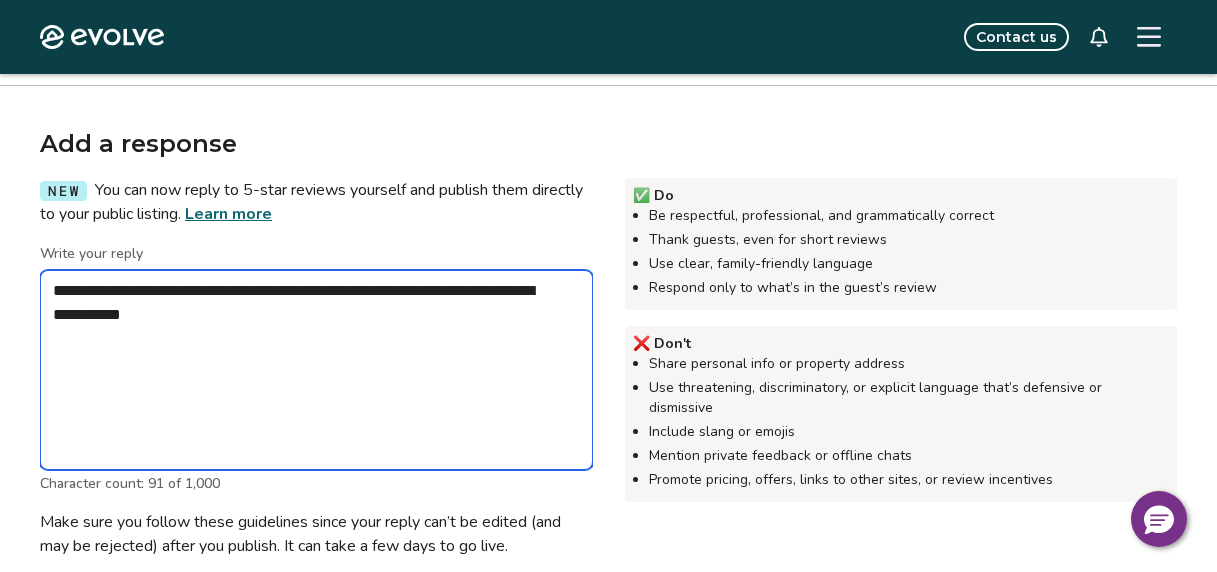 type on "*" 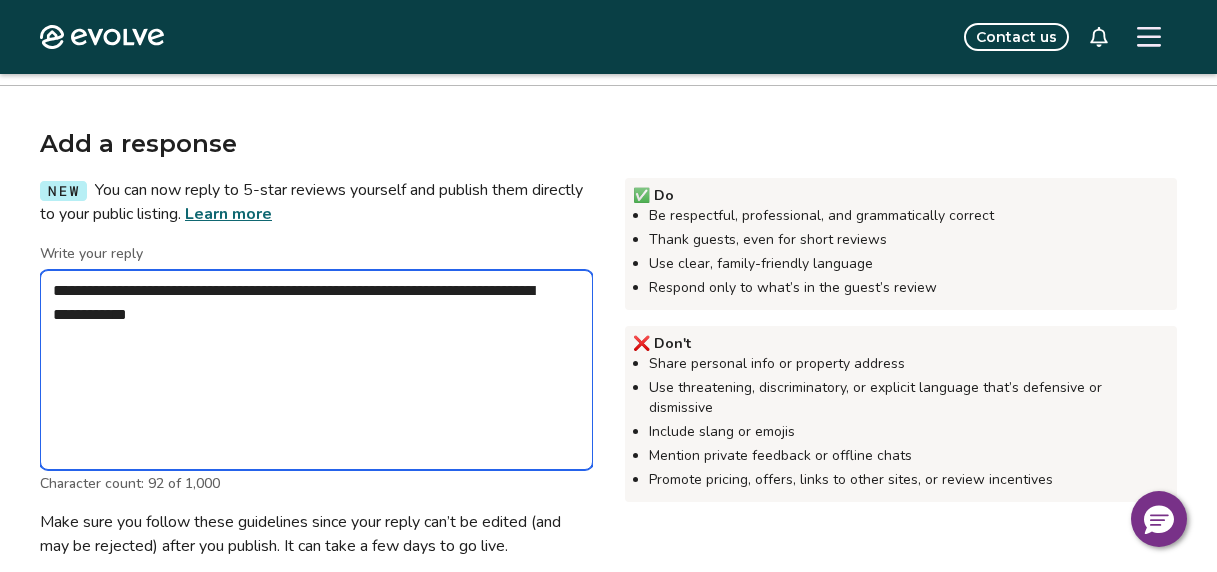 type on "*" 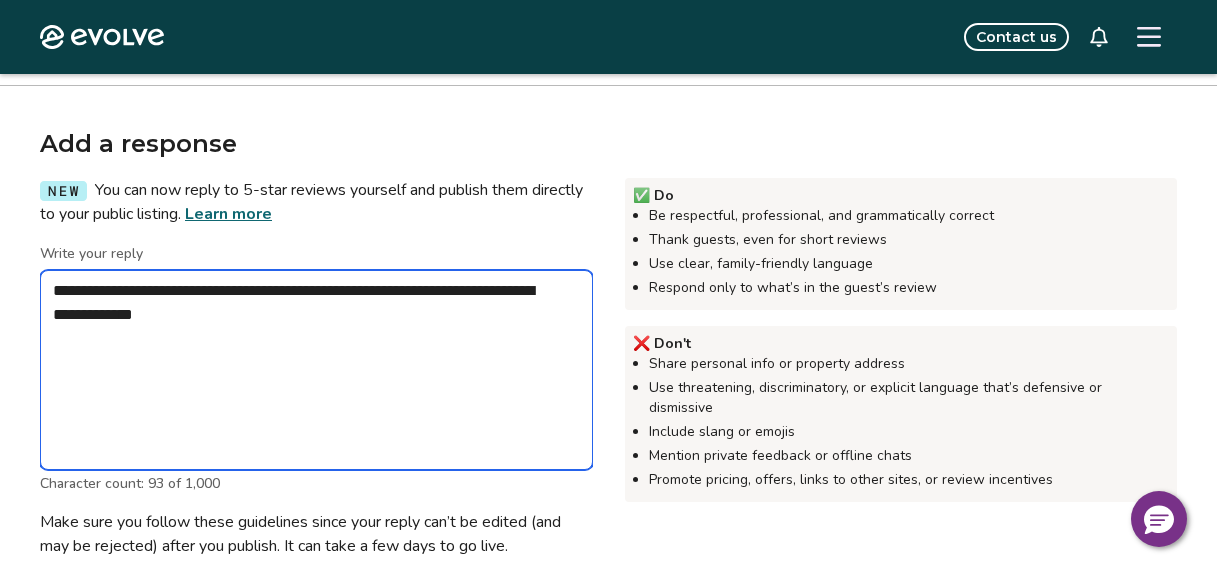 type on "*" 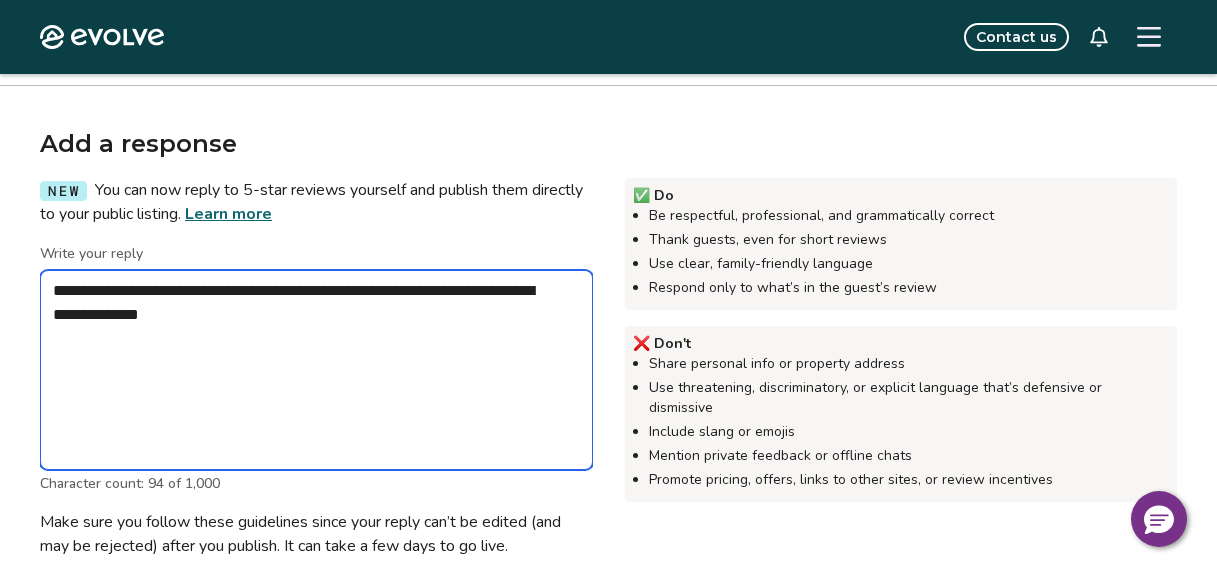 type on "*" 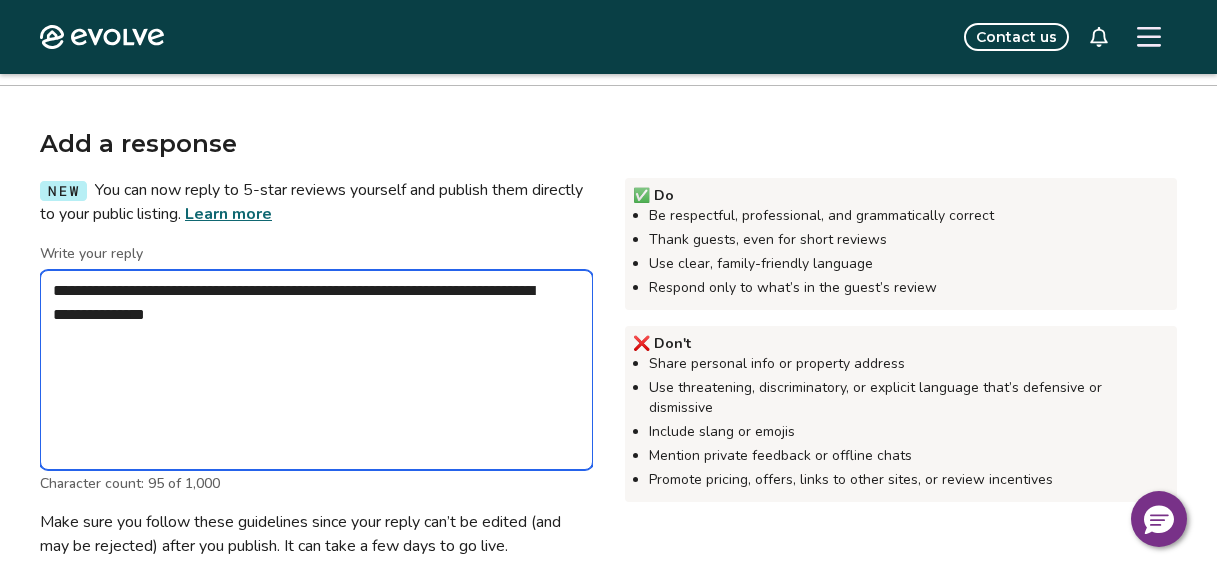 type on "*" 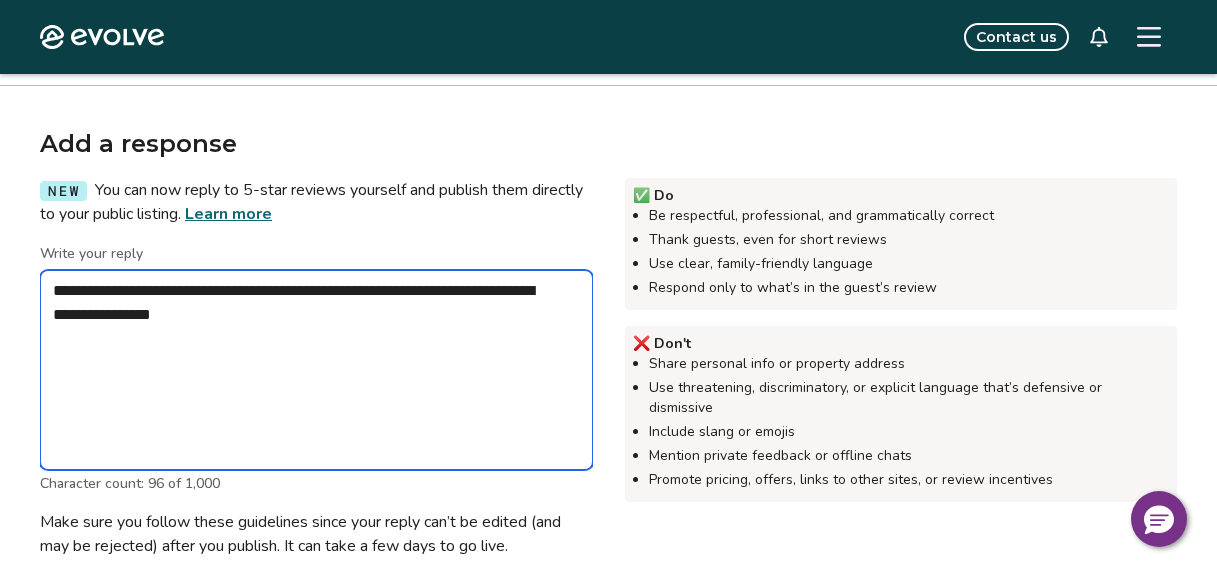 type on "*" 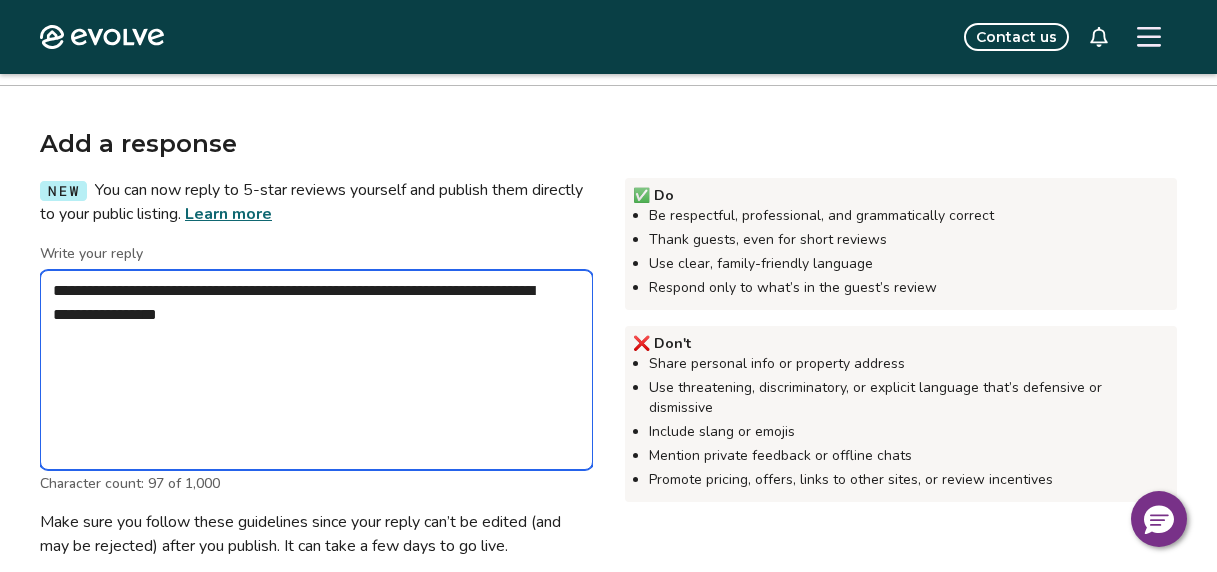 type on "*" 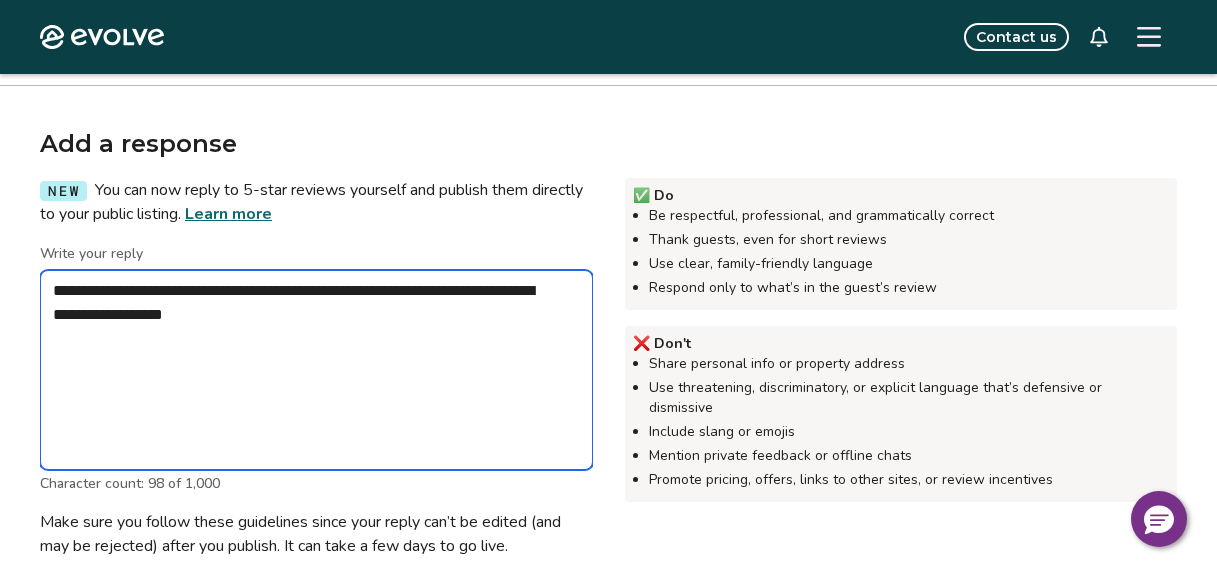 type on "*" 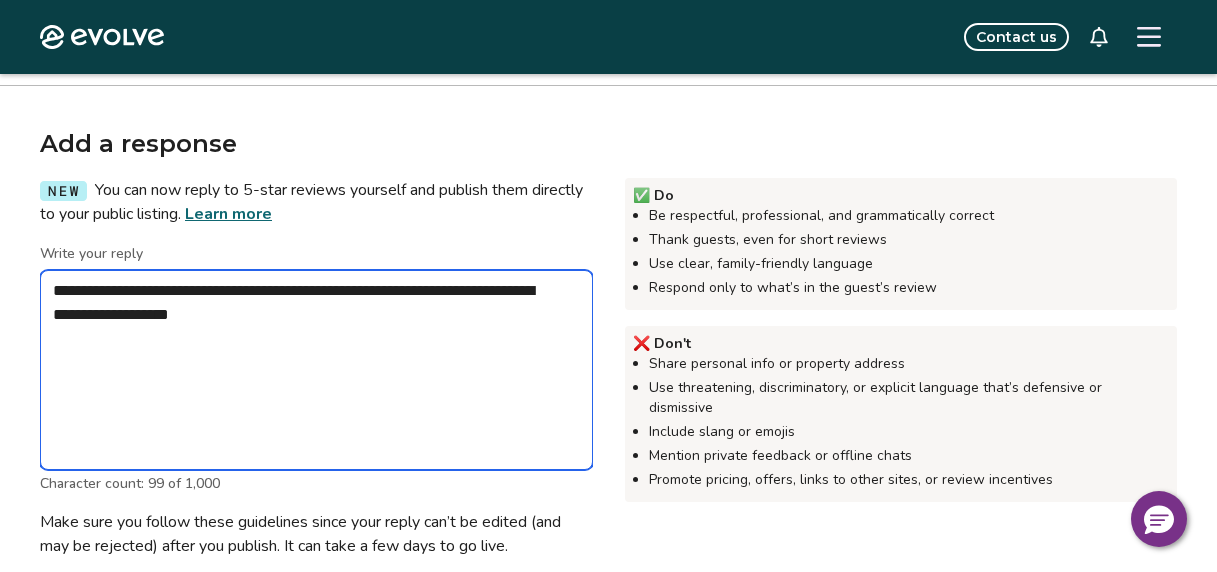 type 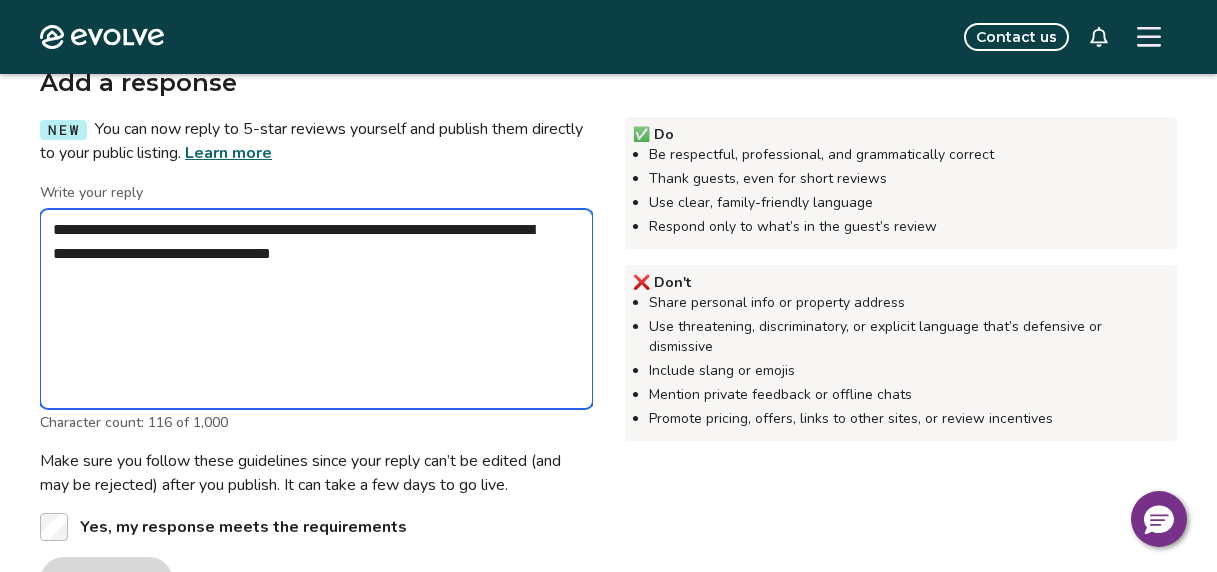 scroll, scrollTop: 600, scrollLeft: 0, axis: vertical 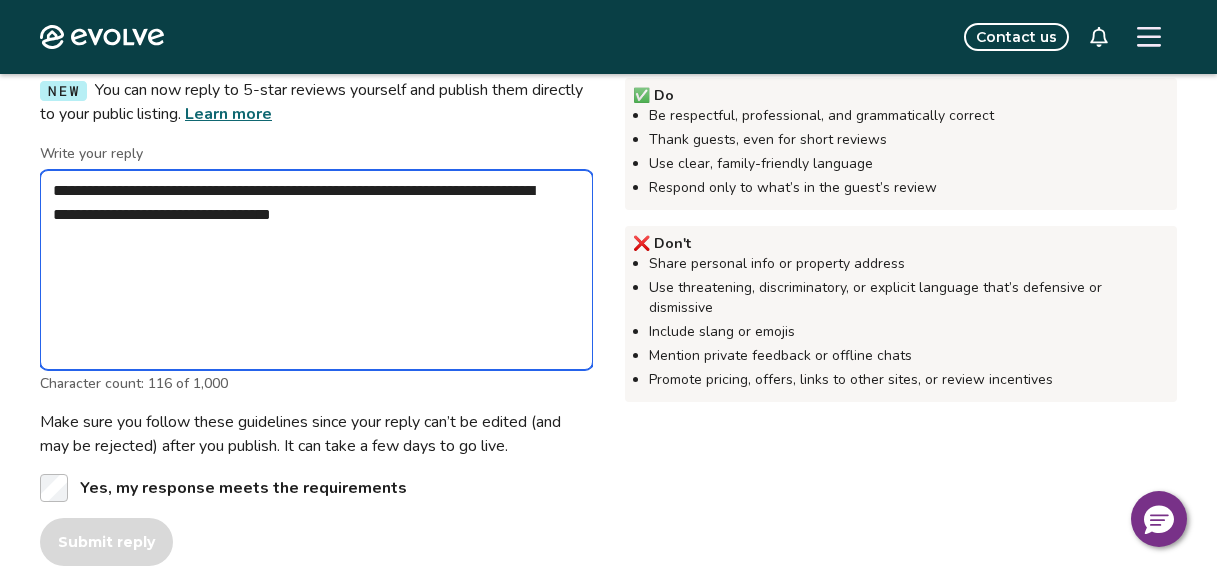click on "**********" at bounding box center (316, 270) 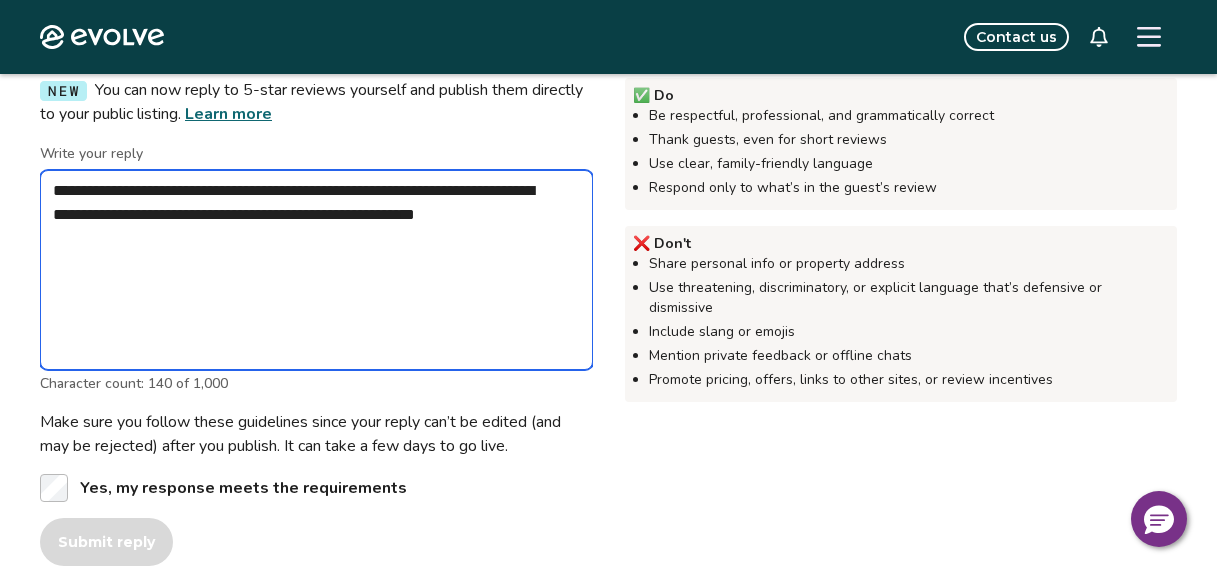 click on "**********" at bounding box center (316, 270) 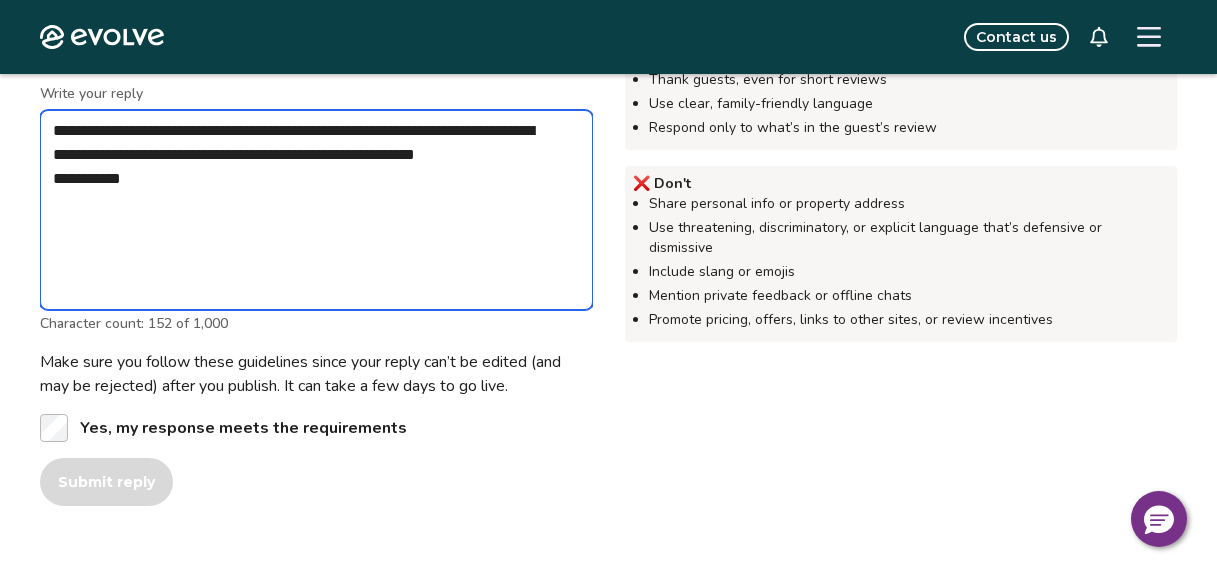 scroll, scrollTop: 700, scrollLeft: 0, axis: vertical 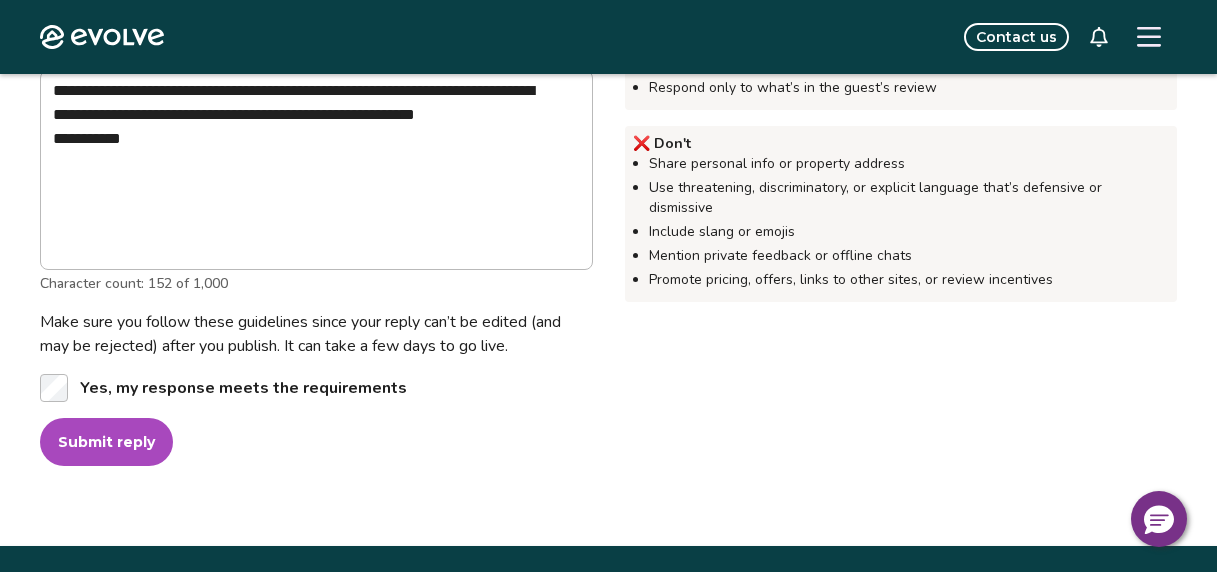 click on "Submit reply" at bounding box center (106, 442) 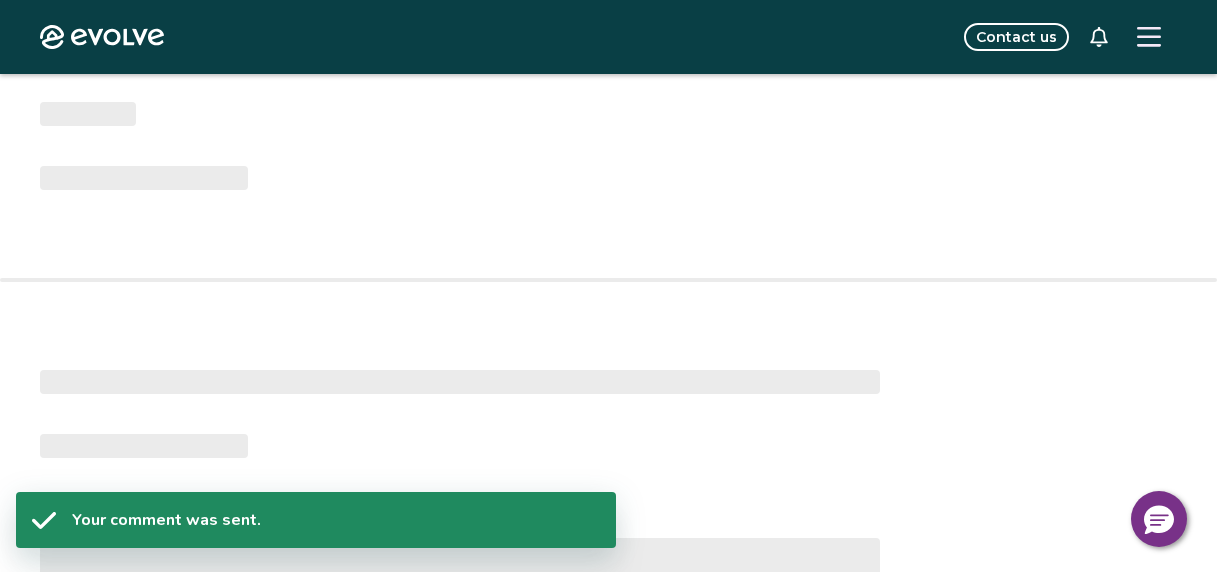 scroll, scrollTop: 462, scrollLeft: 0, axis: vertical 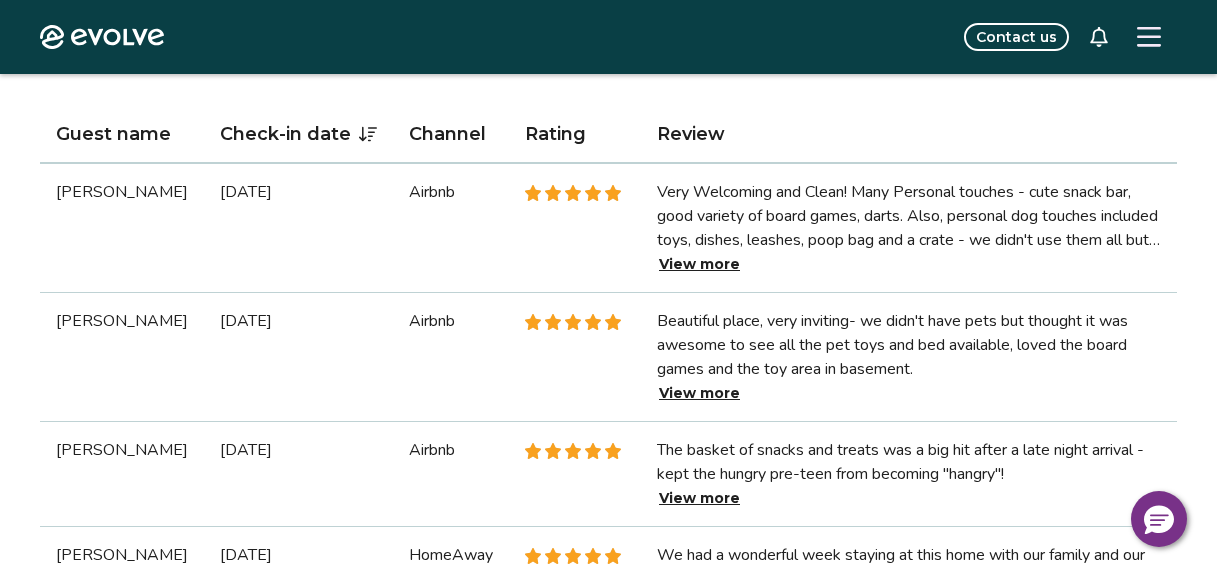 click on "View more" at bounding box center [699, 393] 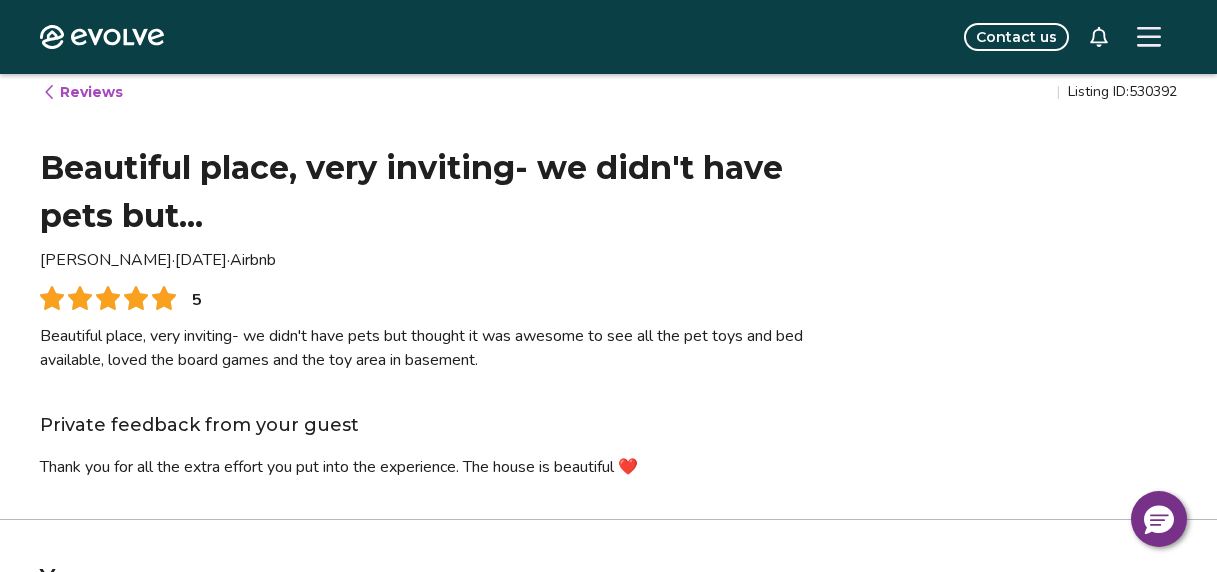 scroll, scrollTop: 0, scrollLeft: 0, axis: both 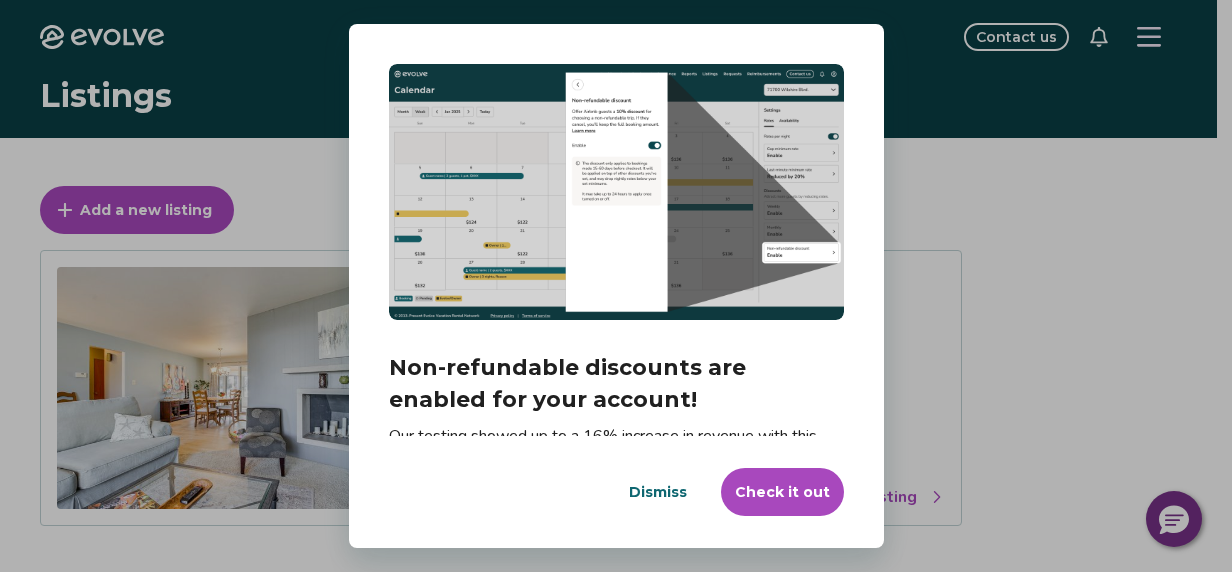 click on "Check it out" at bounding box center [782, 492] 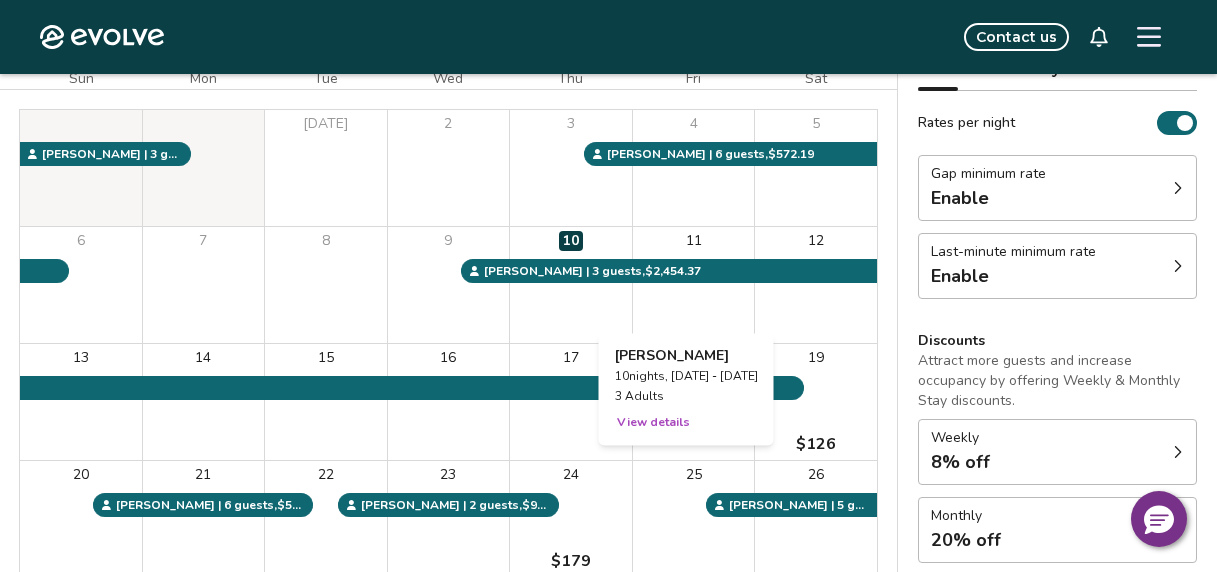 scroll, scrollTop: 0, scrollLeft: 0, axis: both 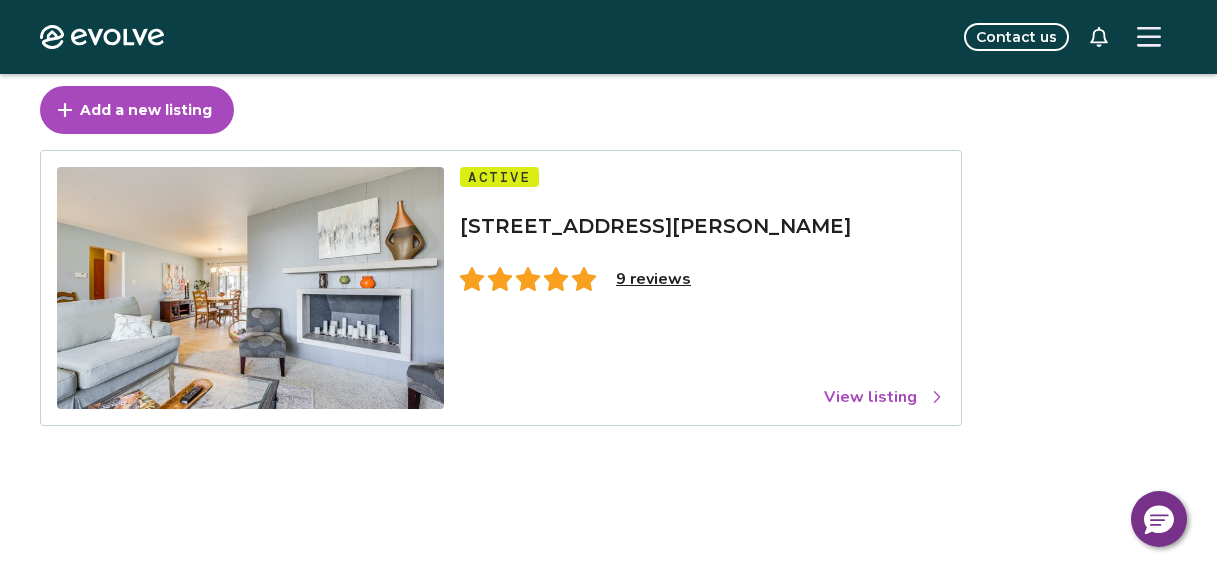 click 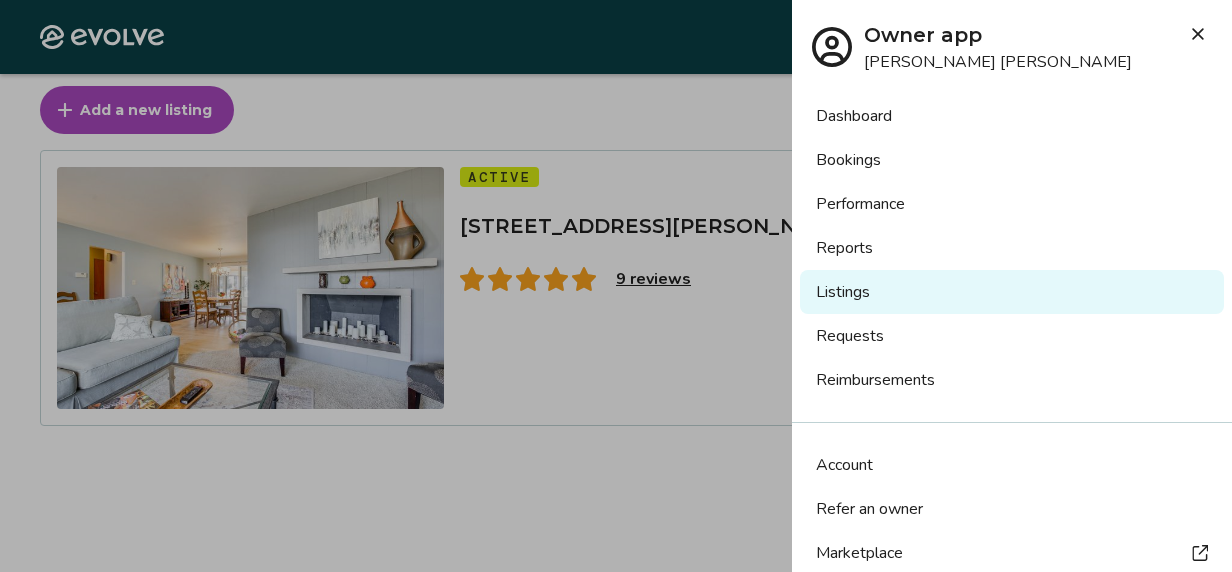 click on "Bookings" at bounding box center (1012, 160) 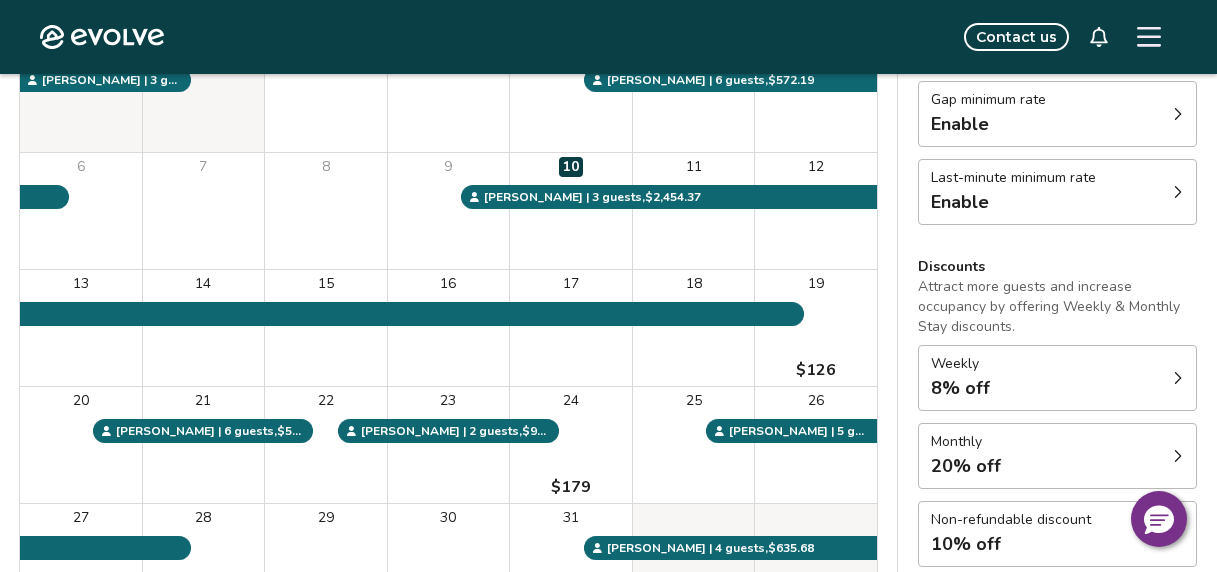 scroll, scrollTop: 300, scrollLeft: 0, axis: vertical 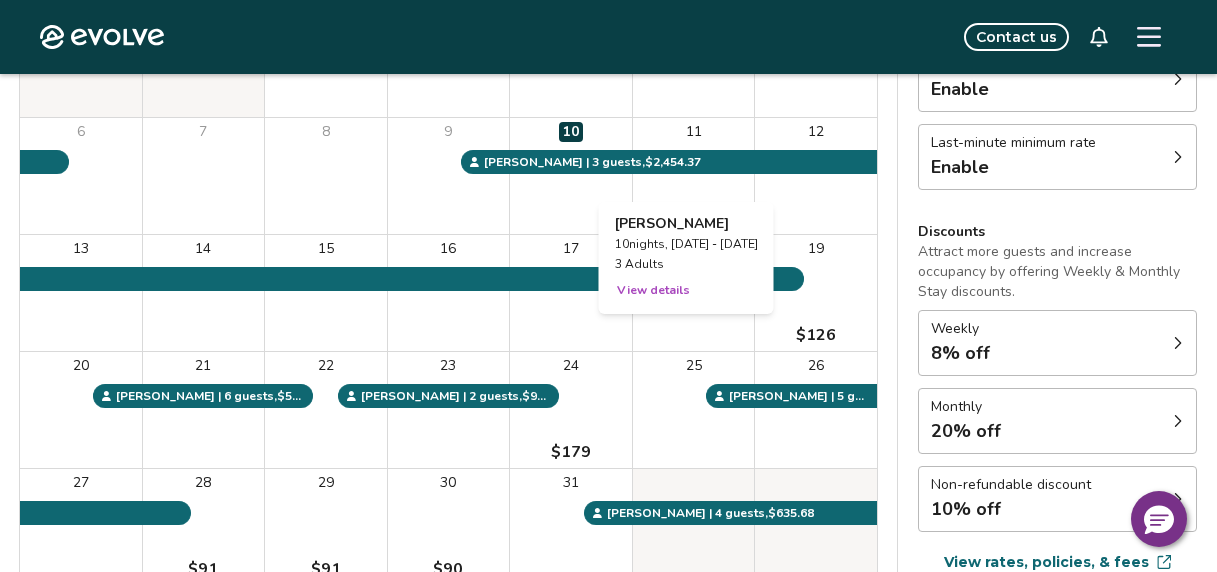 click on "View details" at bounding box center [653, 290] 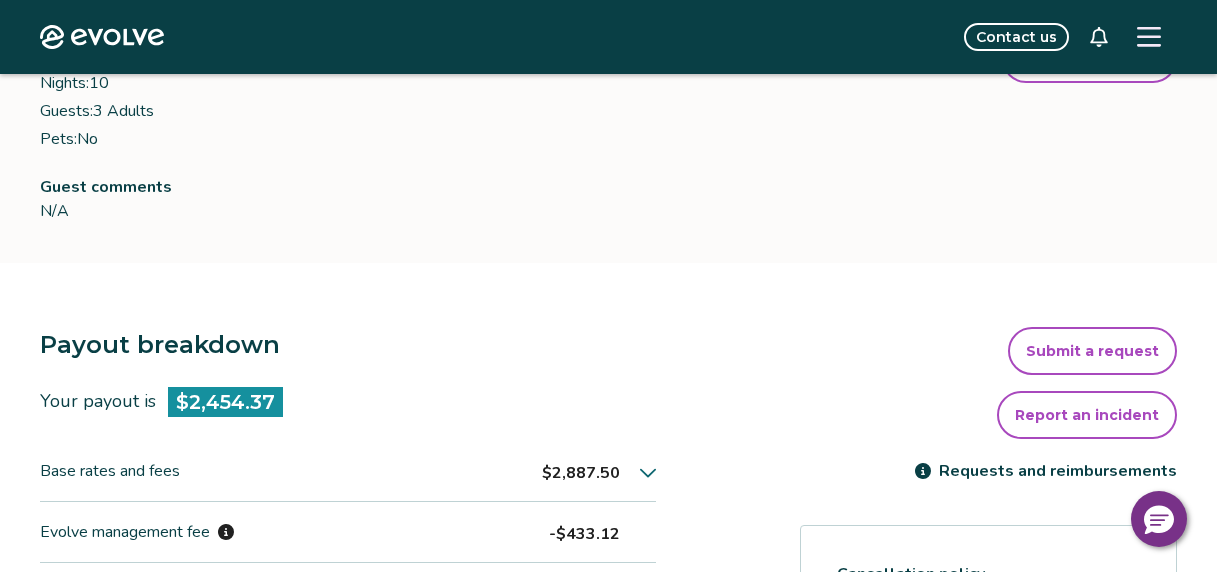 scroll, scrollTop: 200, scrollLeft: 0, axis: vertical 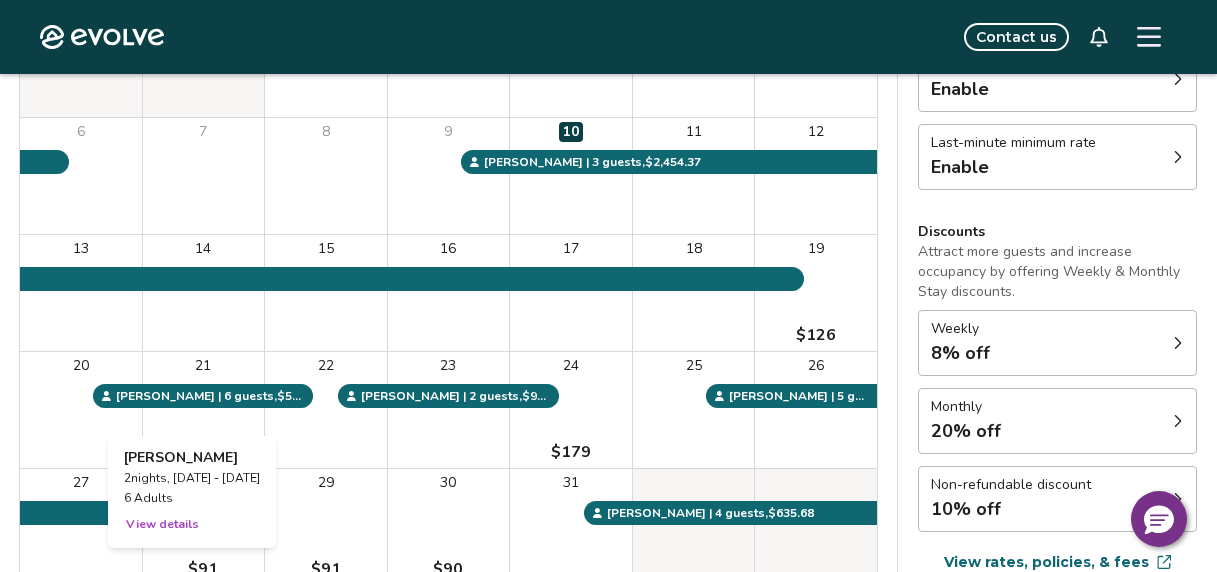 click on "View details" at bounding box center [162, 524] 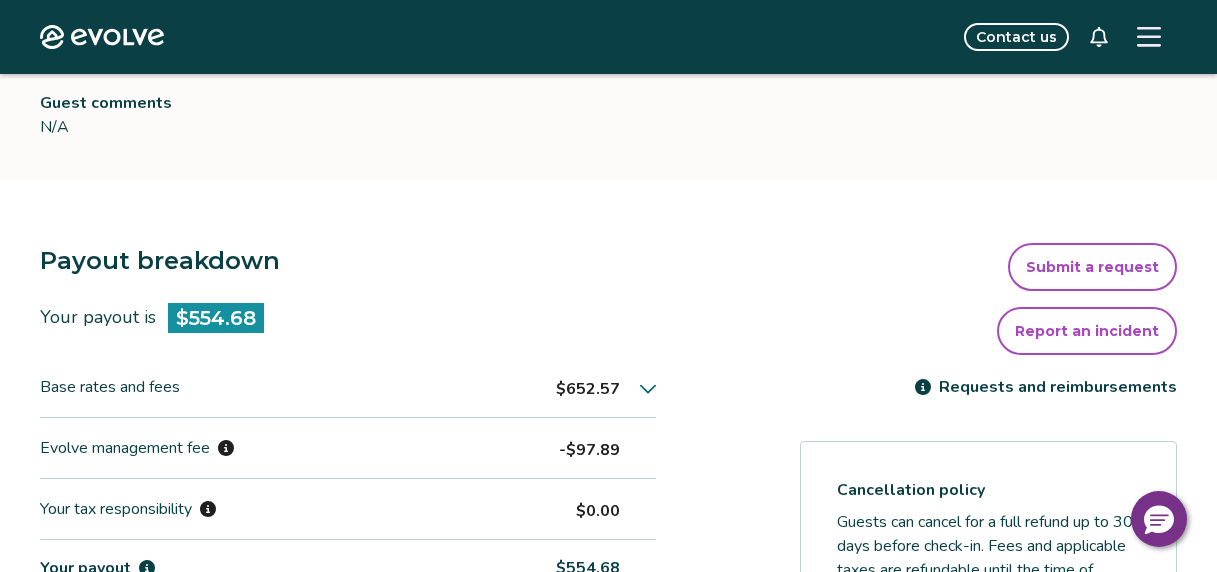 scroll, scrollTop: 0, scrollLeft: 0, axis: both 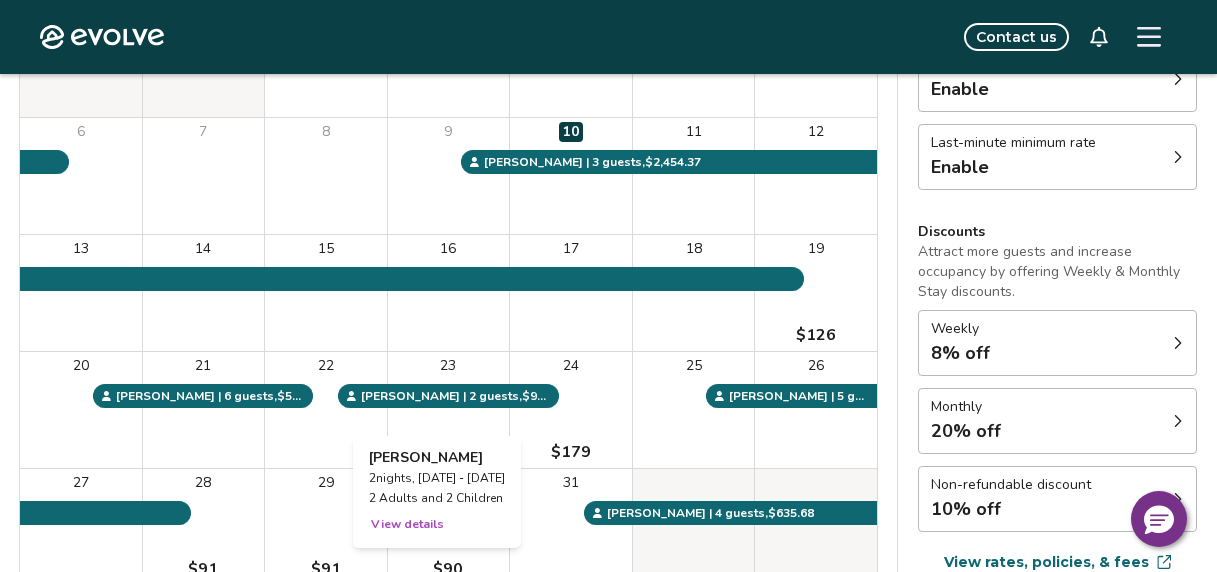 click on "View details" at bounding box center (407, 524) 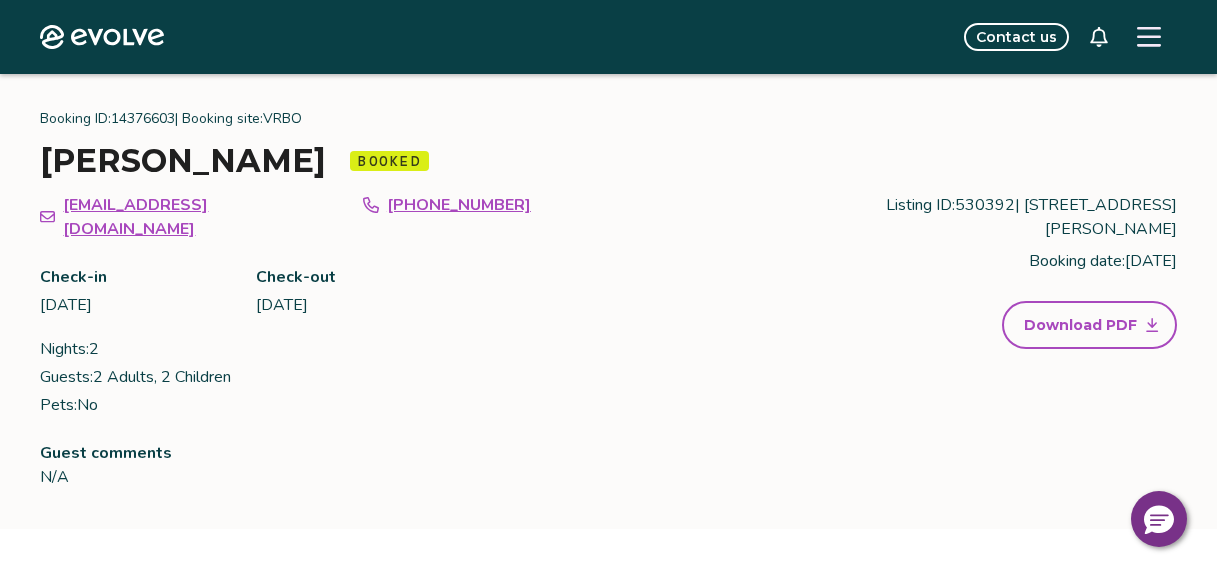 scroll, scrollTop: 0, scrollLeft: 0, axis: both 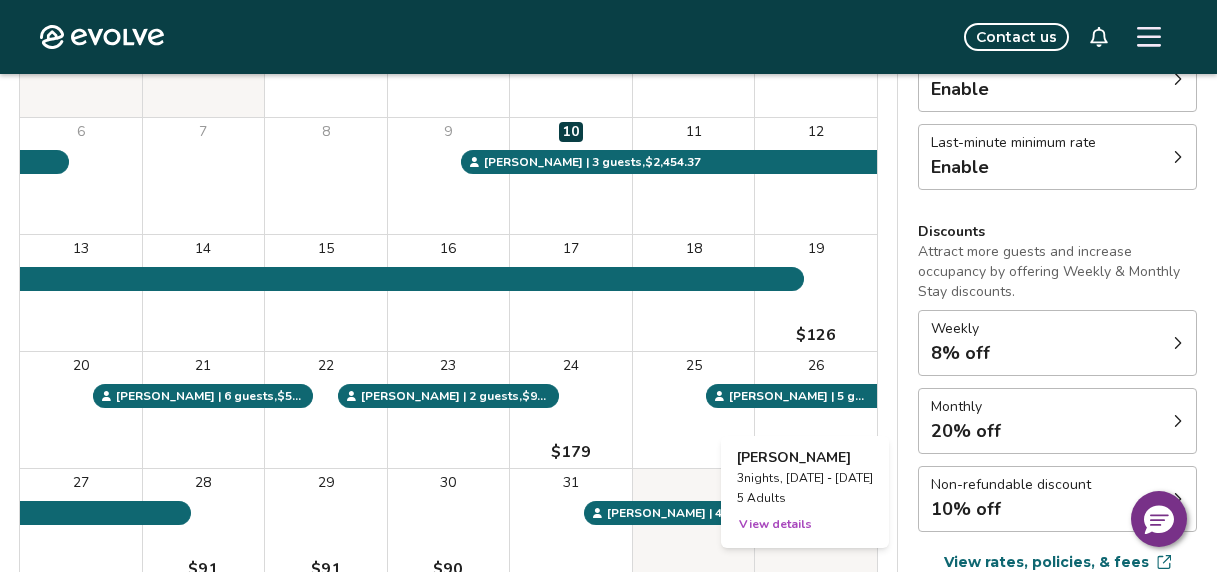 click on "View details" at bounding box center (775, 524) 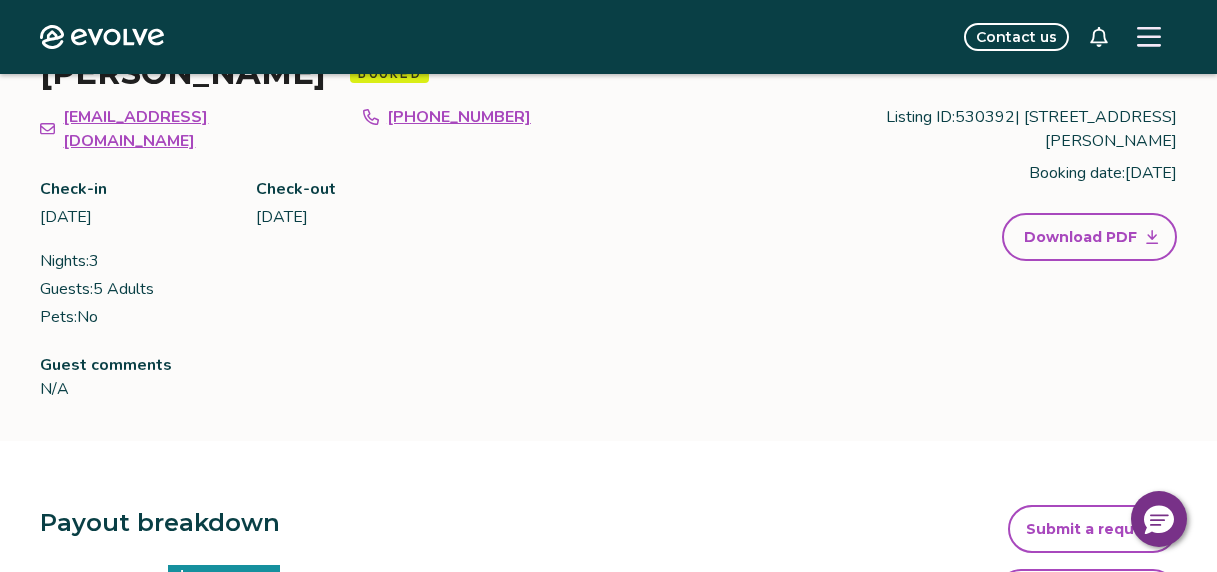 scroll, scrollTop: 200, scrollLeft: 0, axis: vertical 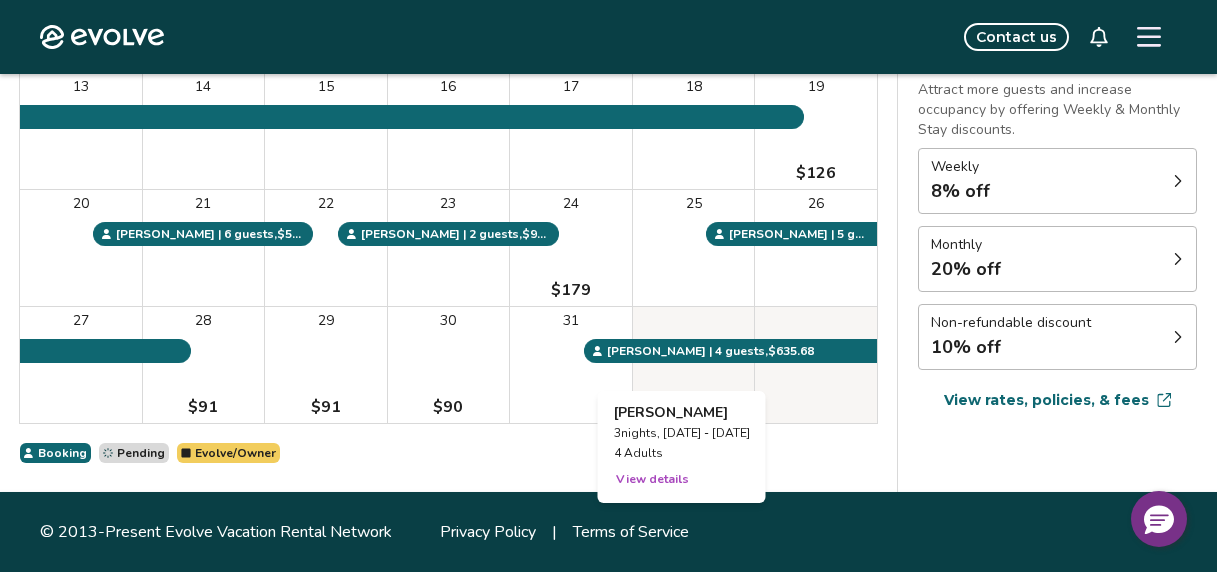click on "View details" at bounding box center (652, 479) 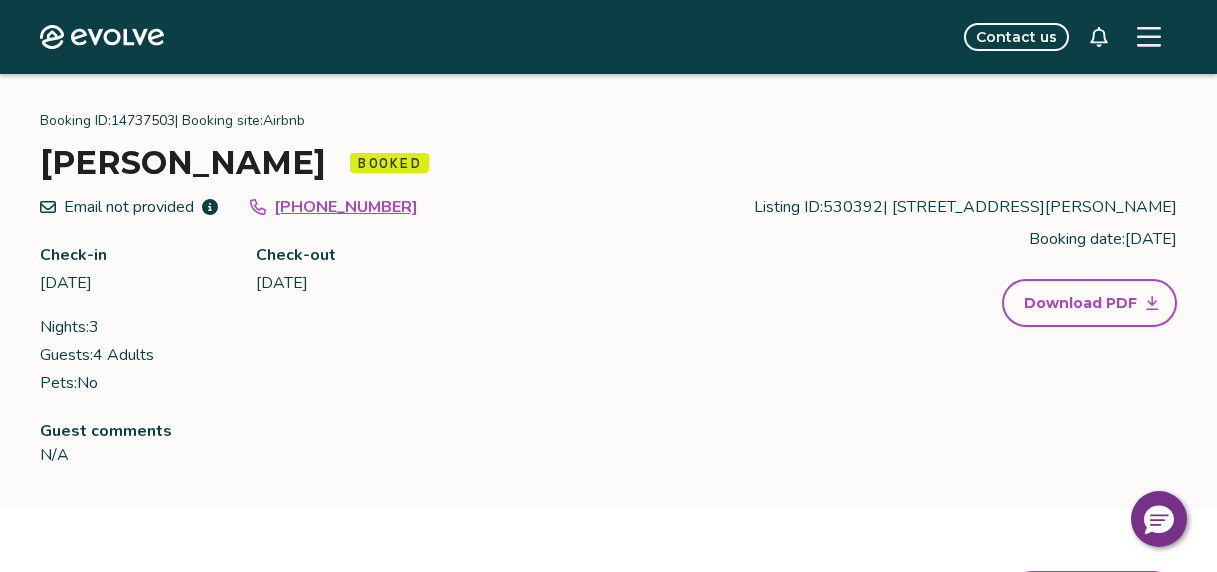 scroll, scrollTop: 0, scrollLeft: 0, axis: both 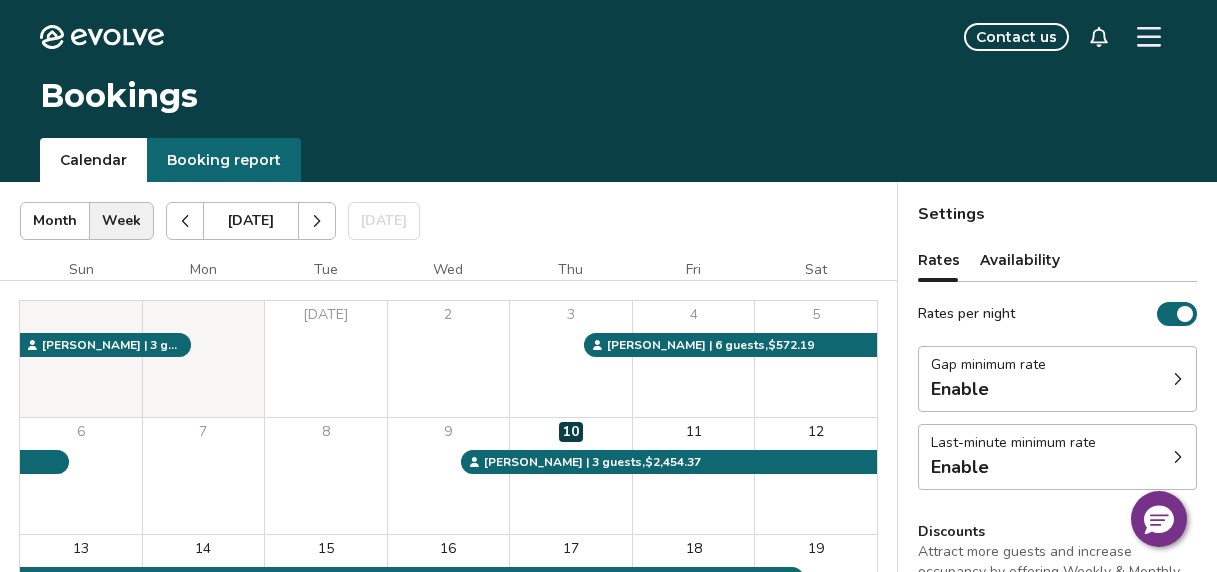 click at bounding box center [317, 221] 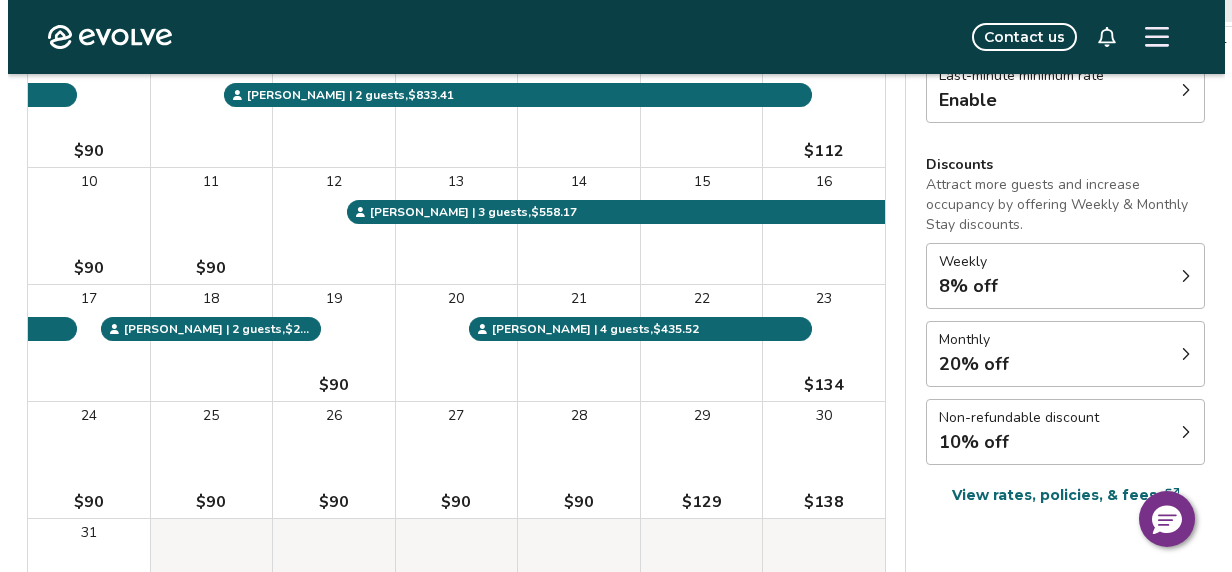 scroll, scrollTop: 400, scrollLeft: 0, axis: vertical 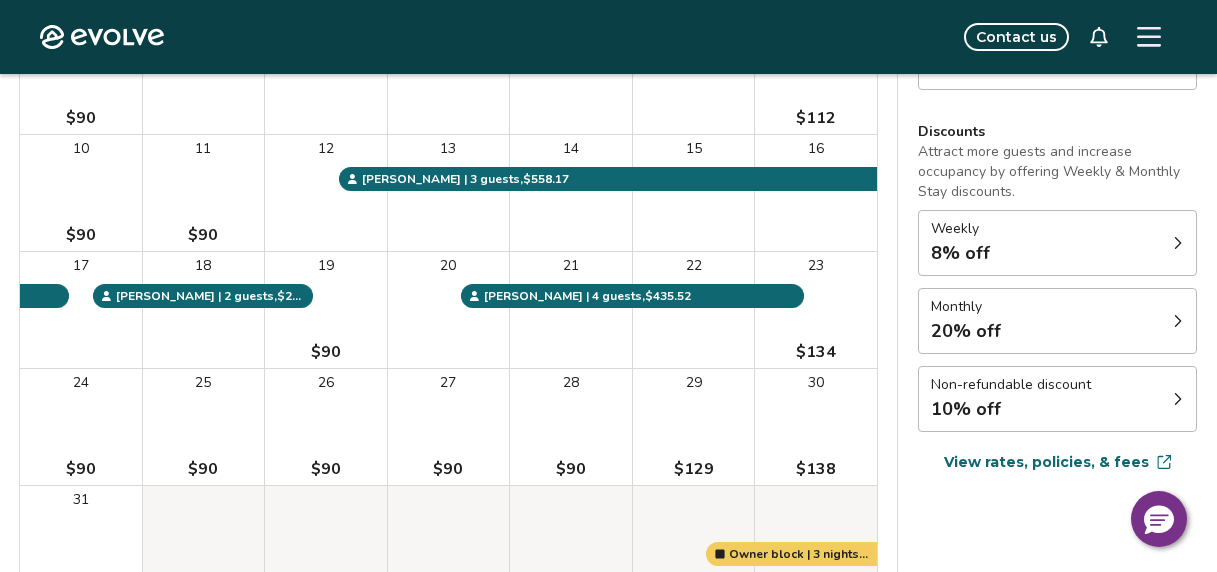 click 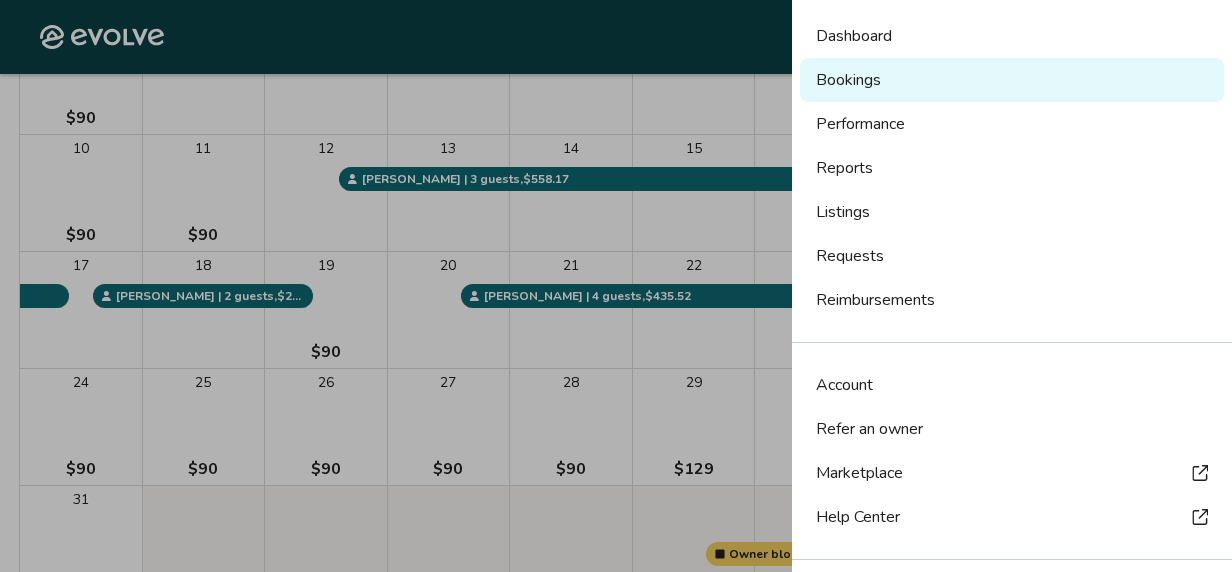 scroll, scrollTop: 152, scrollLeft: 0, axis: vertical 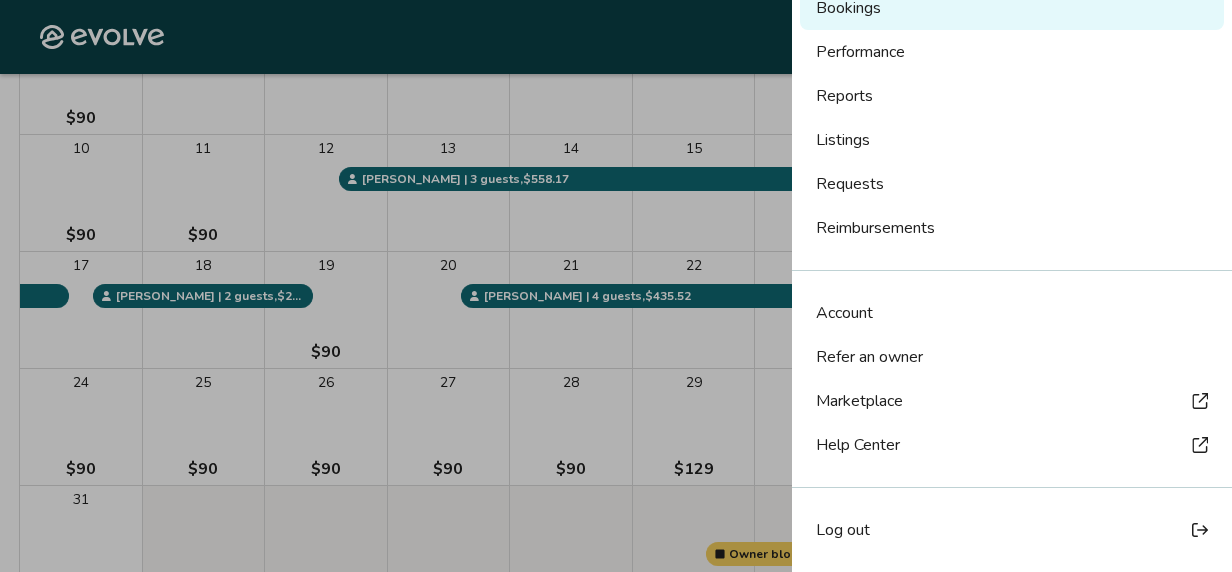 click on "Log out" at bounding box center (843, 530) 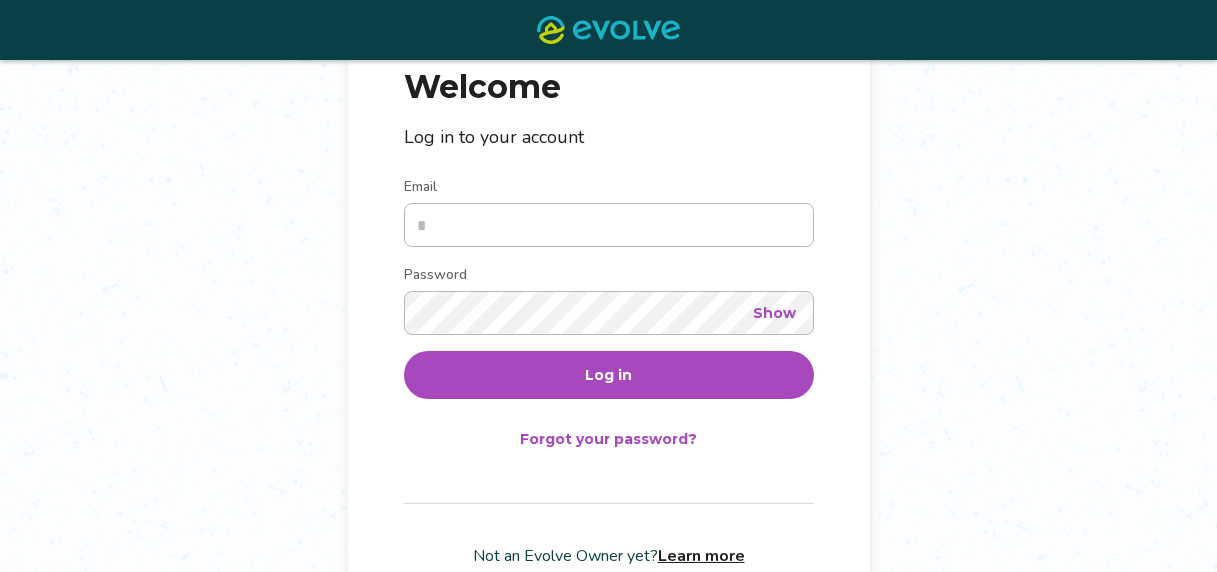 scroll, scrollTop: 251, scrollLeft: 0, axis: vertical 